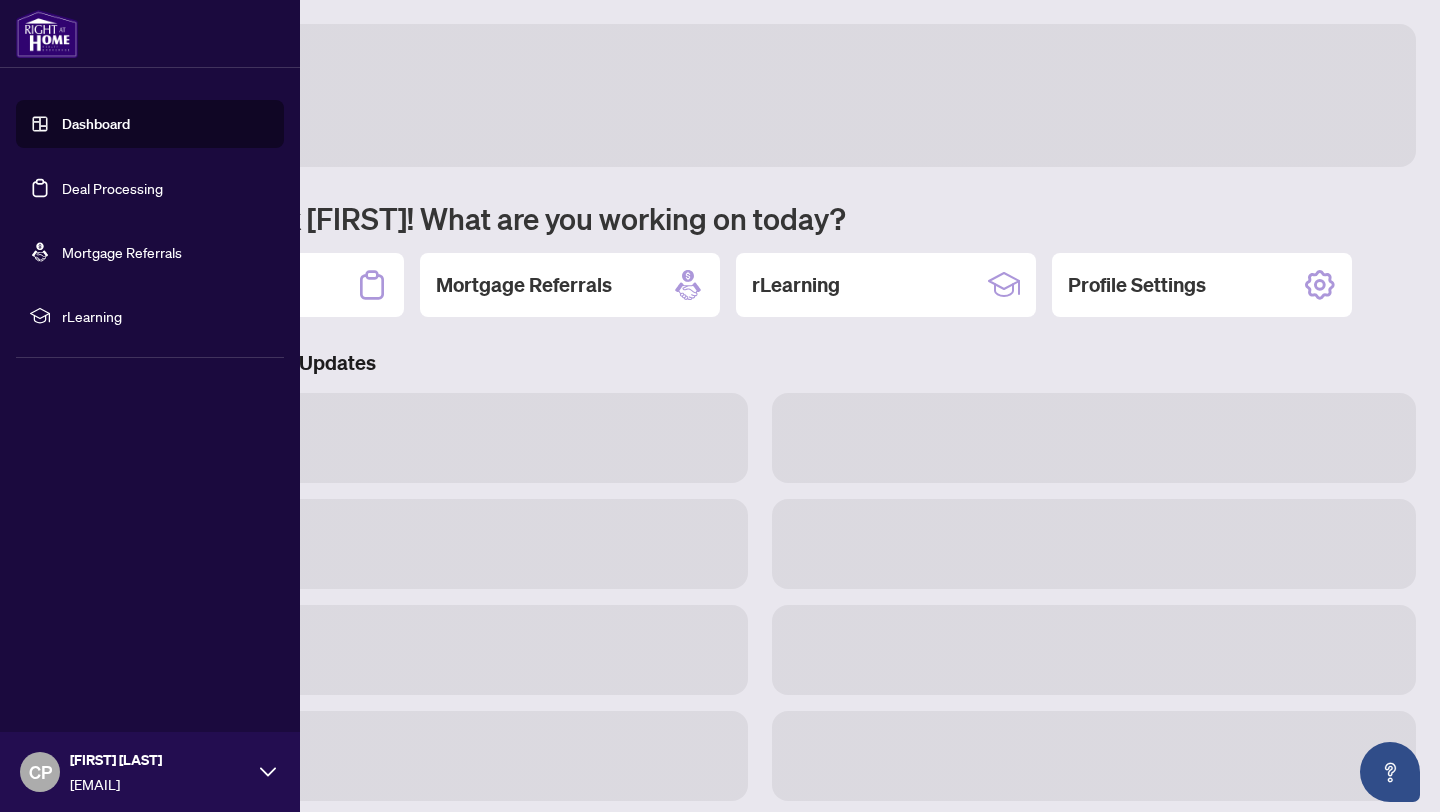 scroll, scrollTop: 0, scrollLeft: 0, axis: both 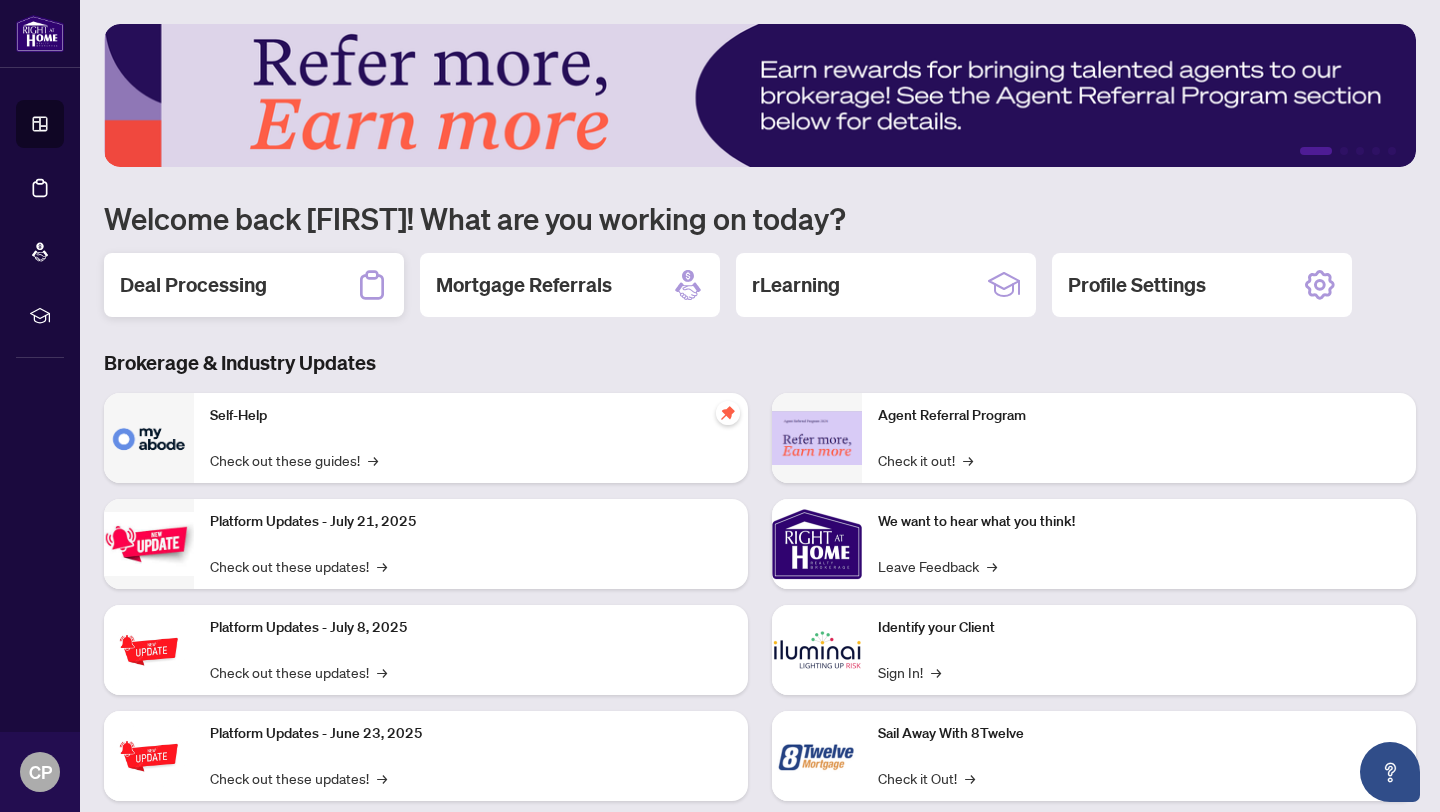 click on "Deal Processing" at bounding box center [254, 285] 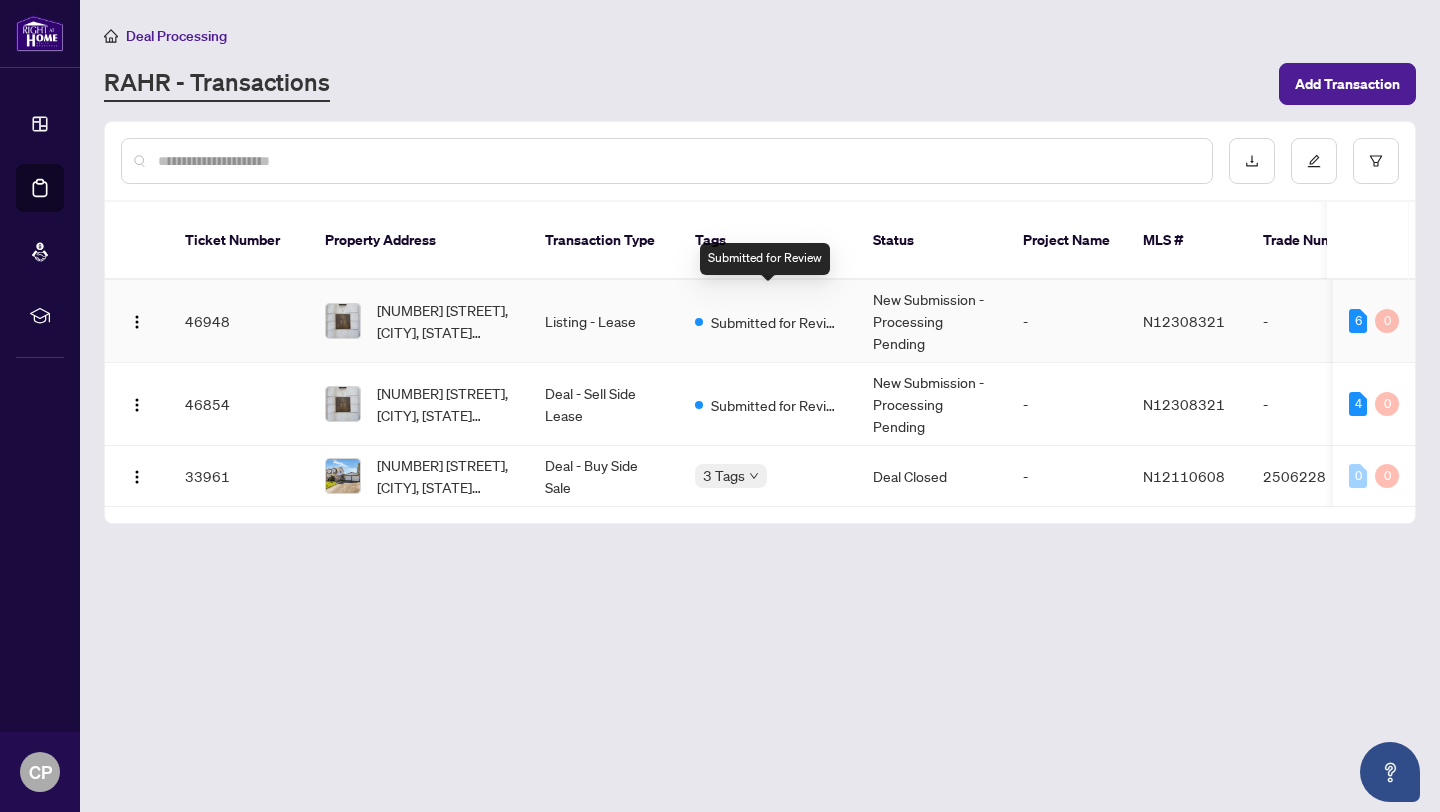click on "Submitted for Review" at bounding box center [776, 322] 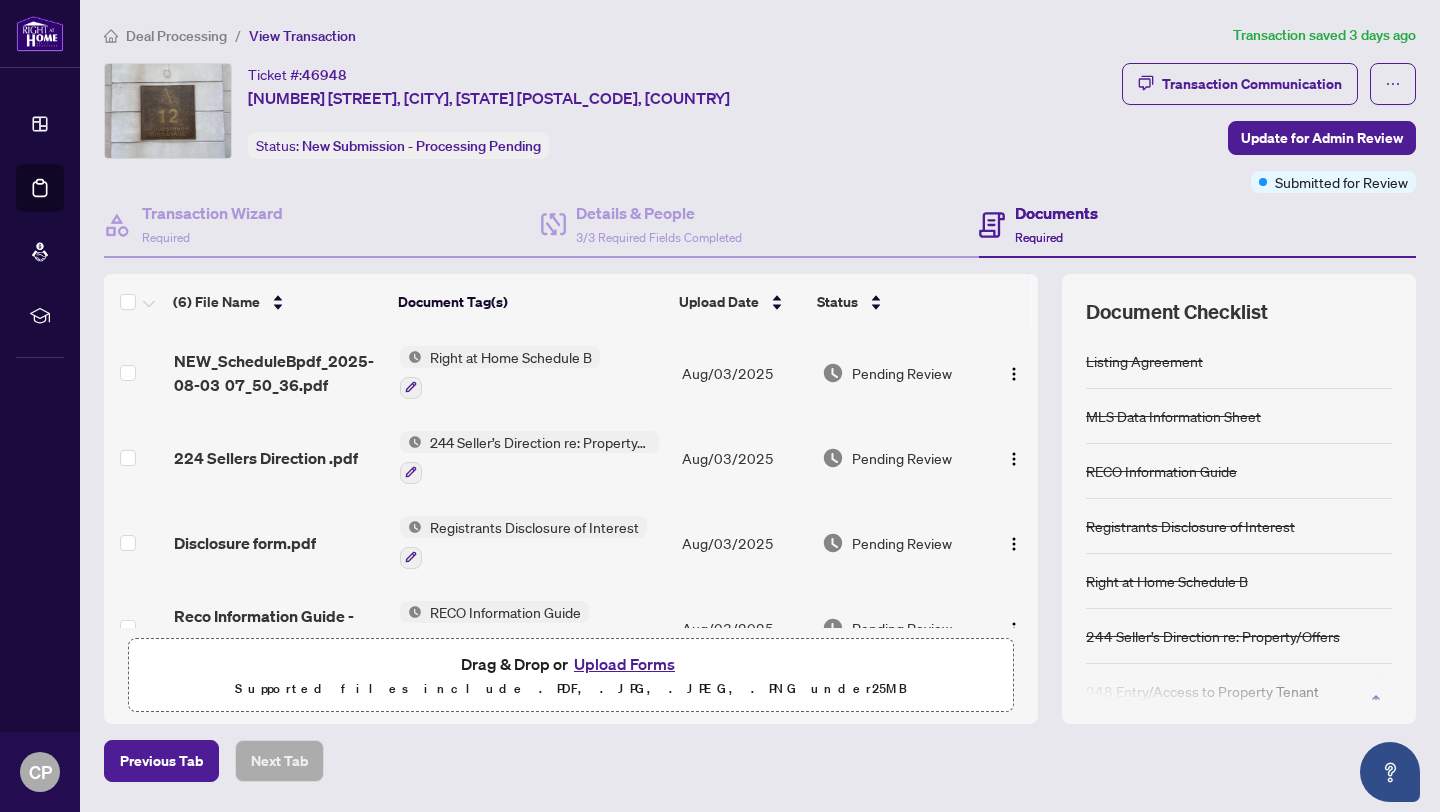 click on "Submitted for Review" at bounding box center (1341, 182) 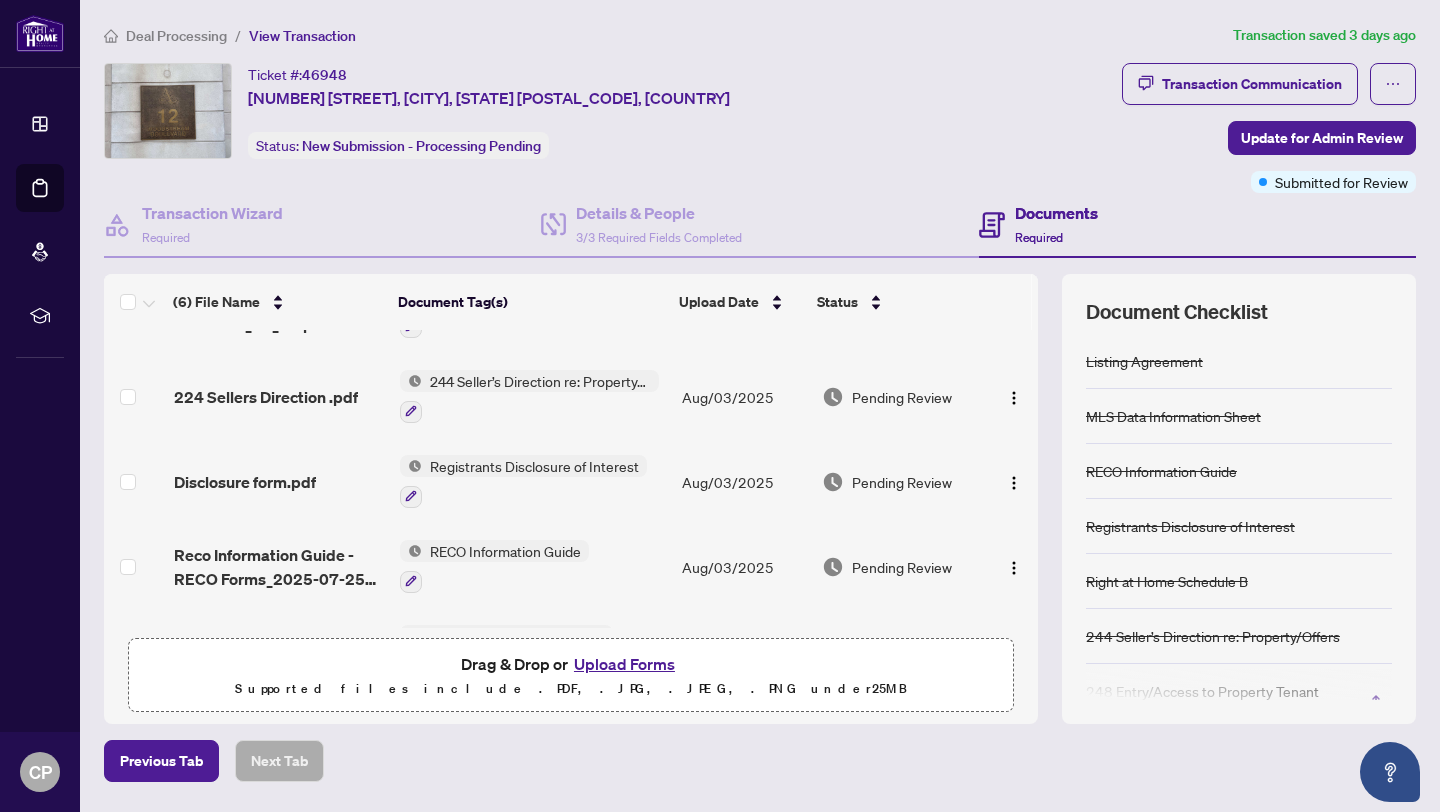 scroll, scrollTop: 0, scrollLeft: 0, axis: both 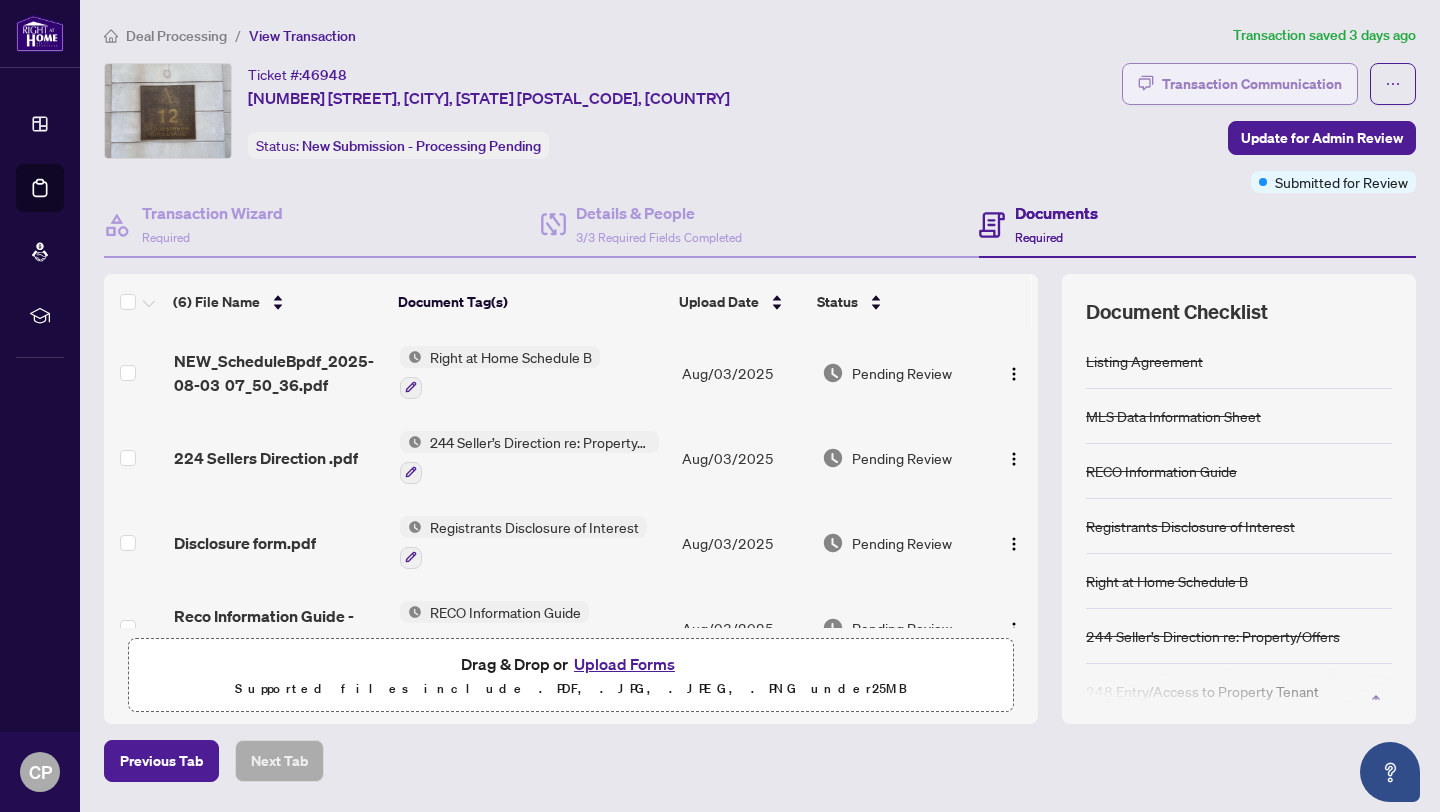 click on "Transaction Communication" at bounding box center [1252, 84] 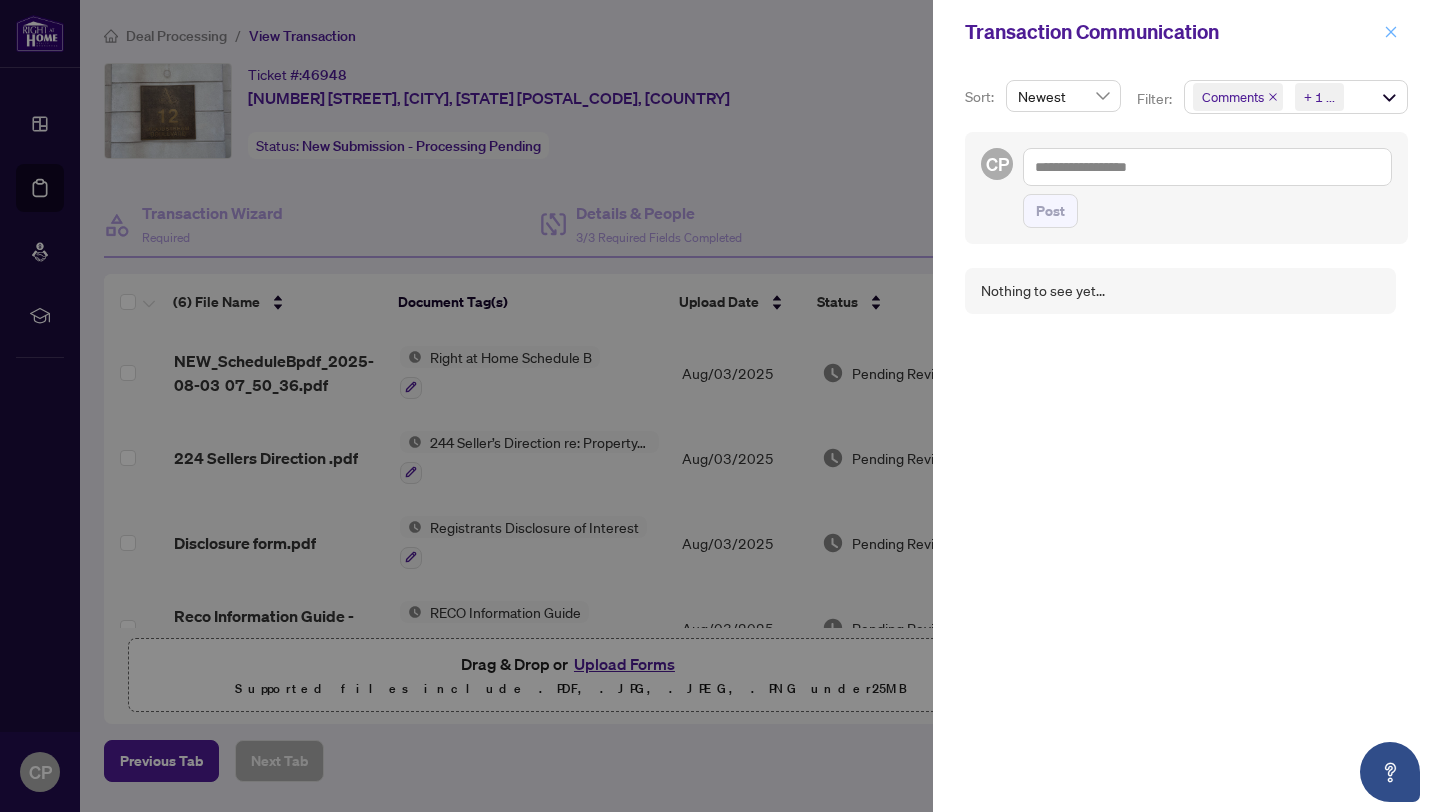 click 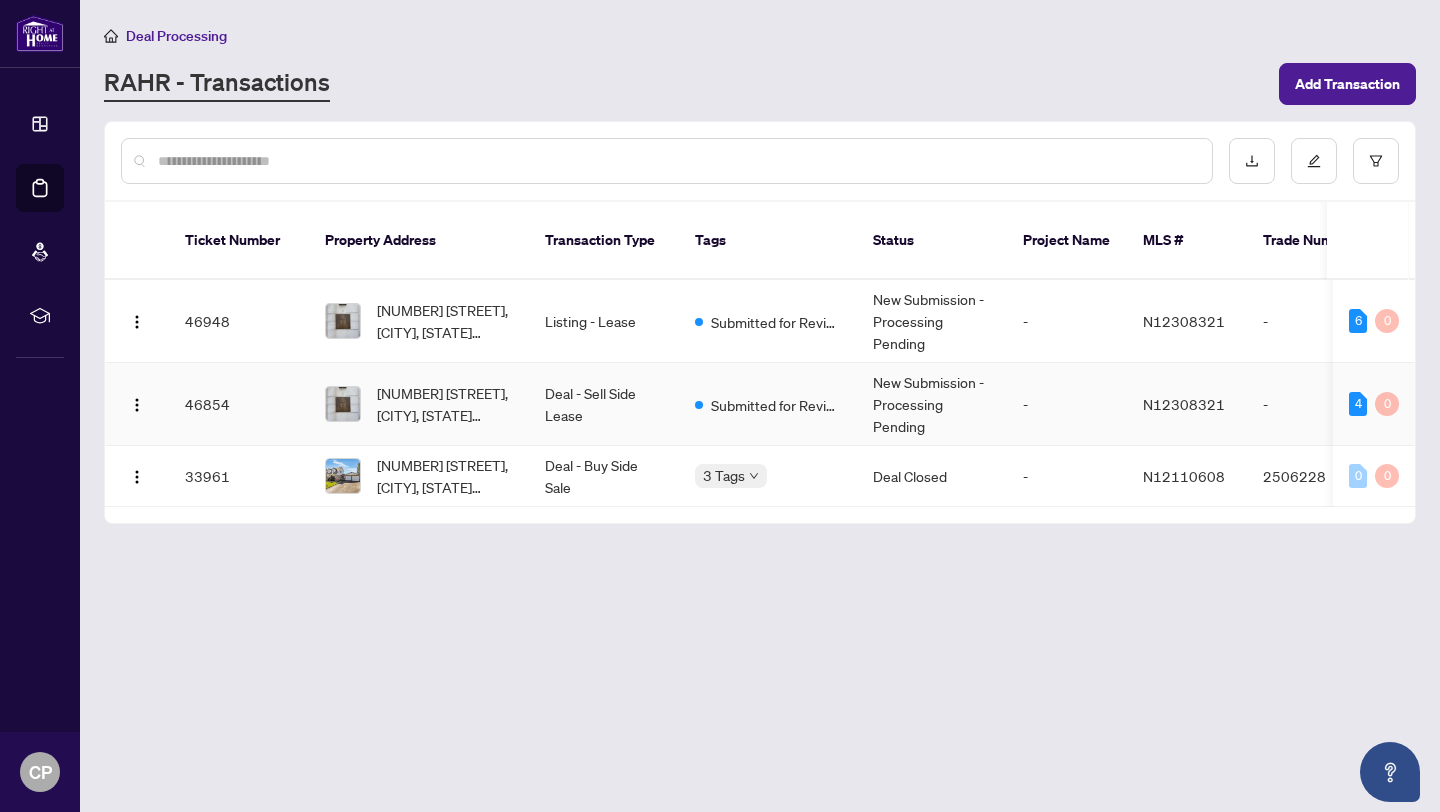 click on "46854" at bounding box center (239, 404) 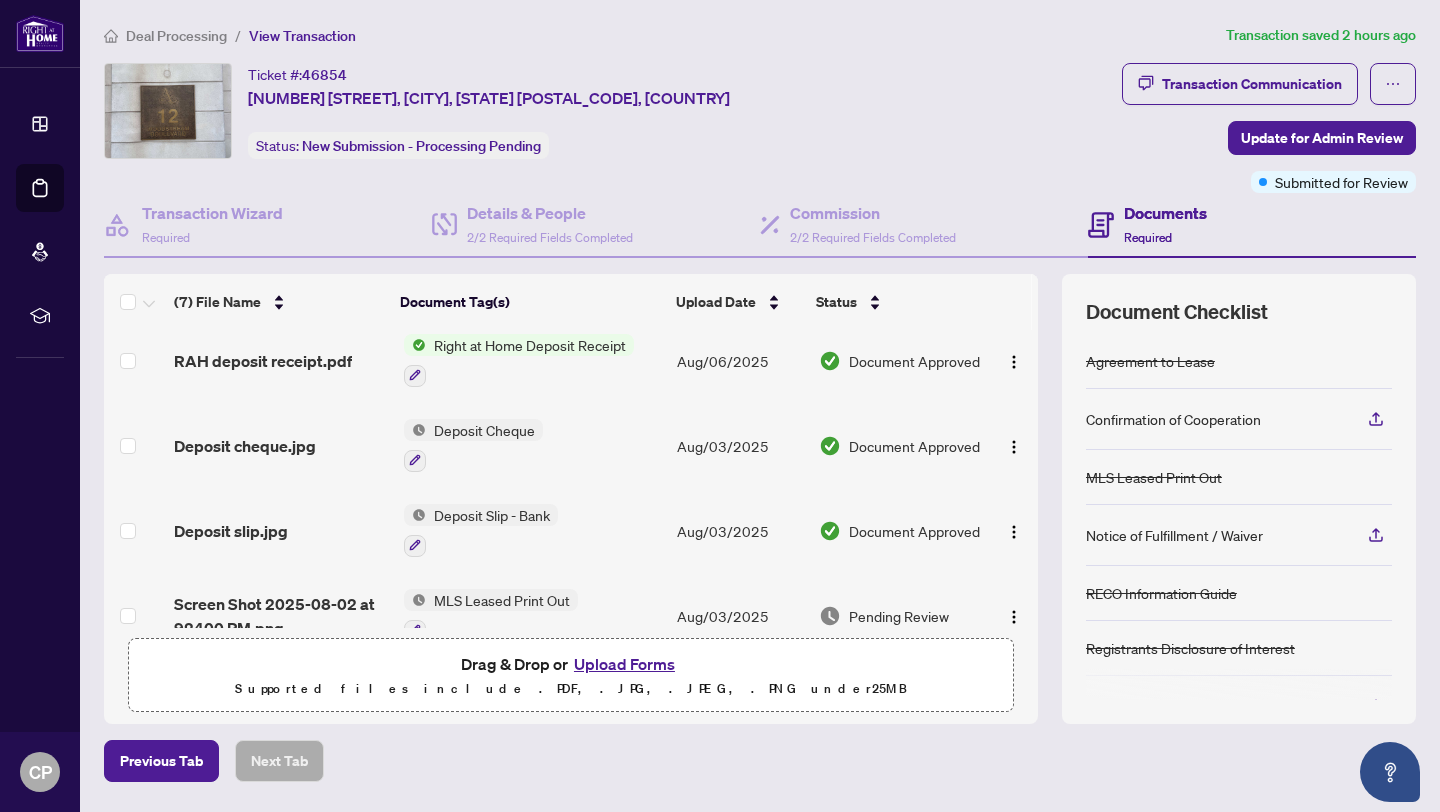 scroll, scrollTop: 0, scrollLeft: 0, axis: both 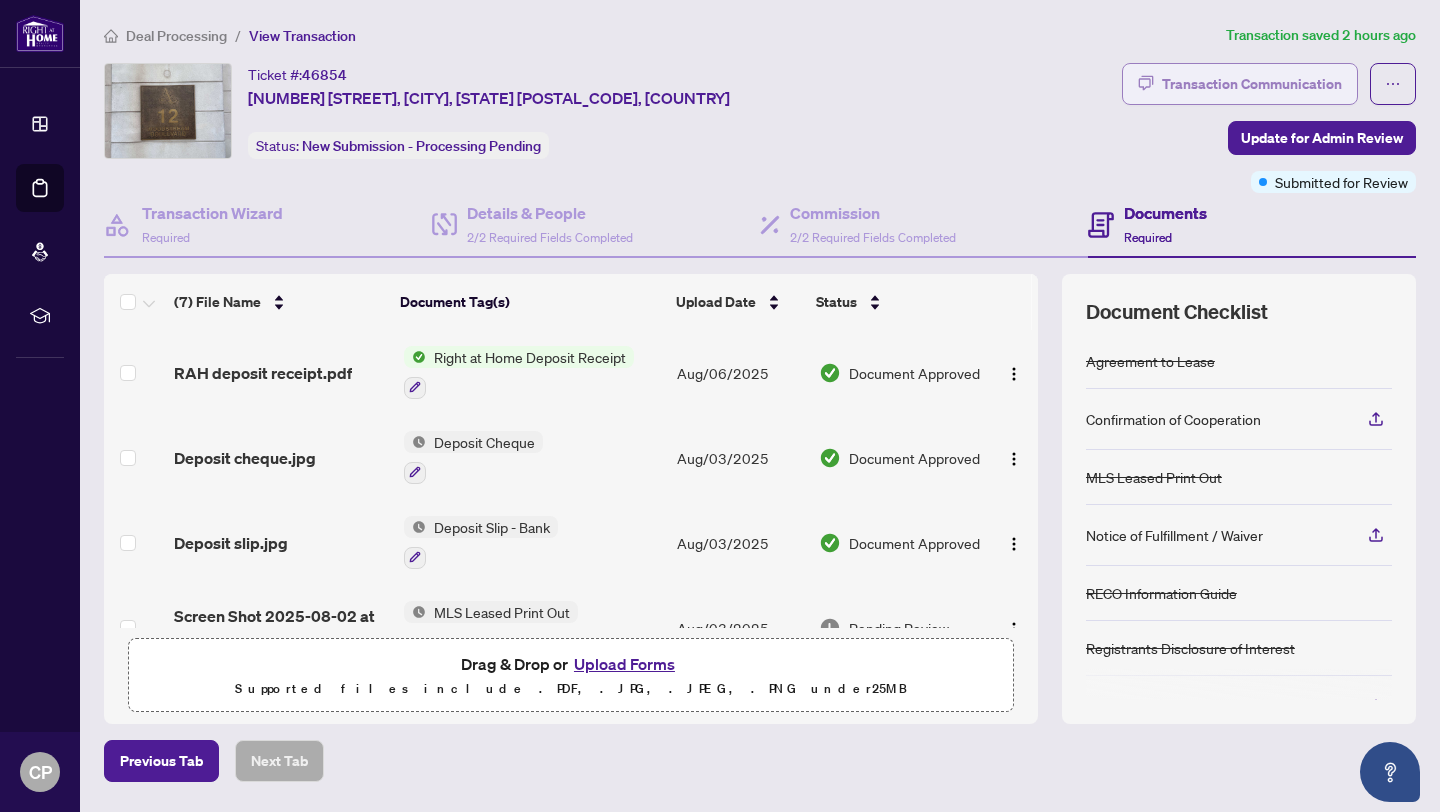 click on "Transaction Communication" at bounding box center (1252, 84) 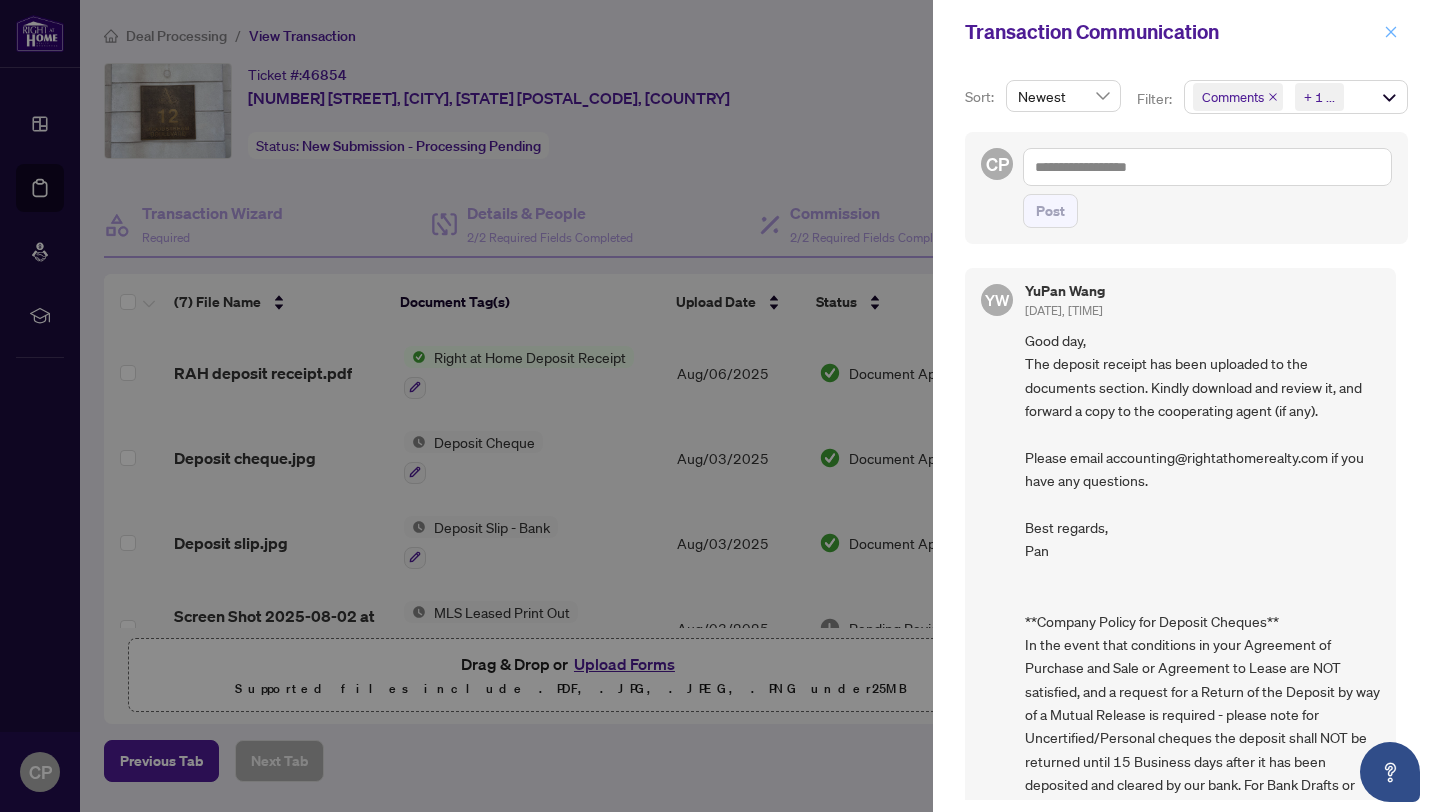 click 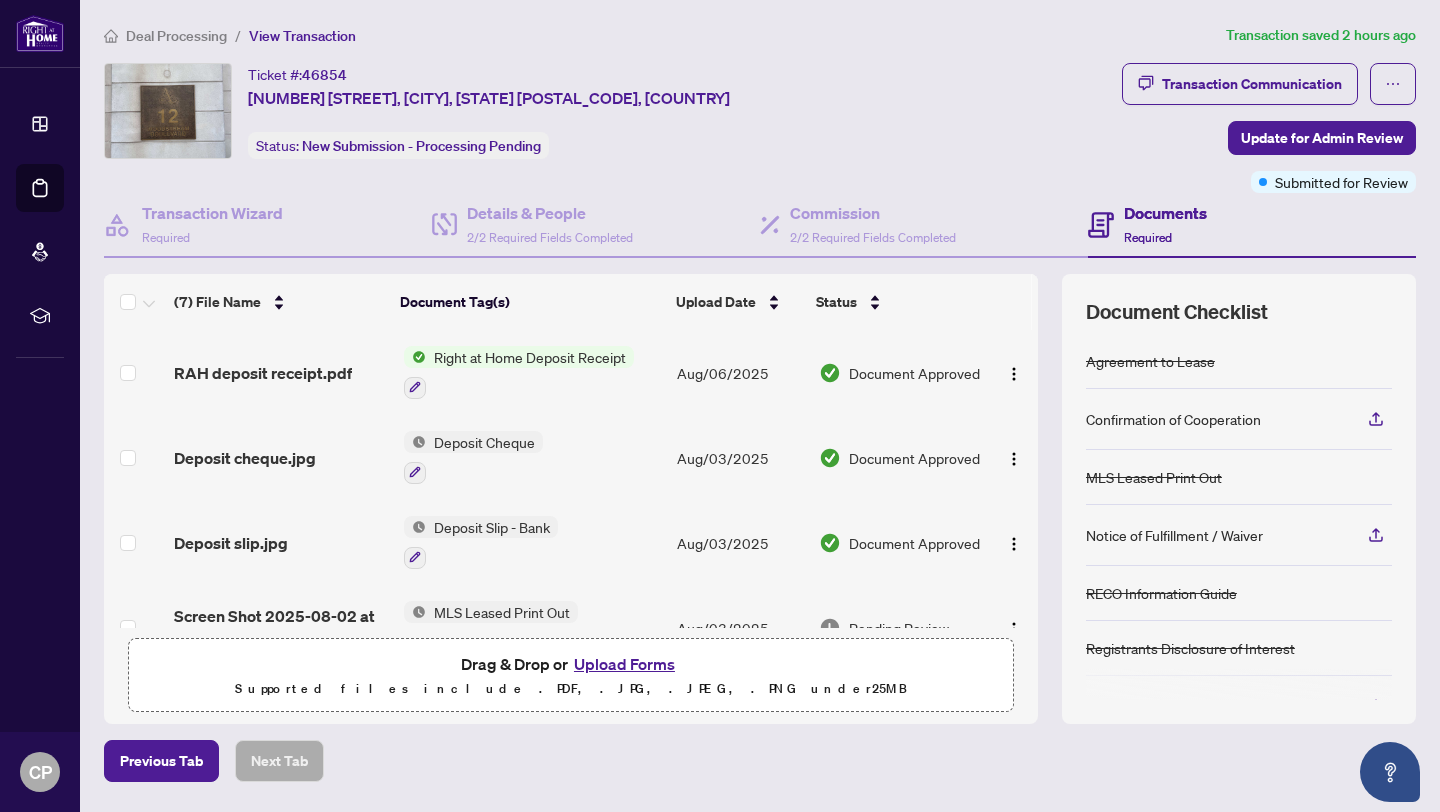 click on "Documents" at bounding box center [1165, 213] 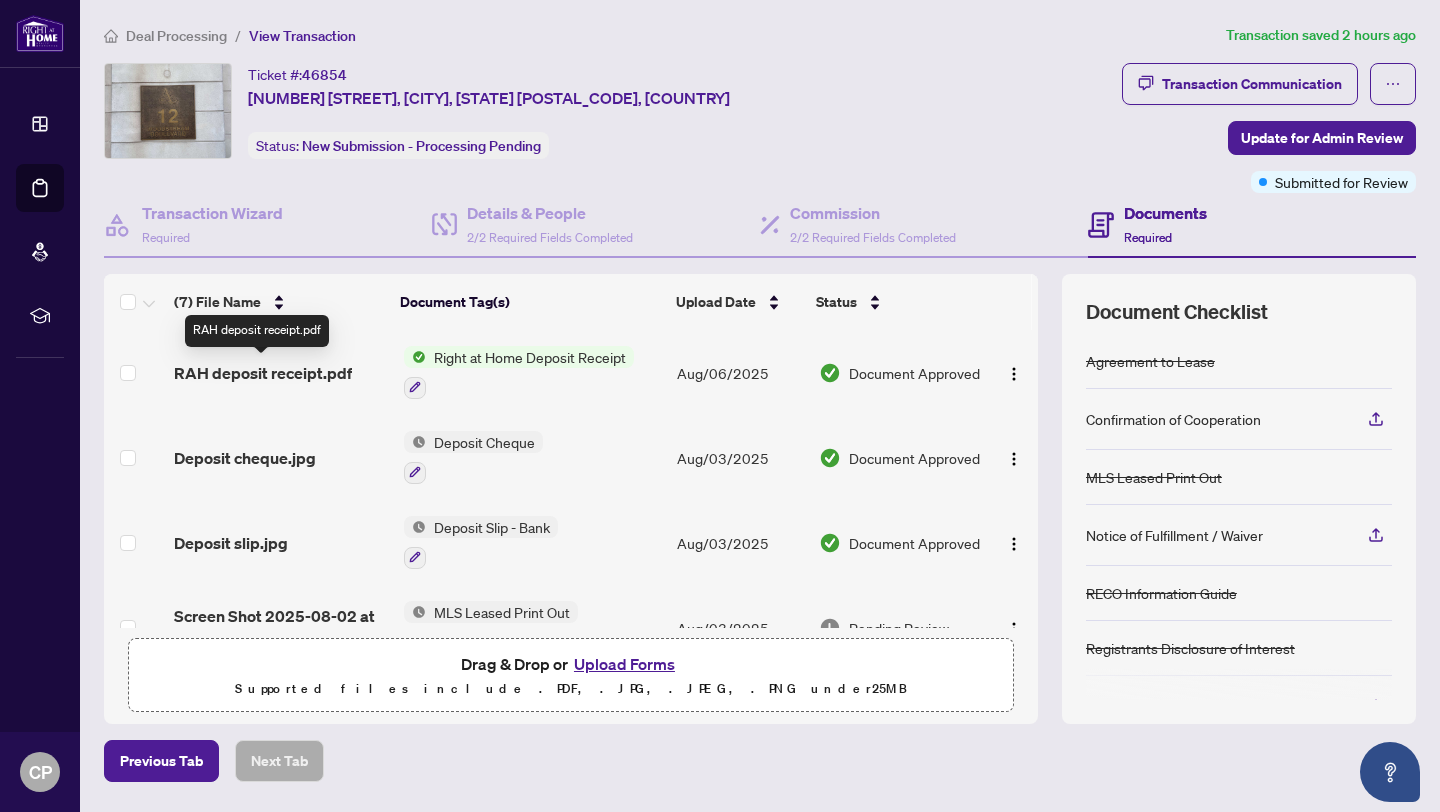 click on "RAH deposit receipt.pdf" at bounding box center (263, 373) 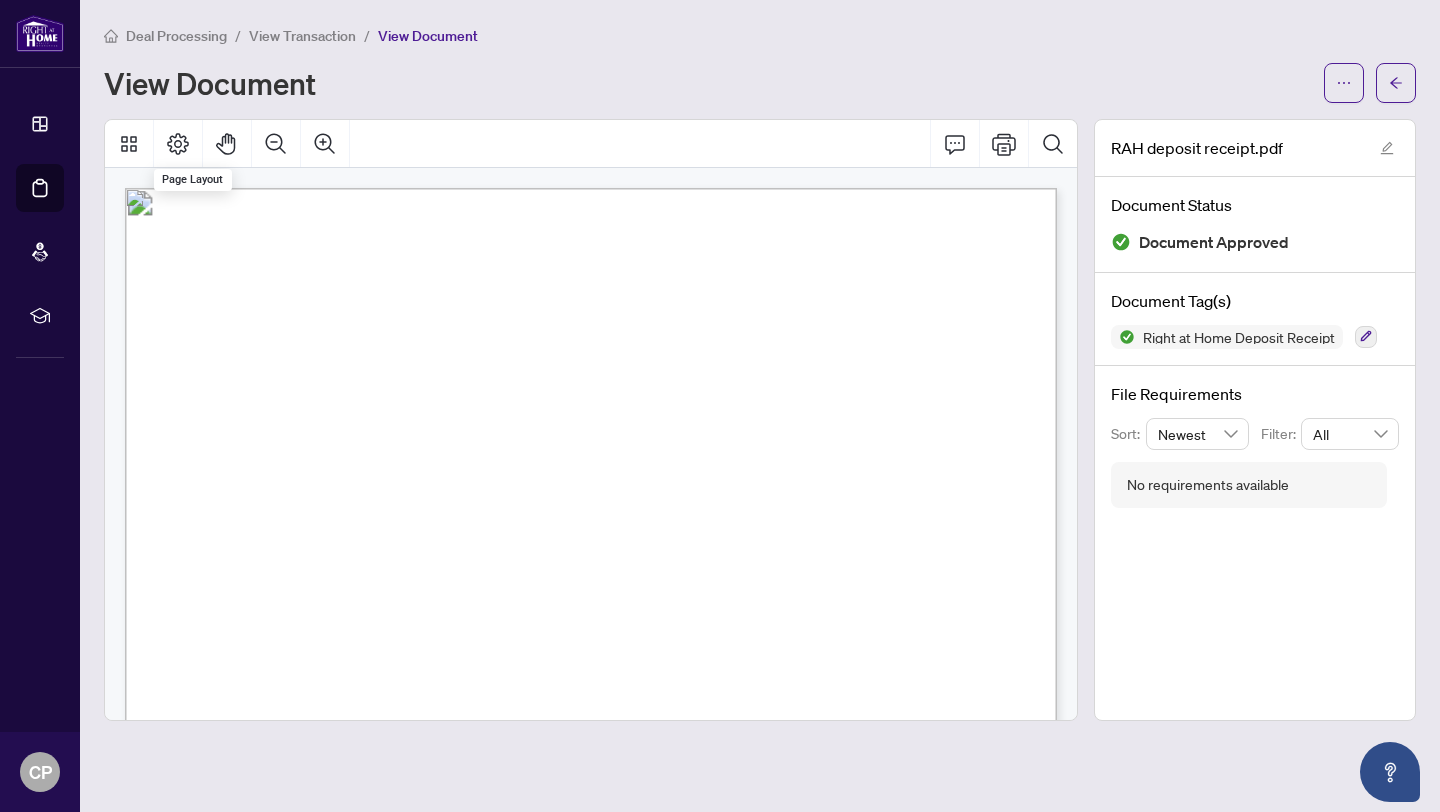click on "Right at Home Realty
895 Don Mills Rd., Suite 401
Toronto ON M3C-1W3
Receipt
[DATE]
RECEIVED FROM:  [FIRST] [LAST]
TRUST DEPOSIT ON:  [NUMBER] [STREET] [NUMBER]
FUNDS RECEIVED:  $5,600.00
DEPOSIT RECEIVED IN:  CAD
FILE #:  [NUMBER]
DATE RECEIVED:  [DATE]
PAYMENT TYPE:  Bank Draft
REFERENCE #  [REFERENCE]
RECEIVED BY:  __________________________________" at bounding box center [834, 1106] 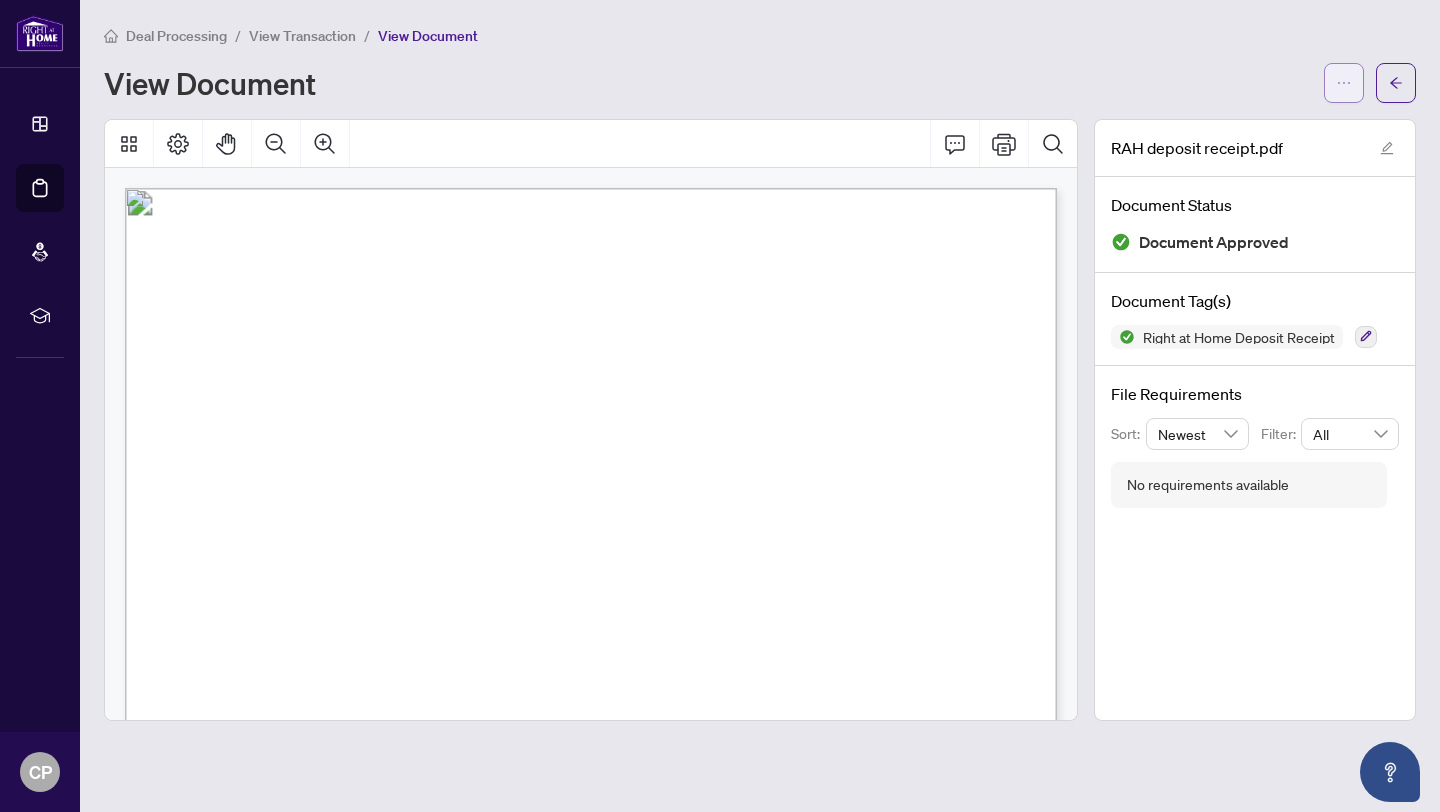 click 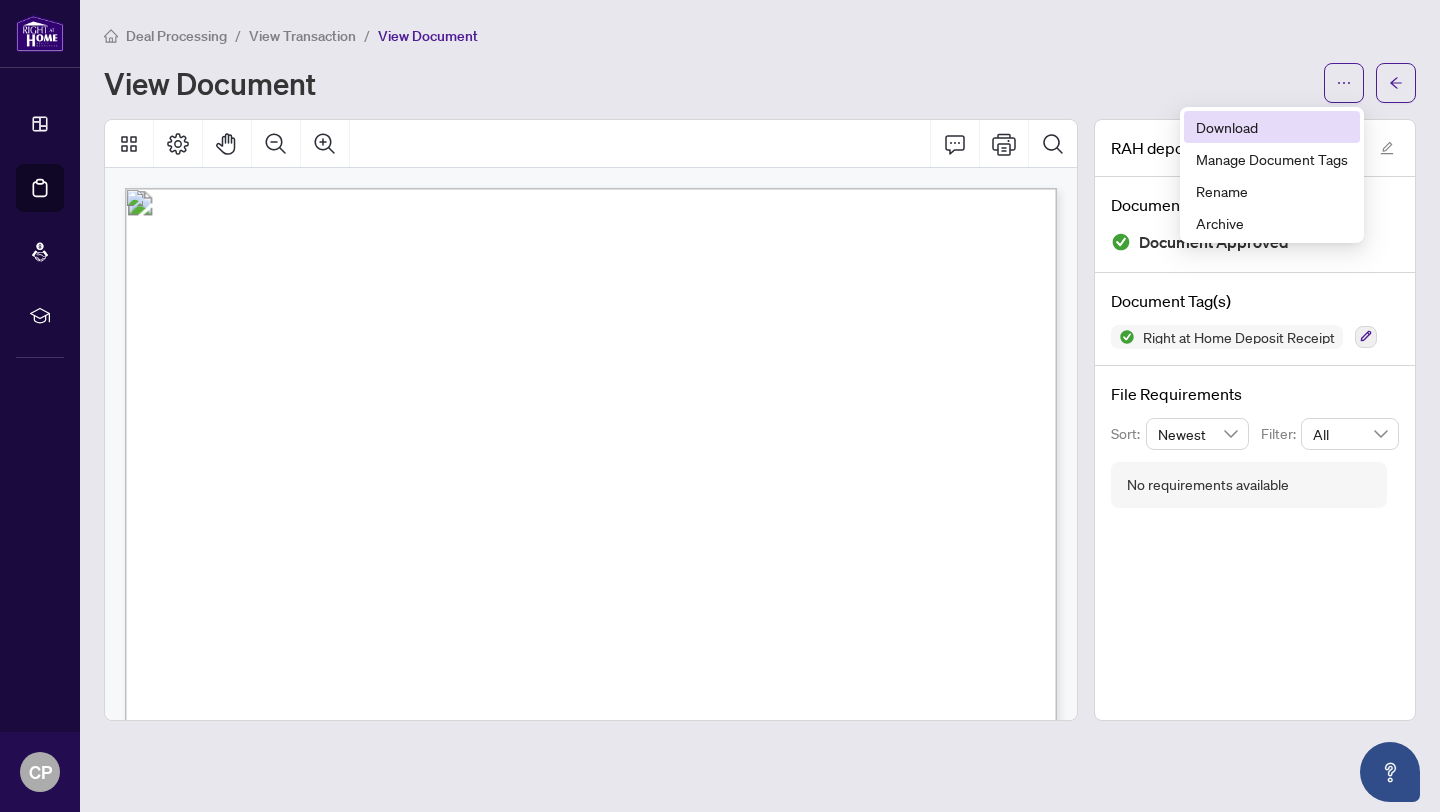 click on "Download" at bounding box center [1272, 127] 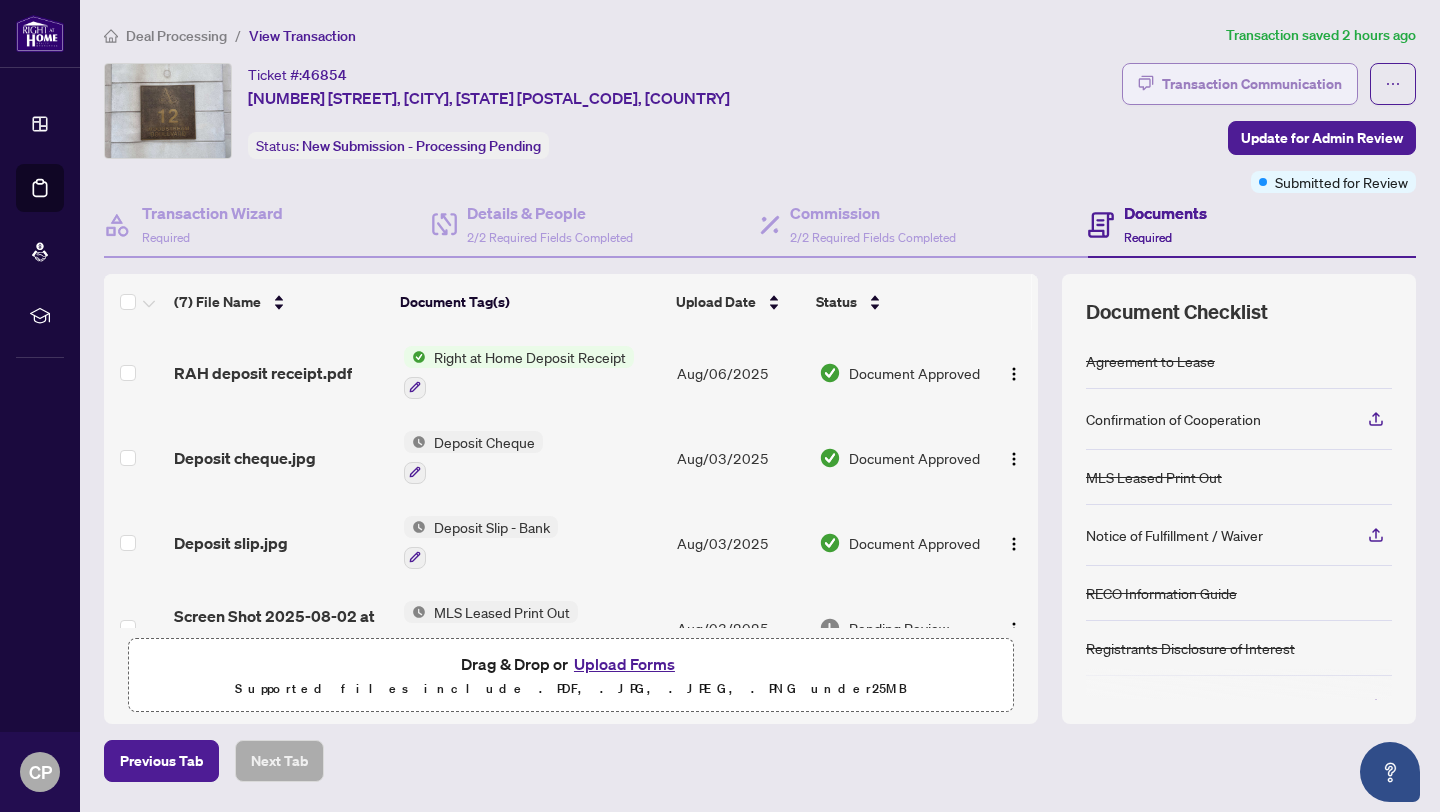 click on "Transaction Communication" at bounding box center [1252, 84] 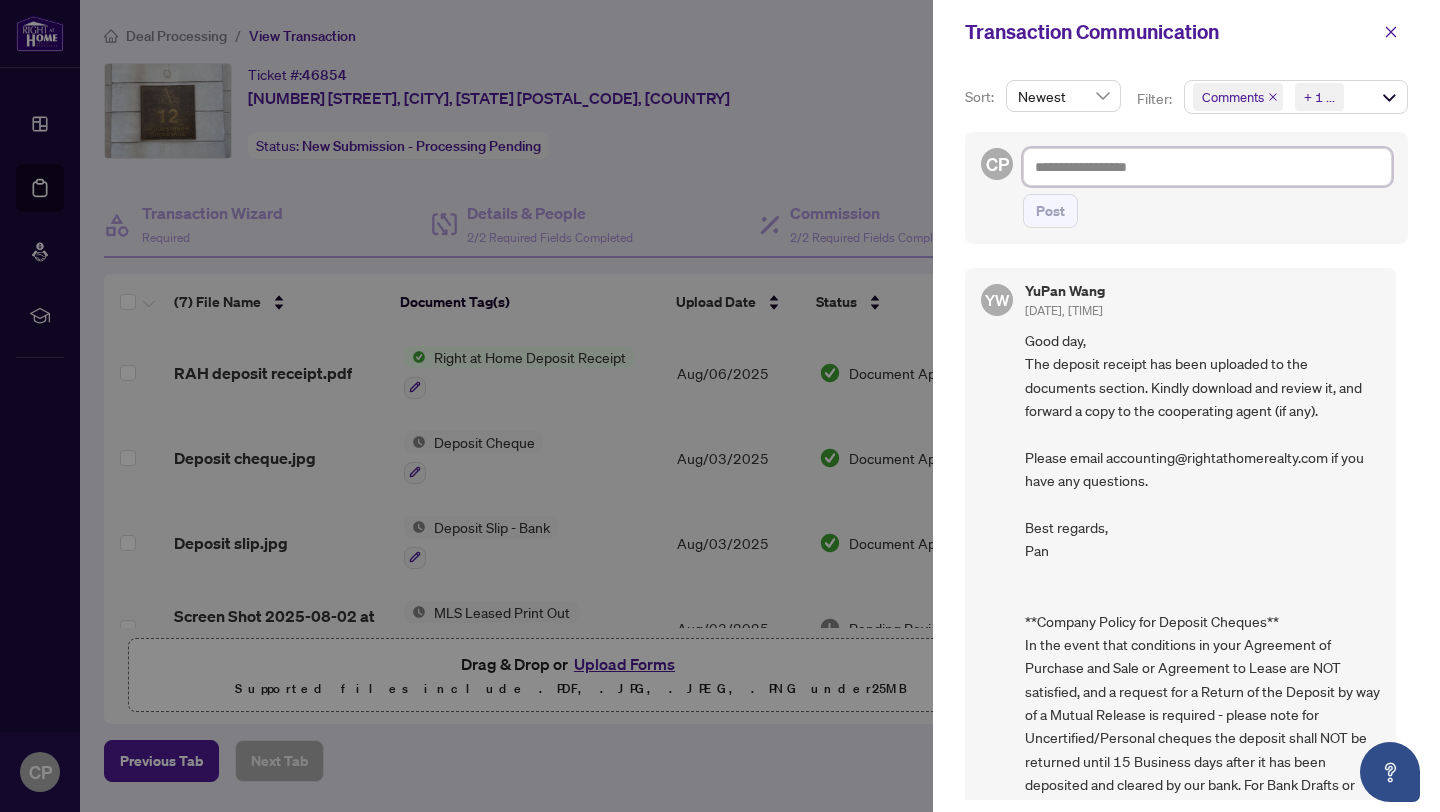 click at bounding box center (1207, 167) 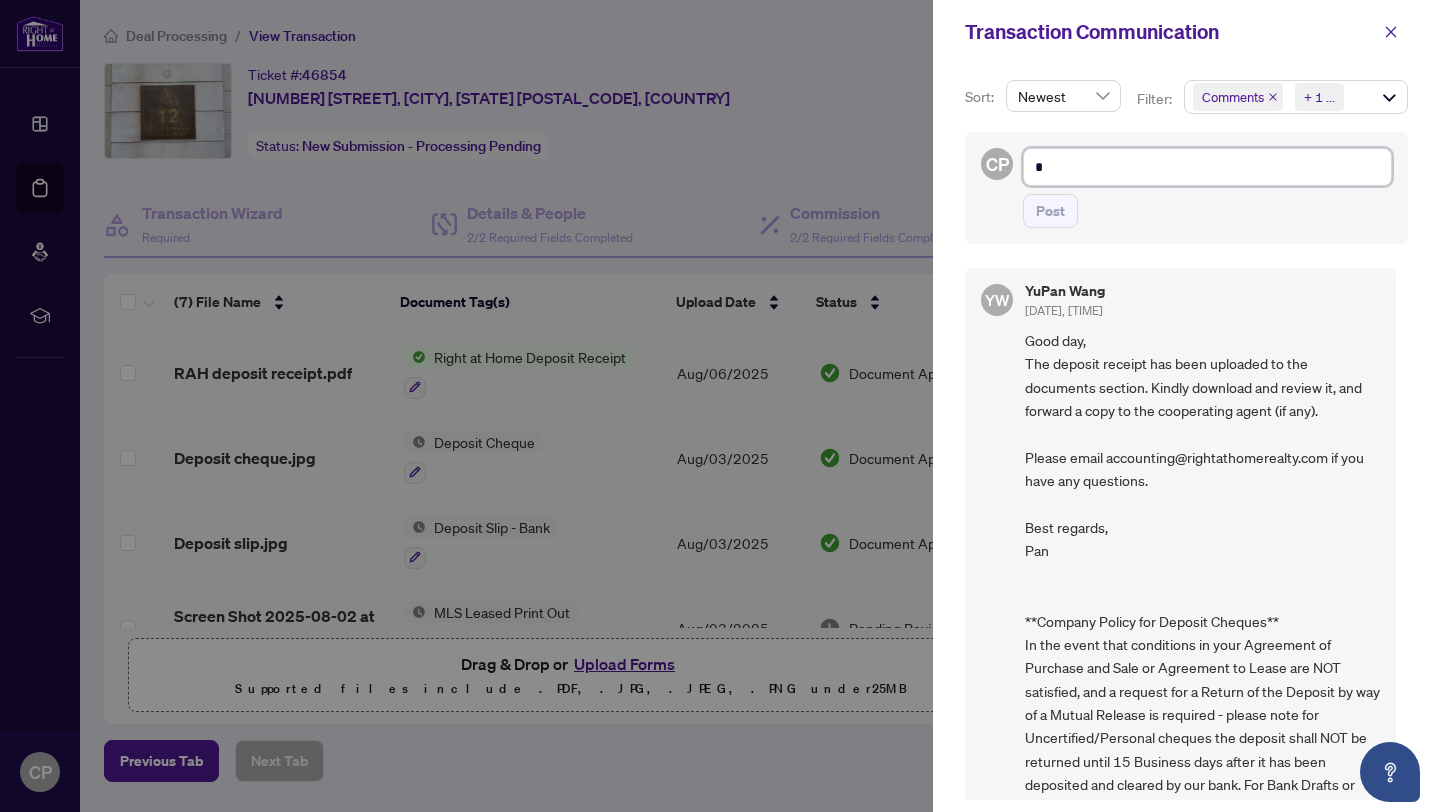 type on "**" 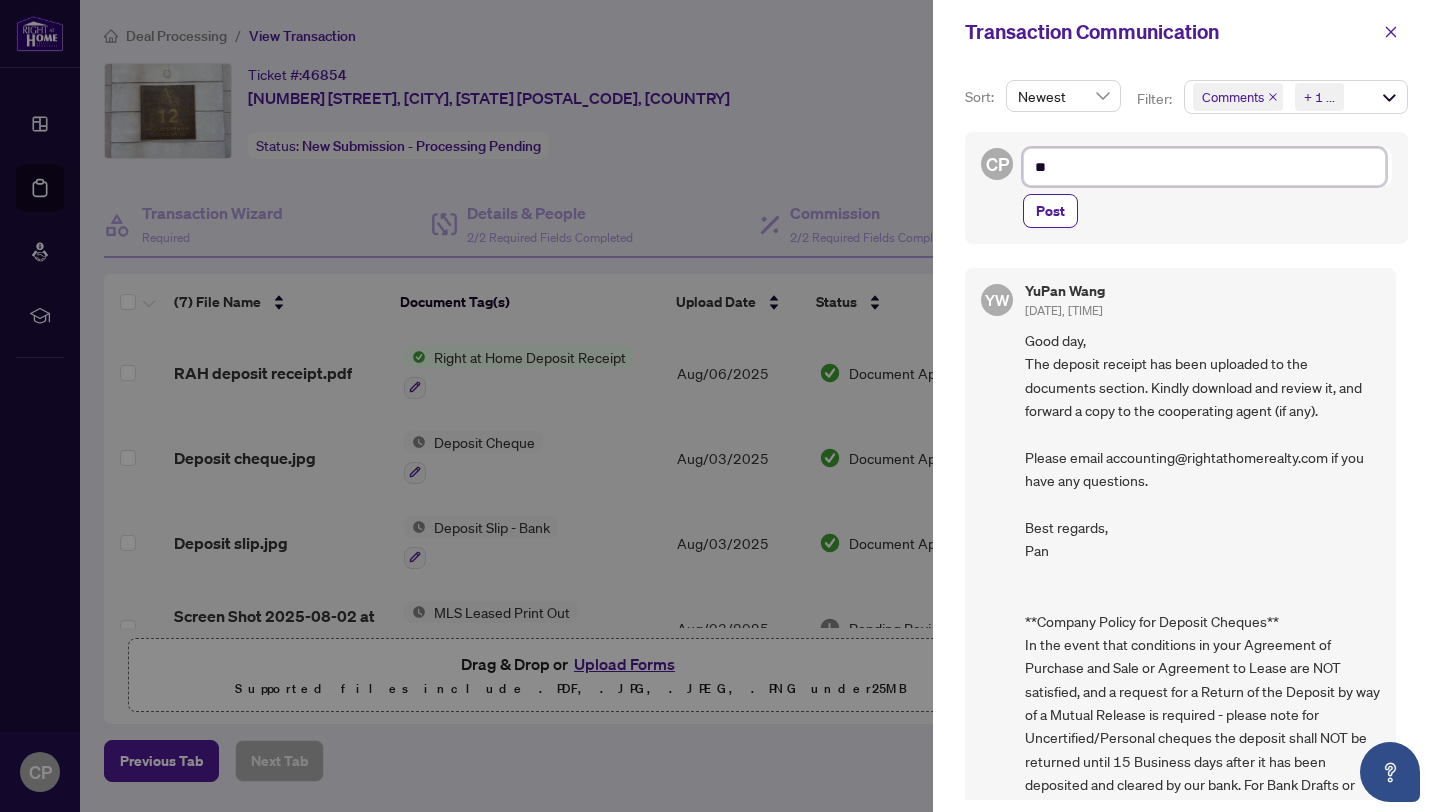 type on "***" 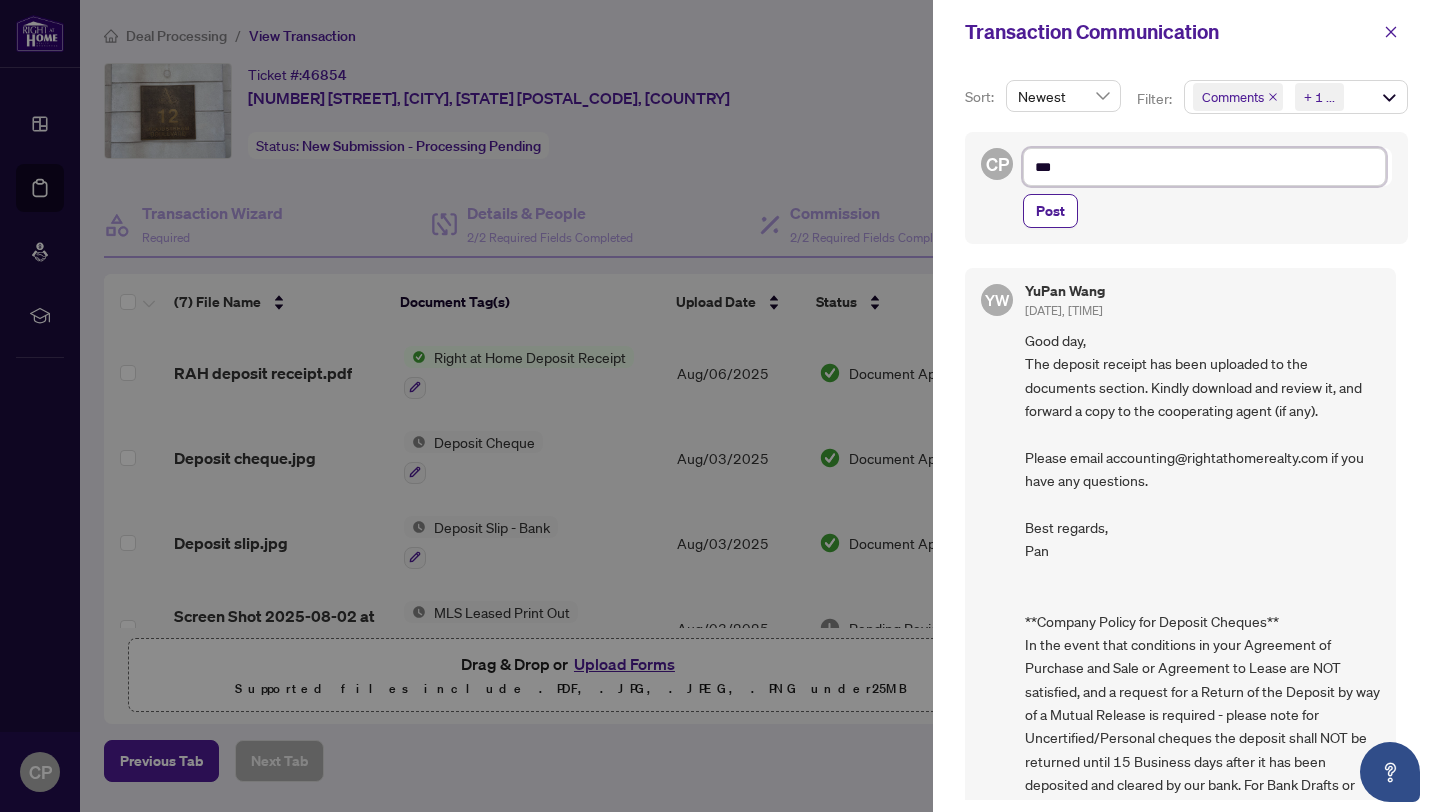 type on "****" 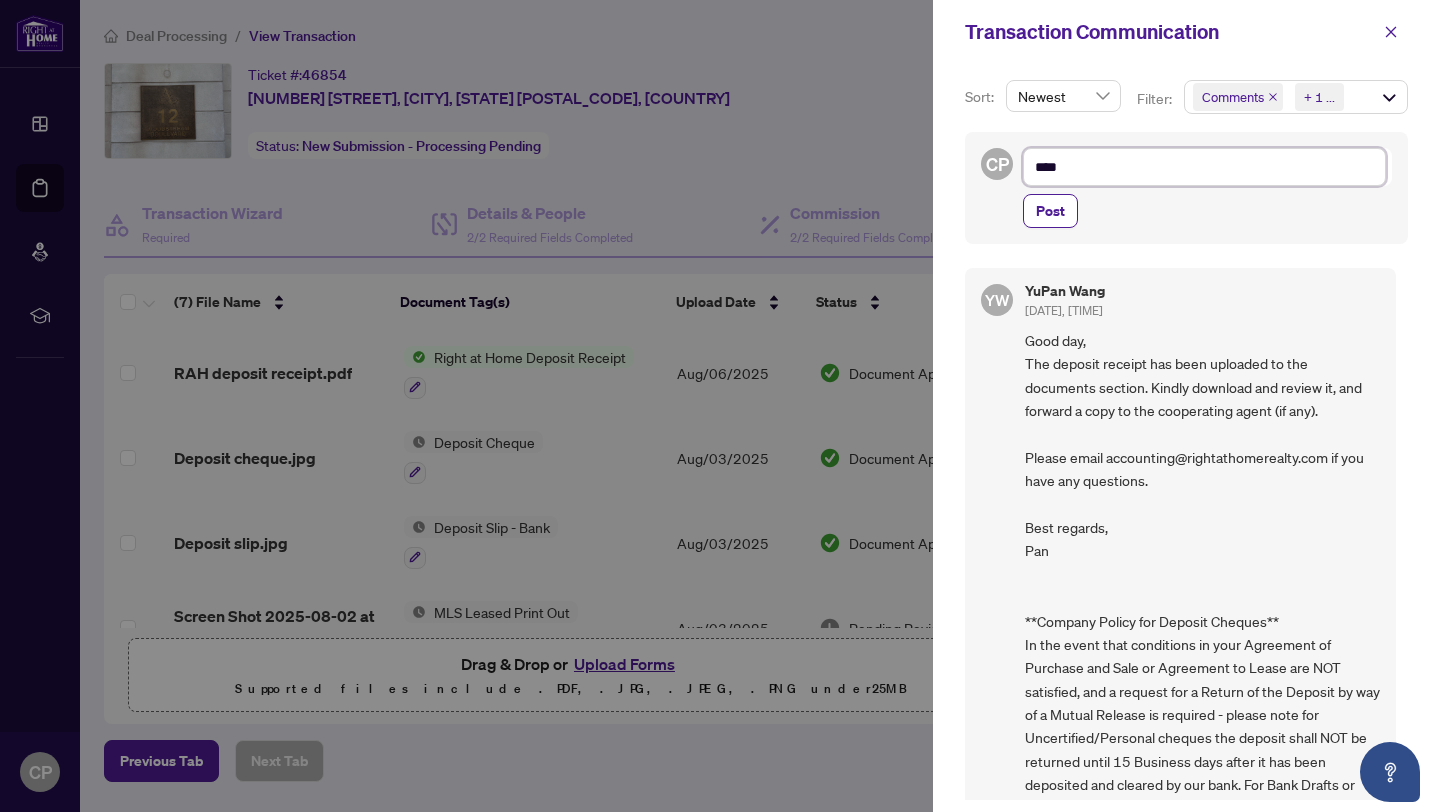 type on "****" 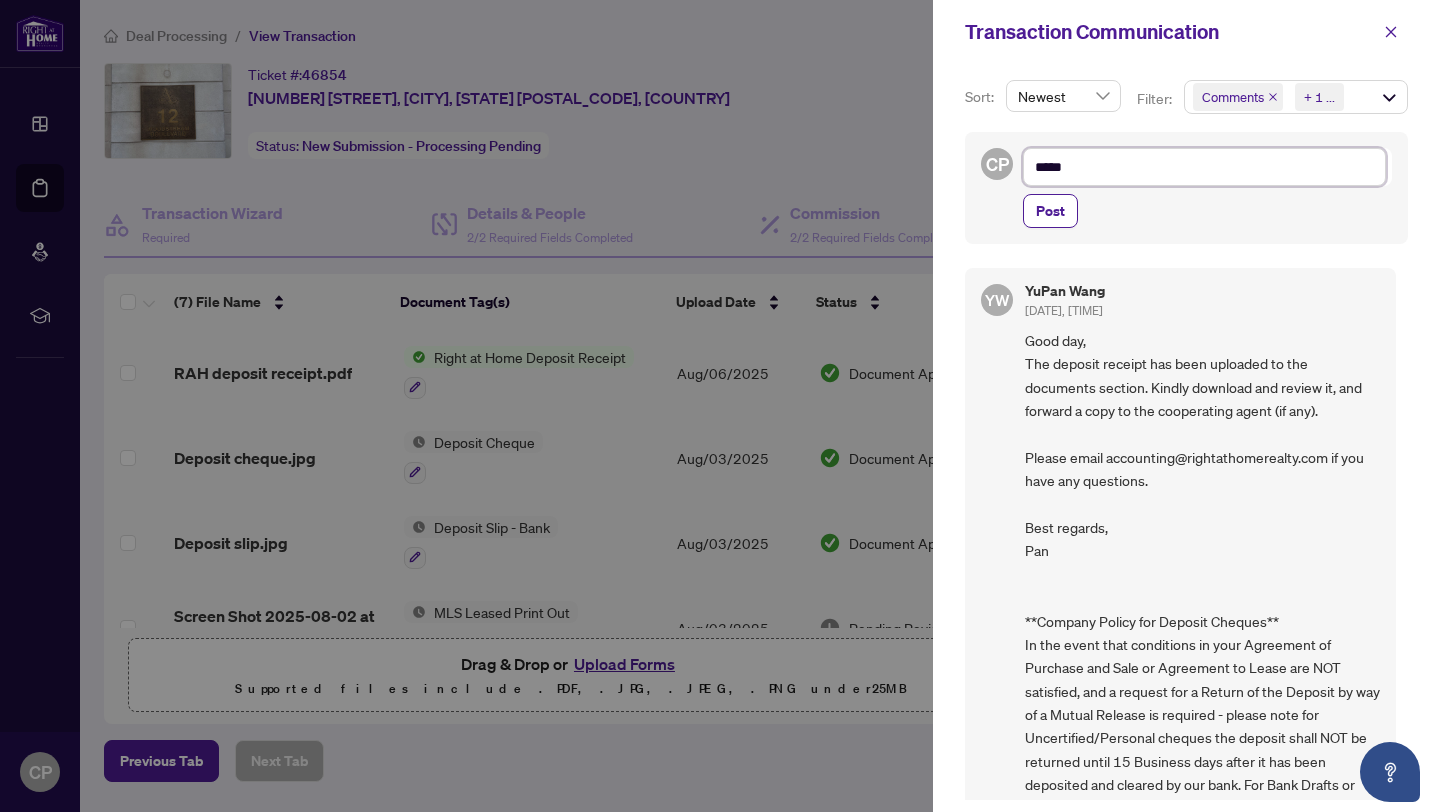 type on "******" 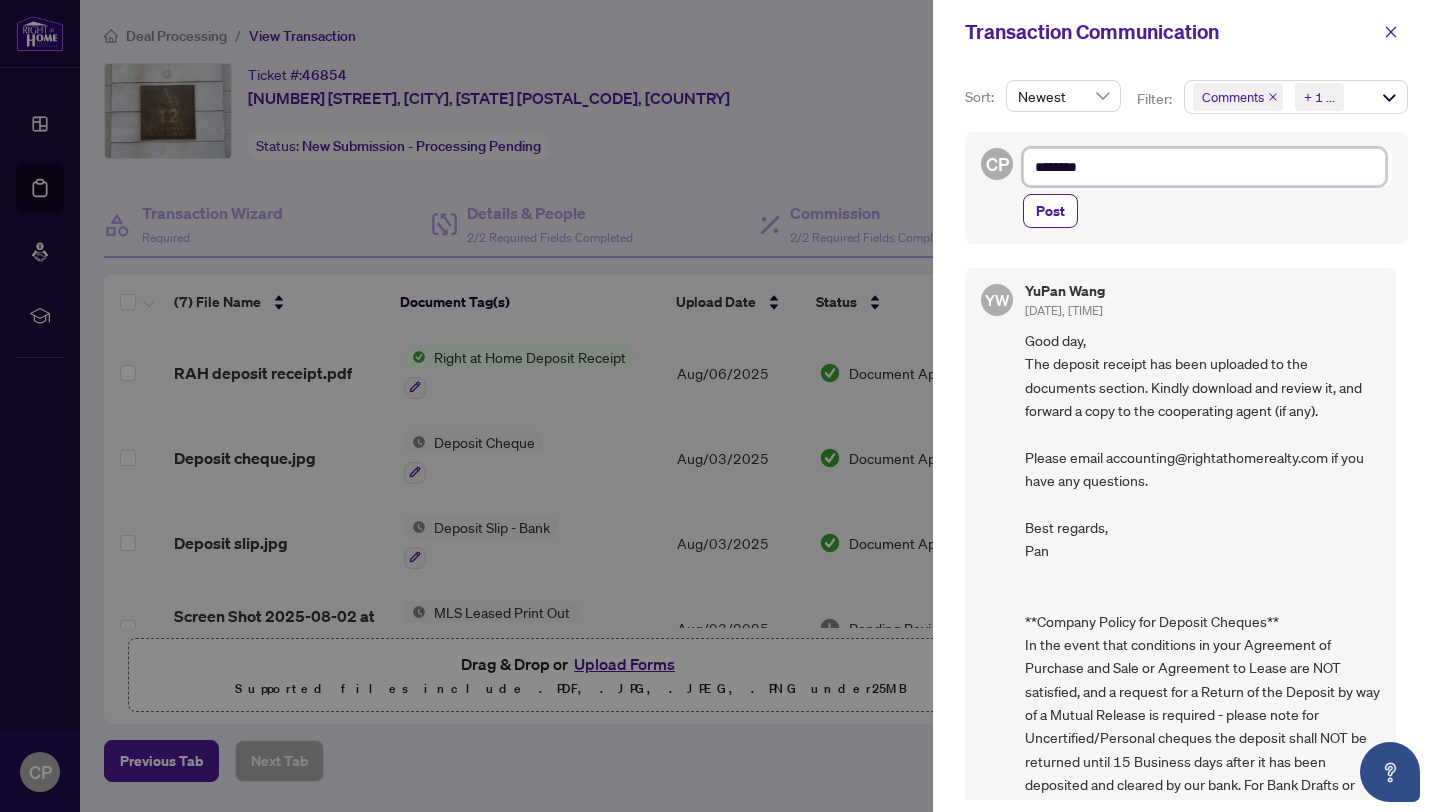 type on "*********" 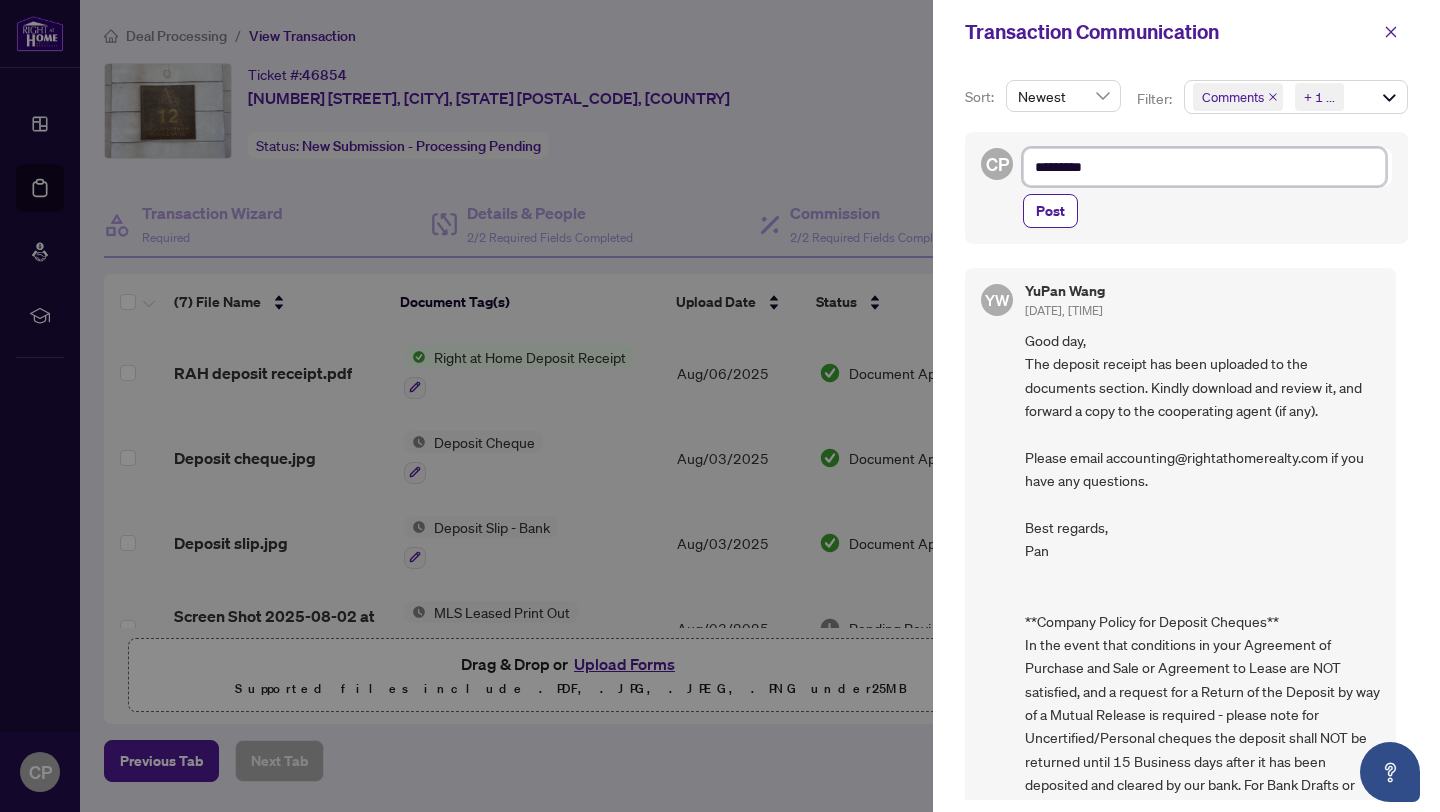 type on "**********" 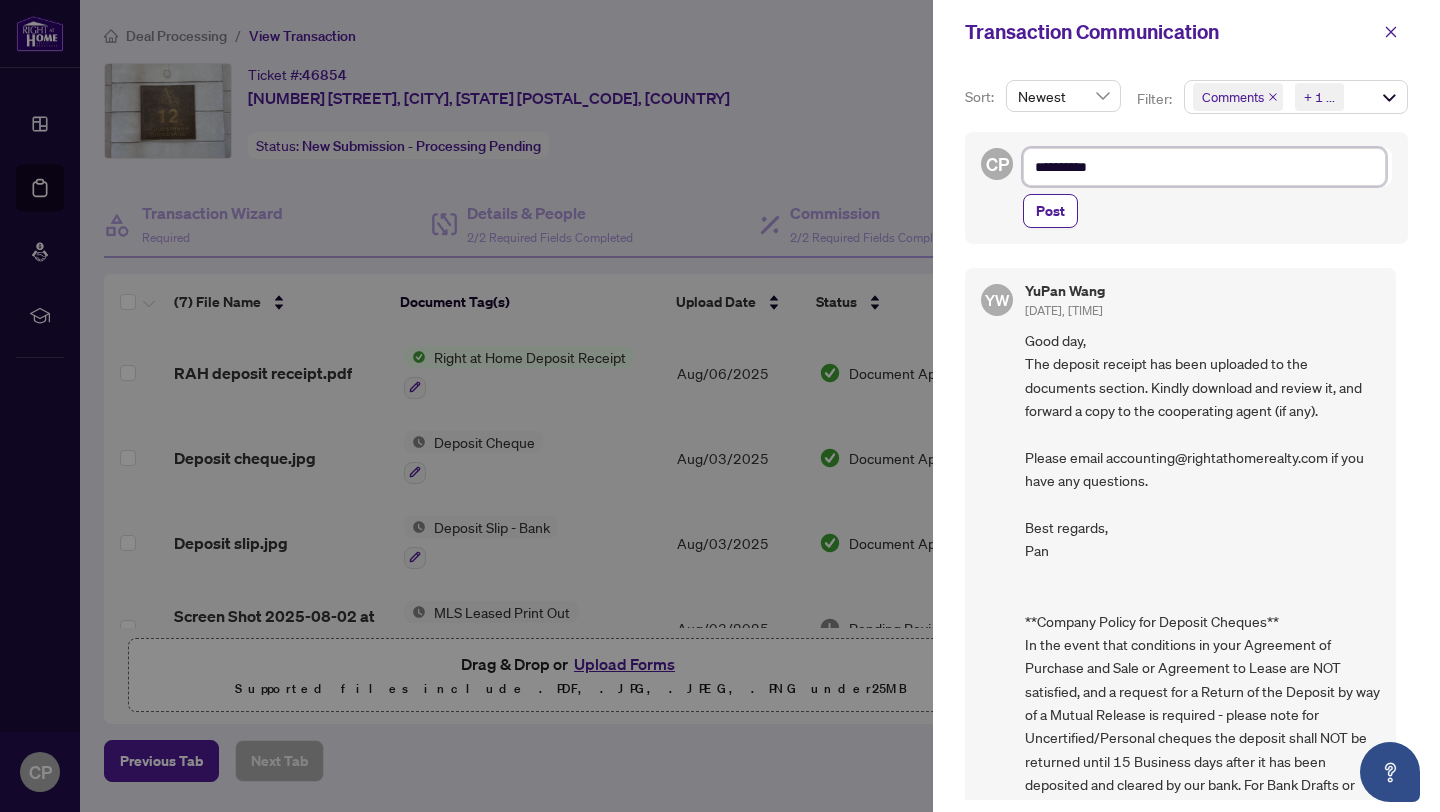 type on "**********" 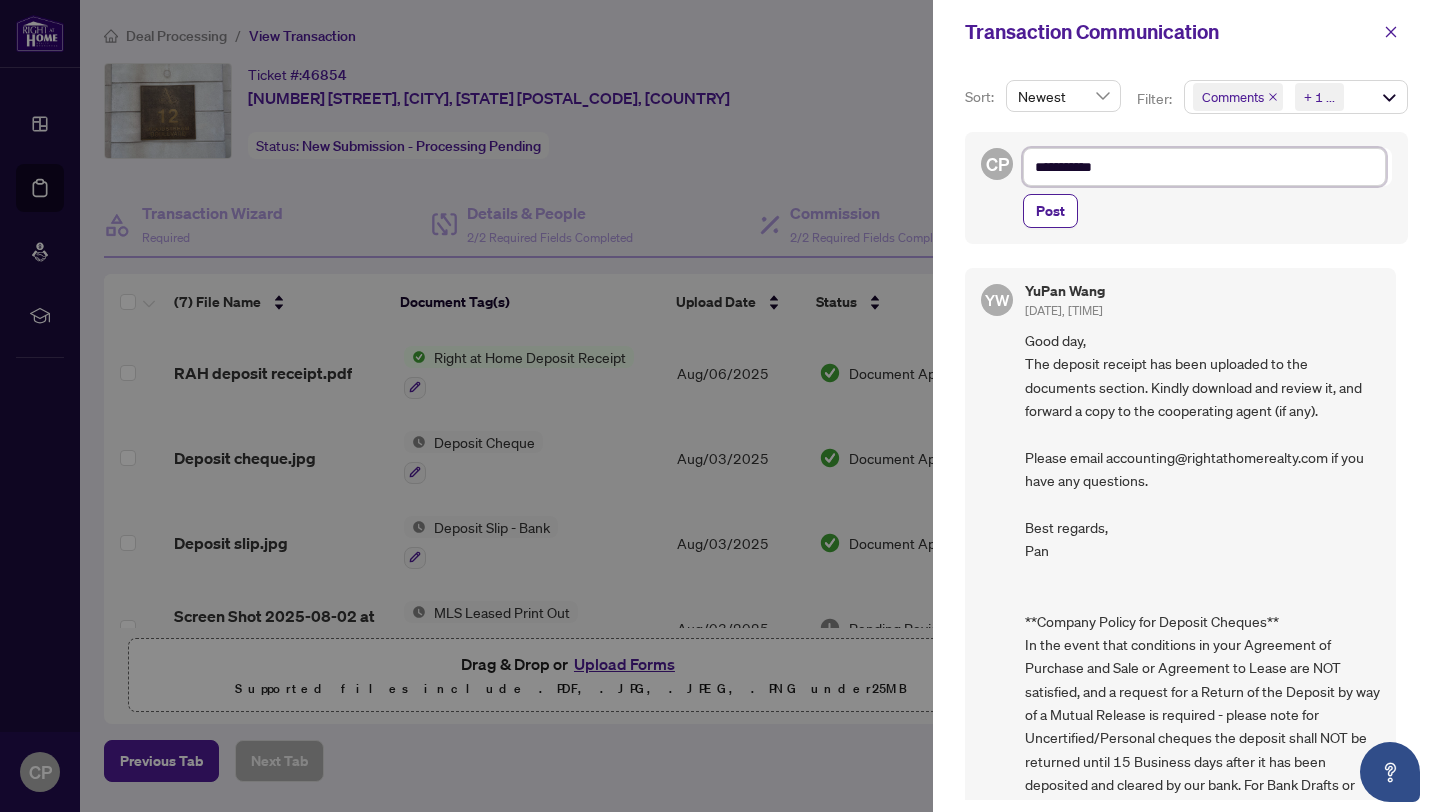 type on "**********" 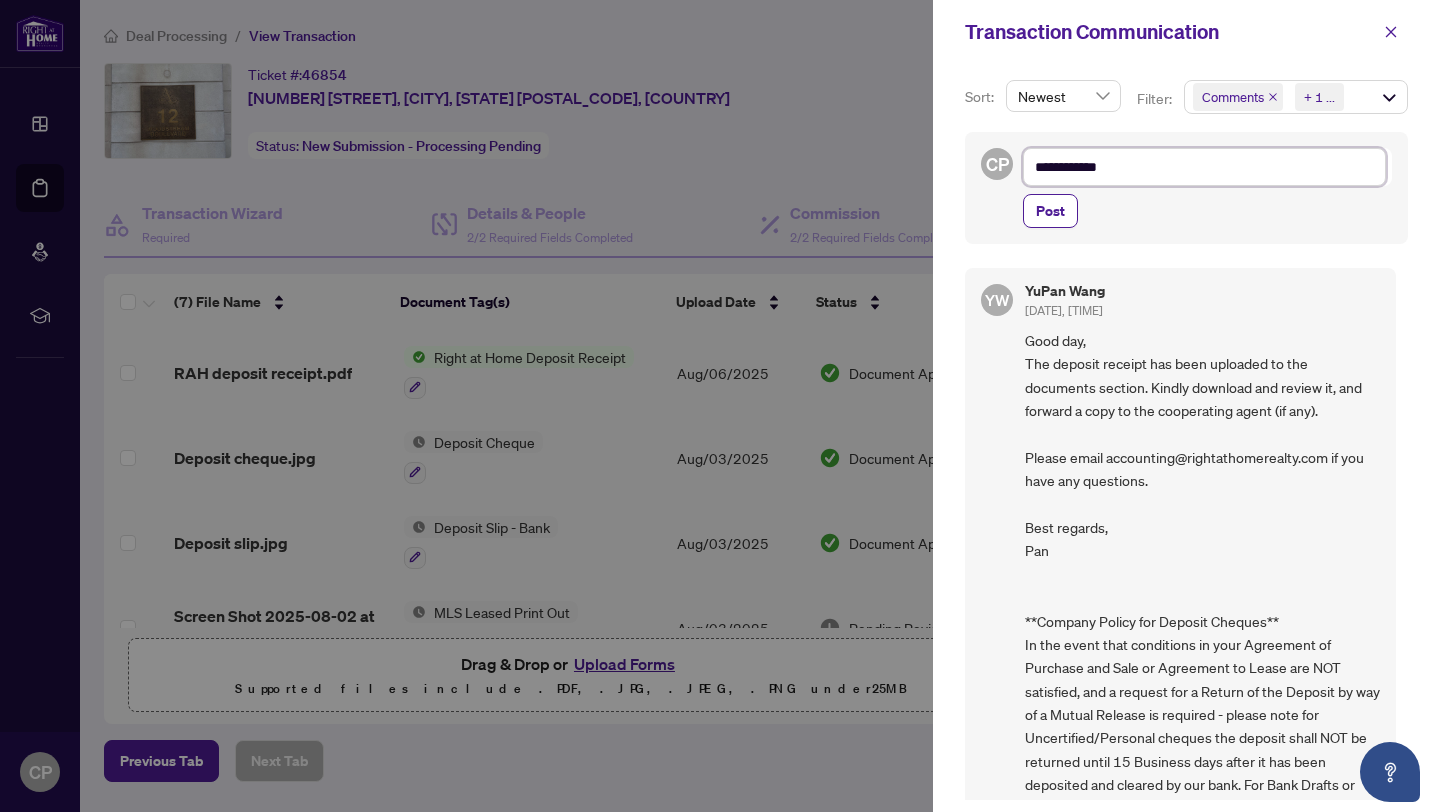 type on "**********" 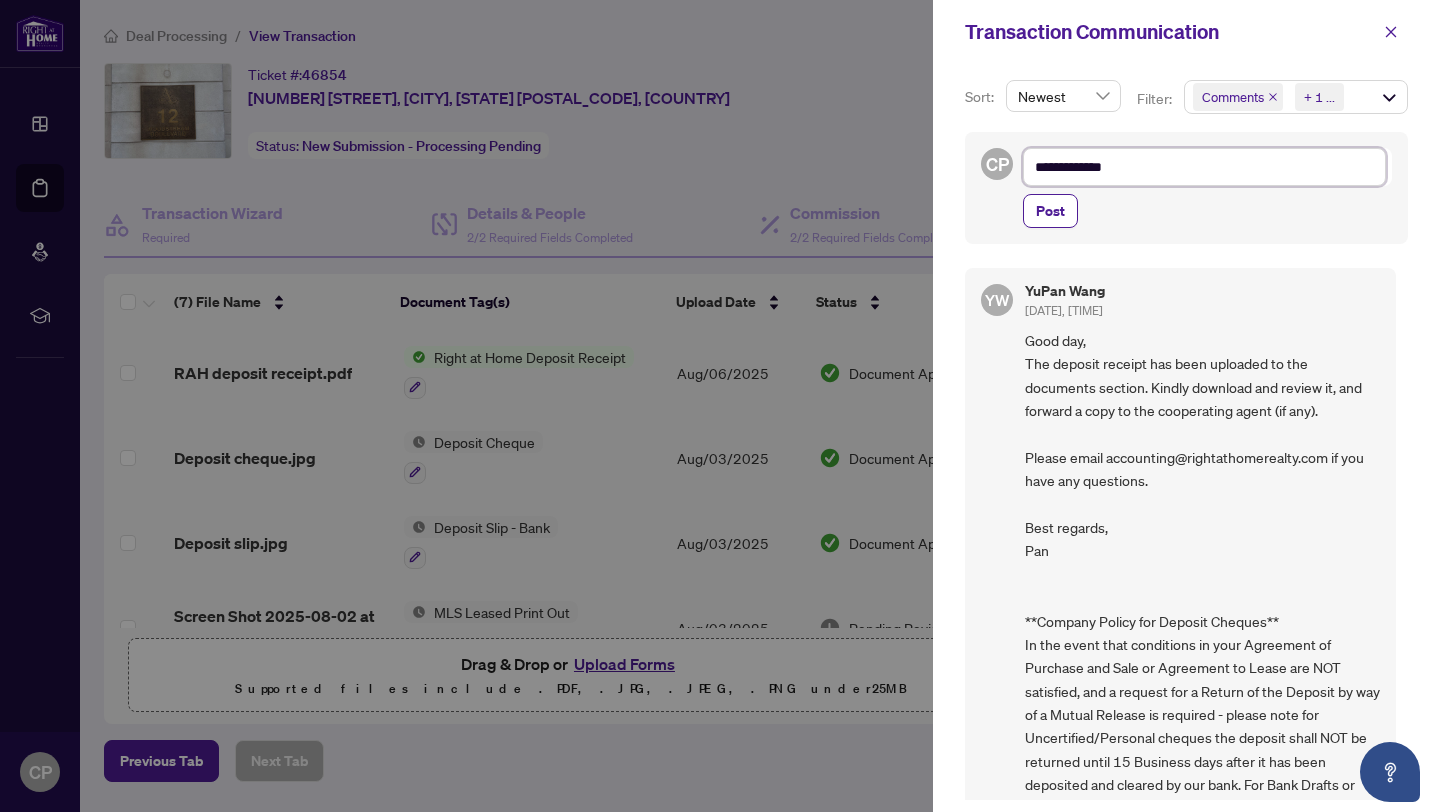type on "**********" 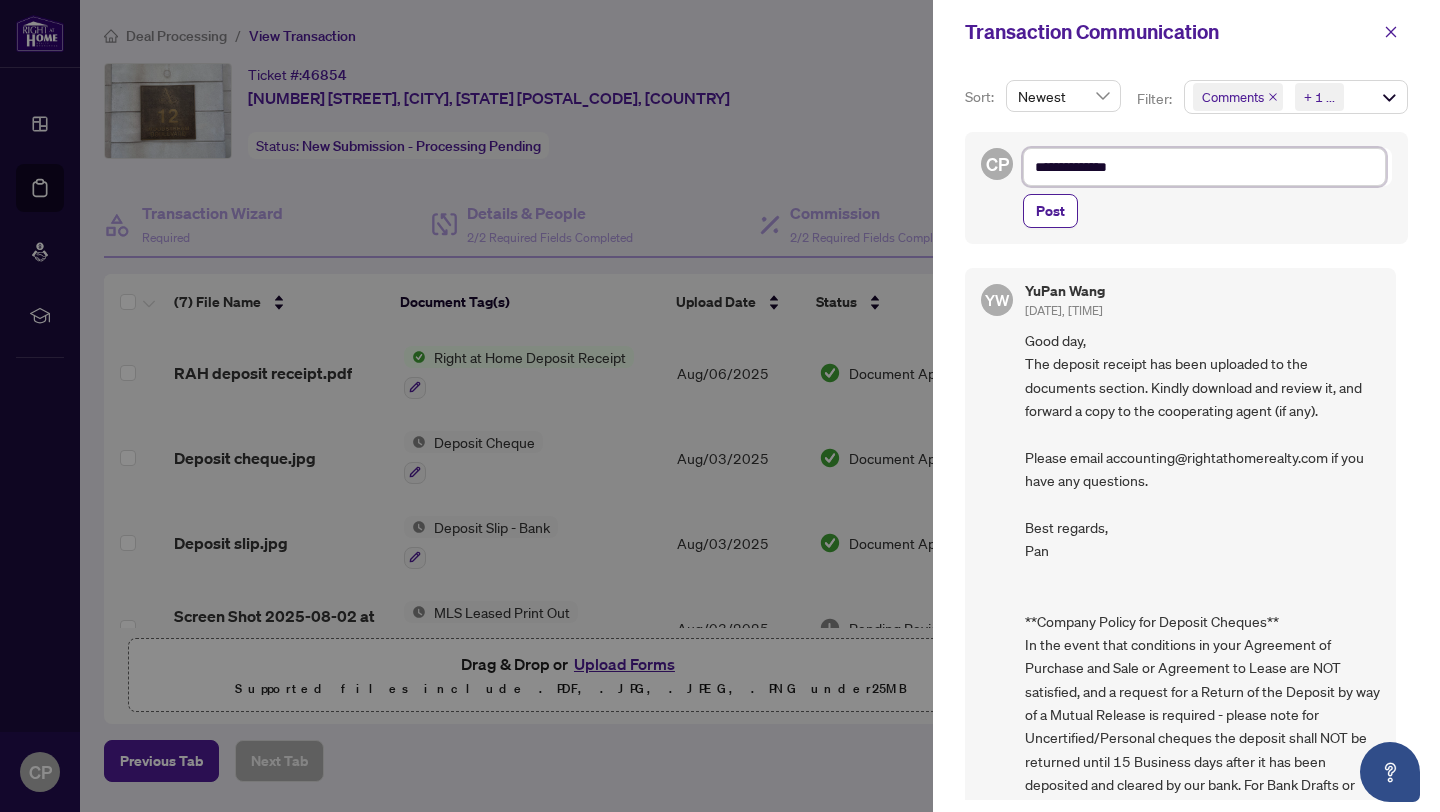 type on "**********" 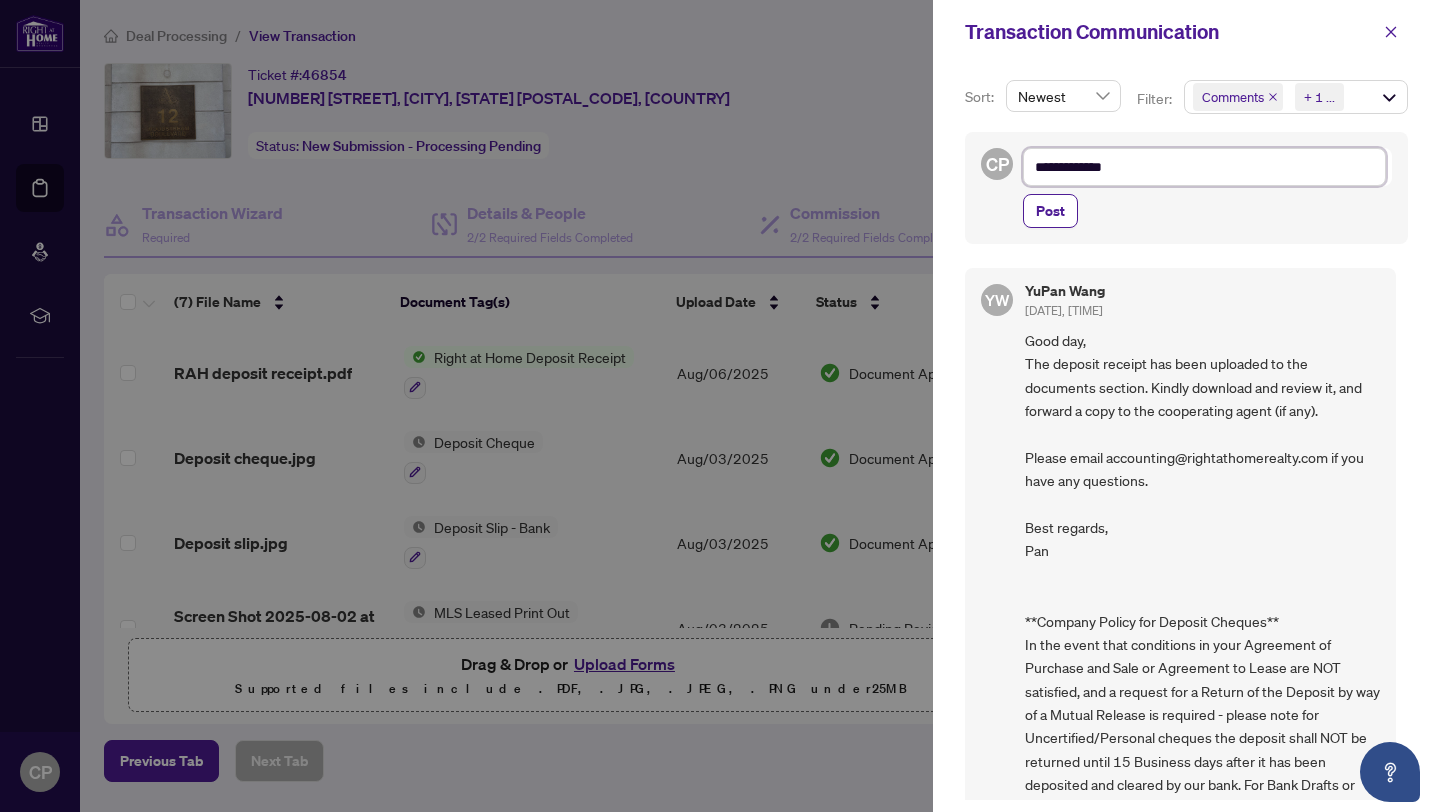type on "**********" 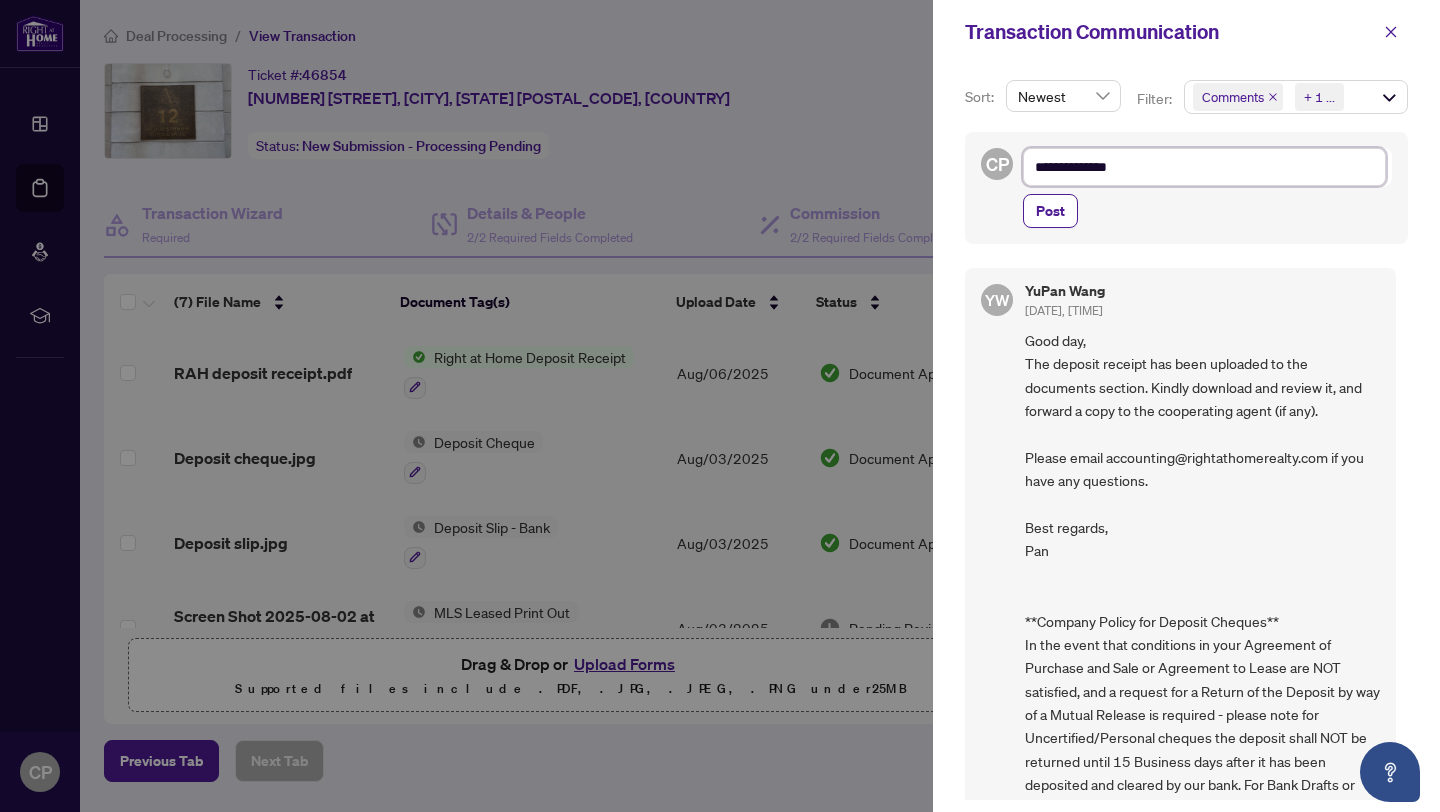 type on "**********" 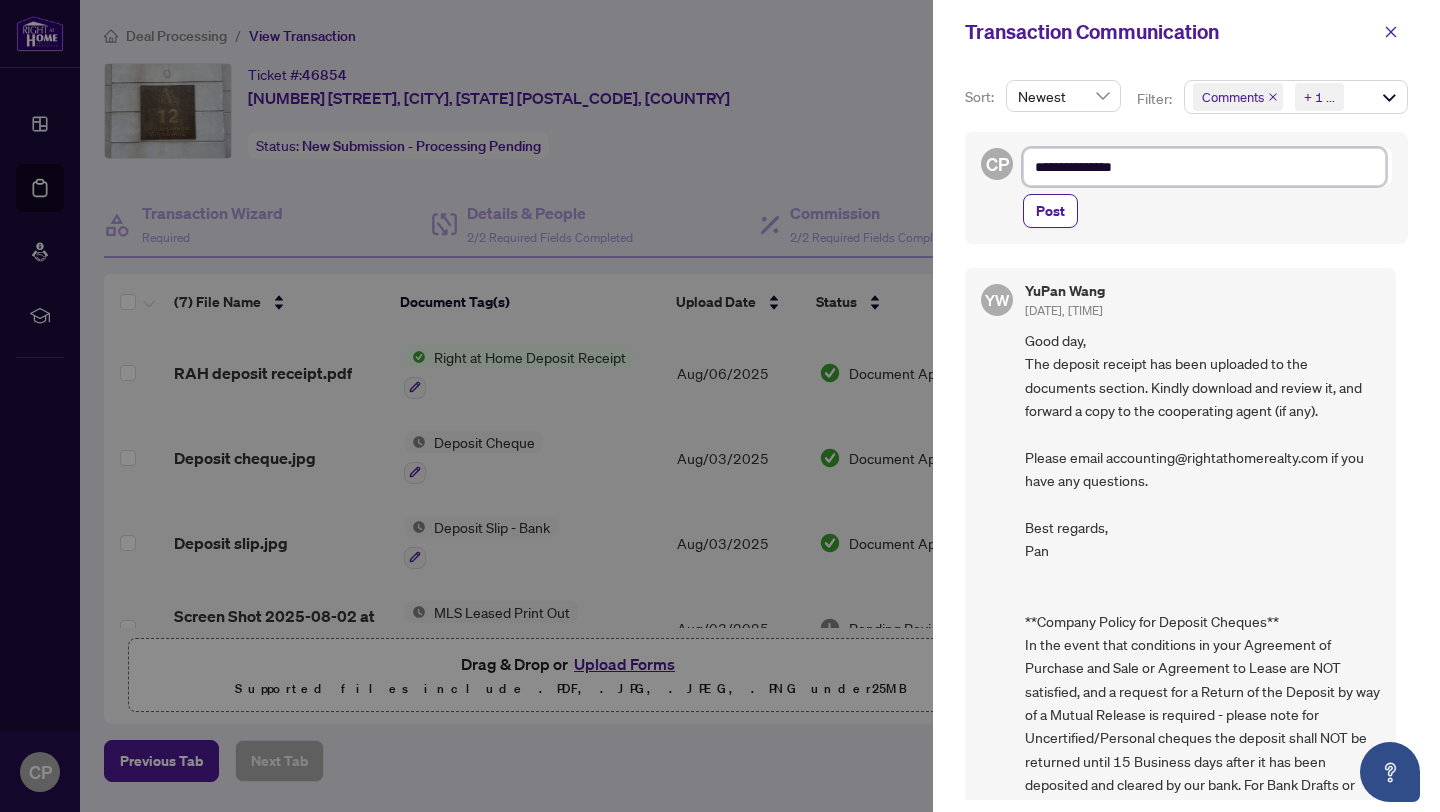 type on "**********" 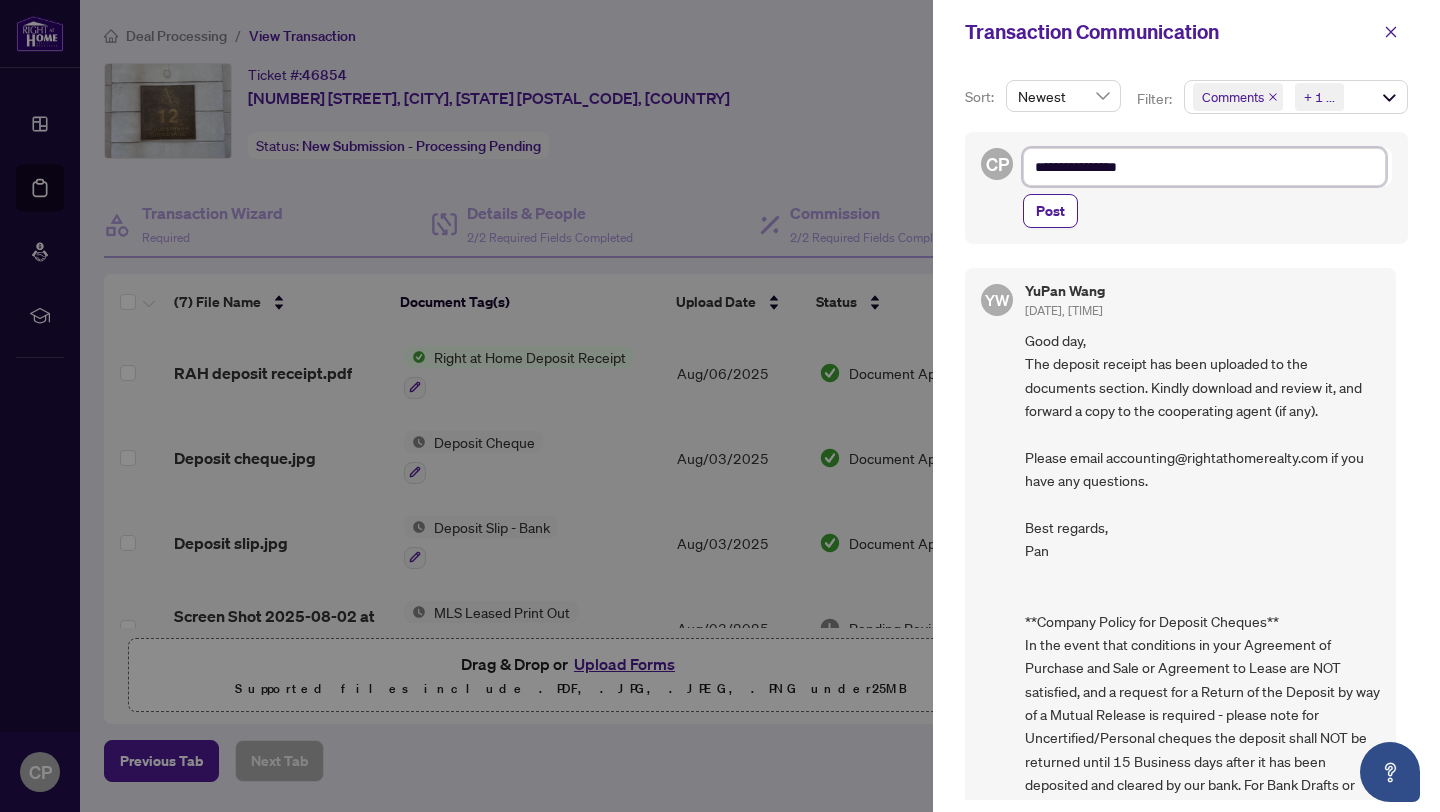 type on "**********" 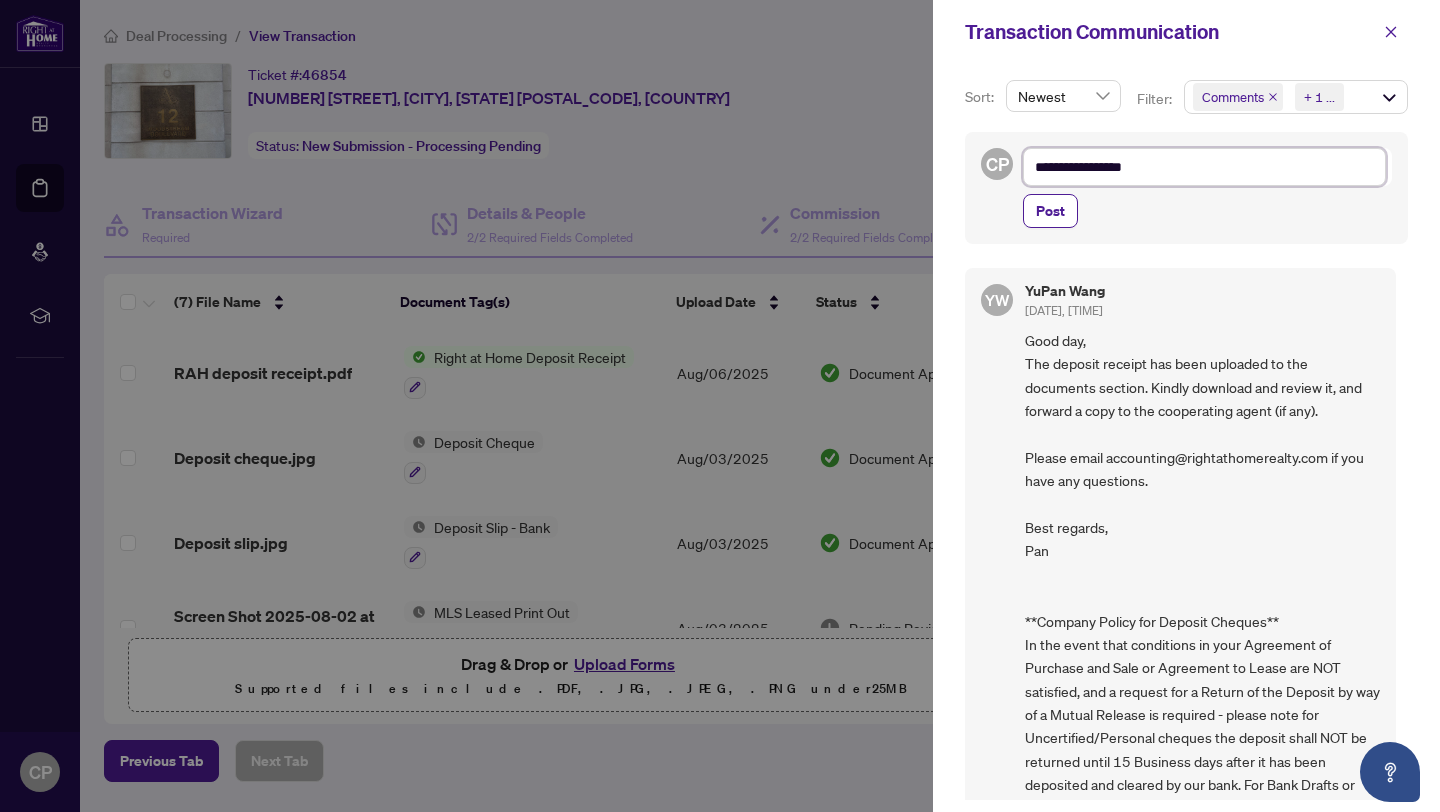 type on "**********" 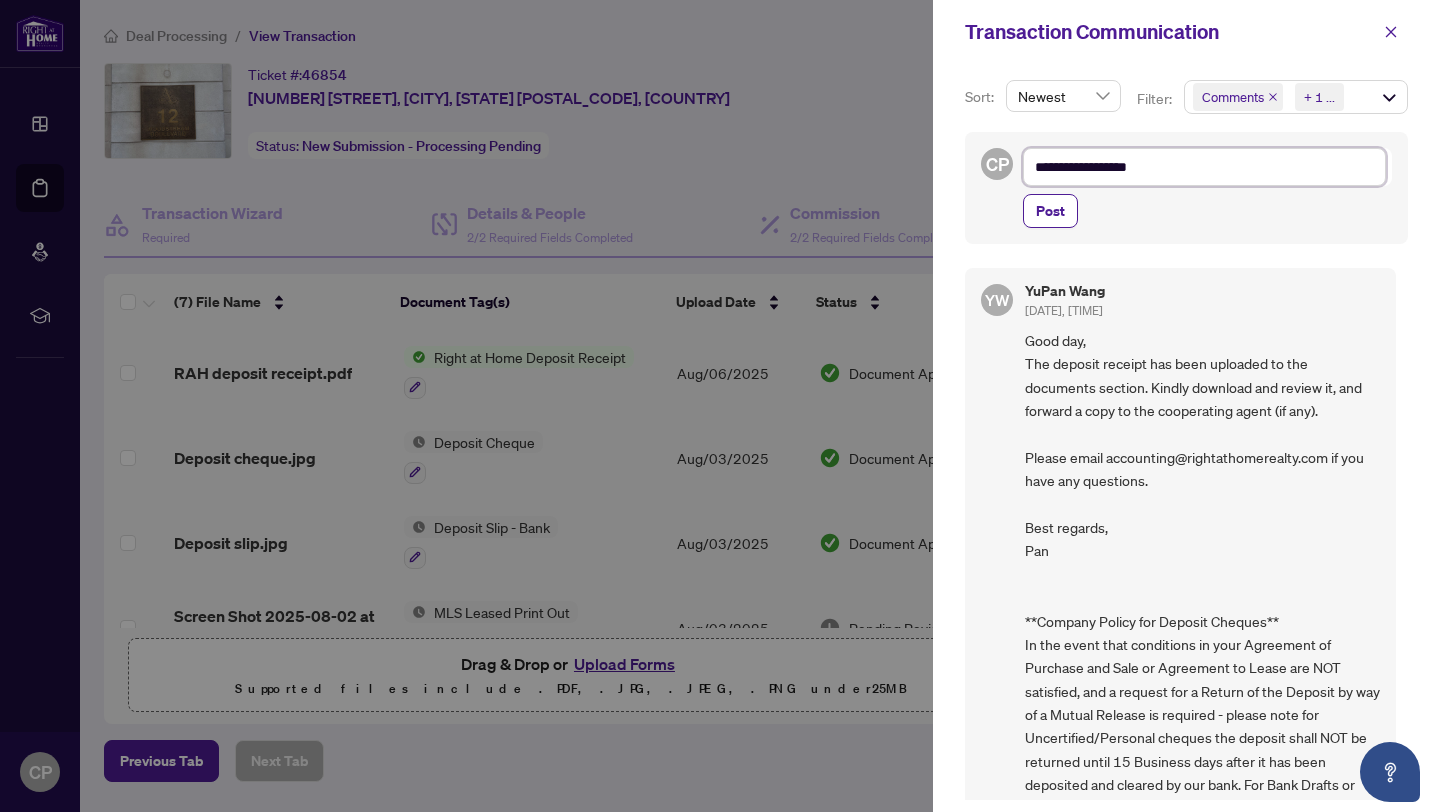 type on "**********" 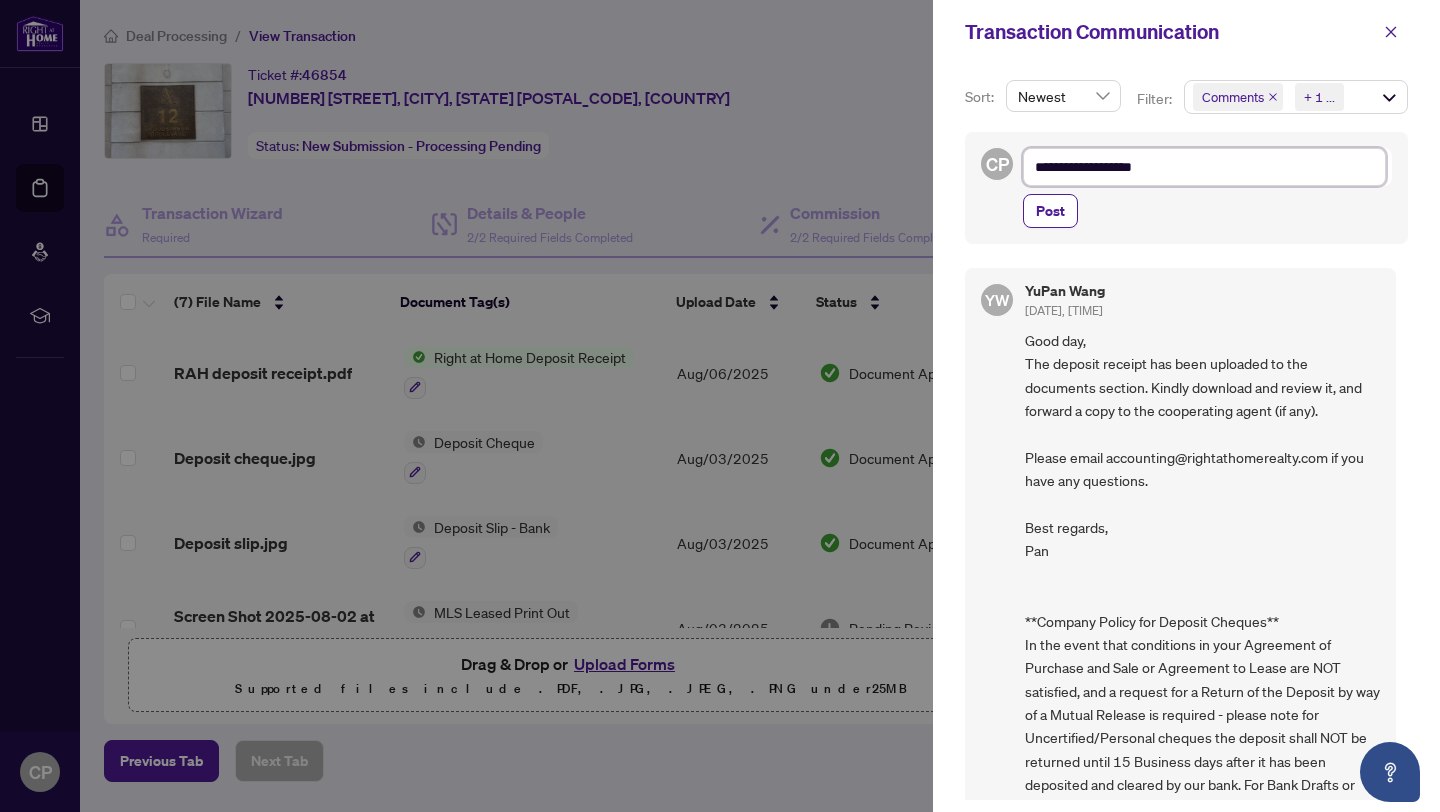type on "**********" 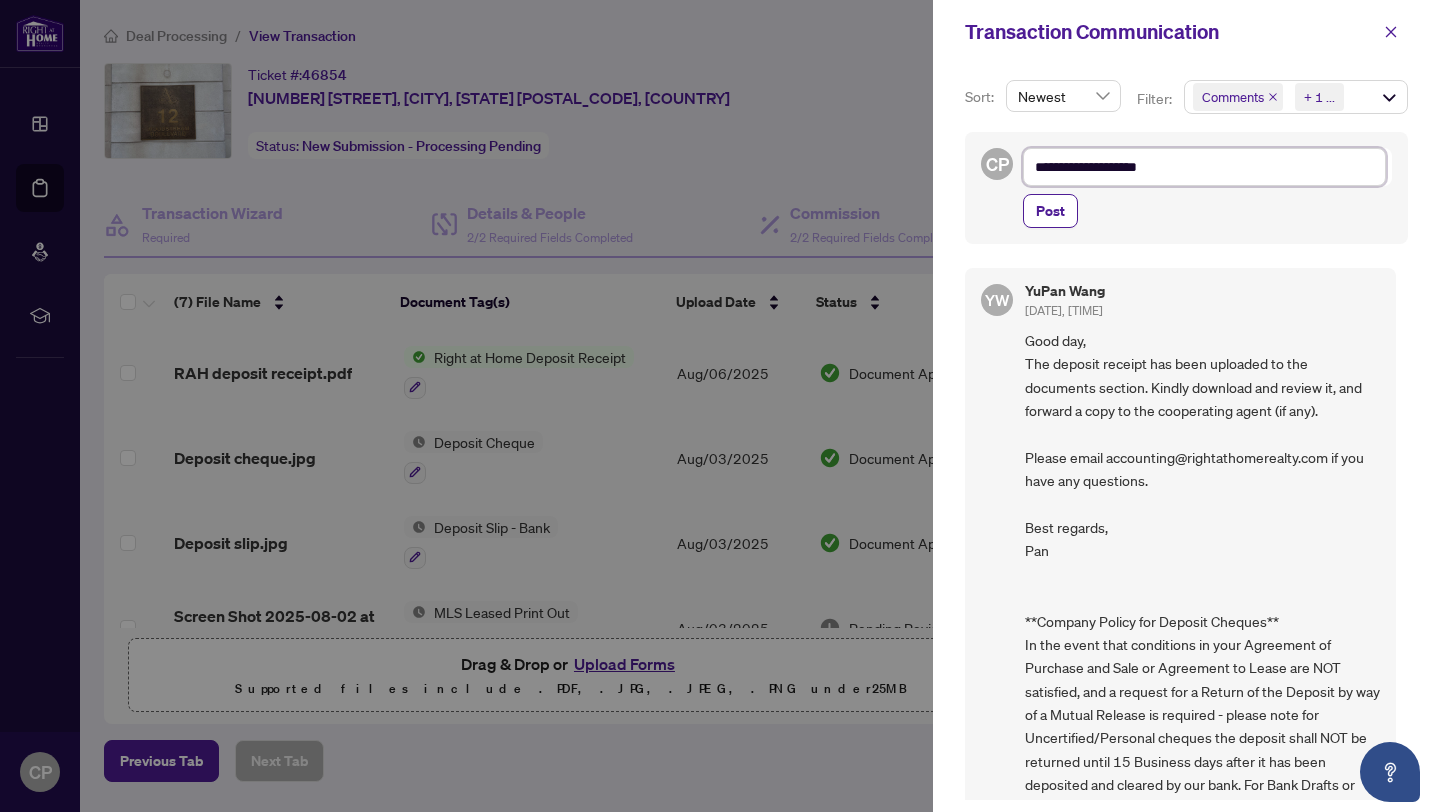 type on "**********" 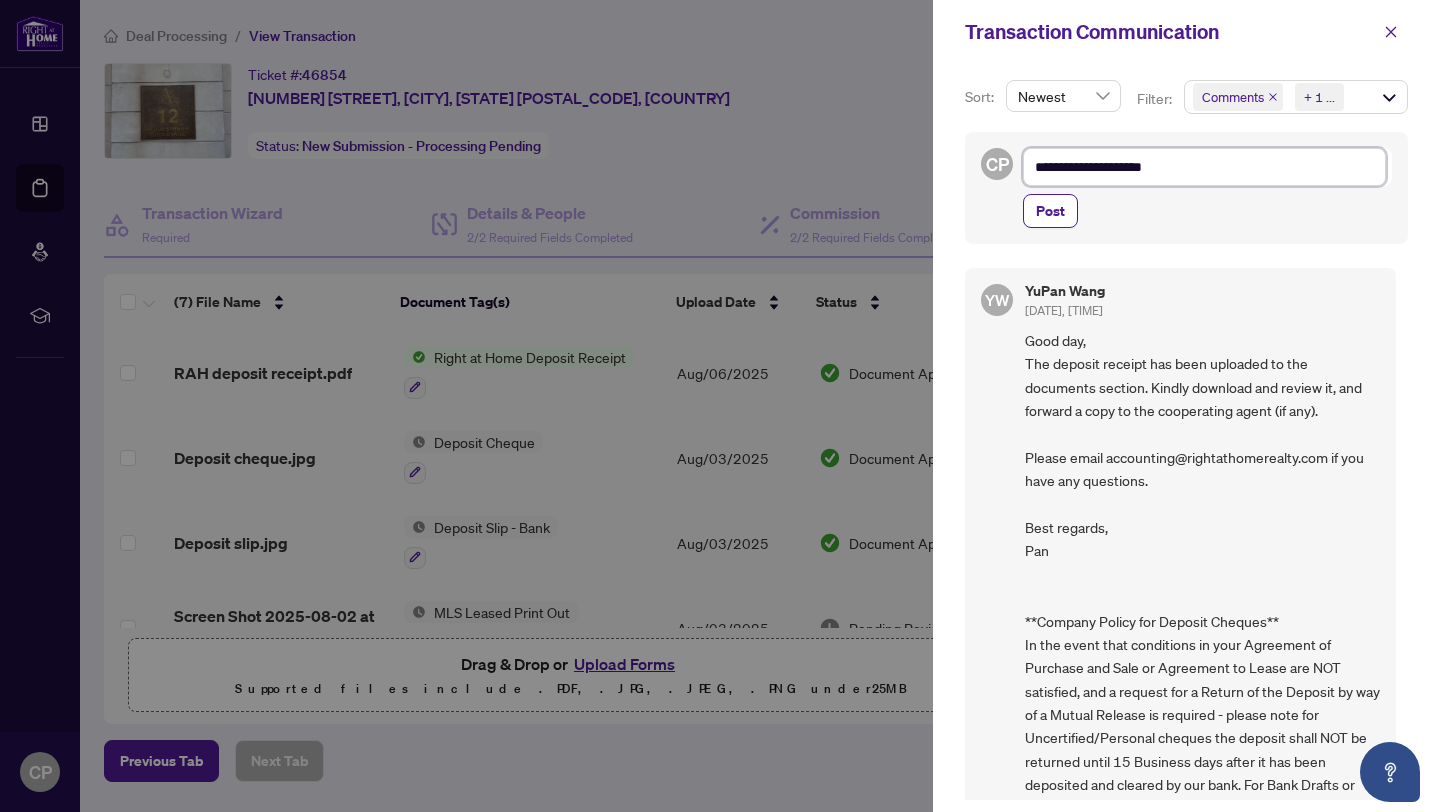 type on "**********" 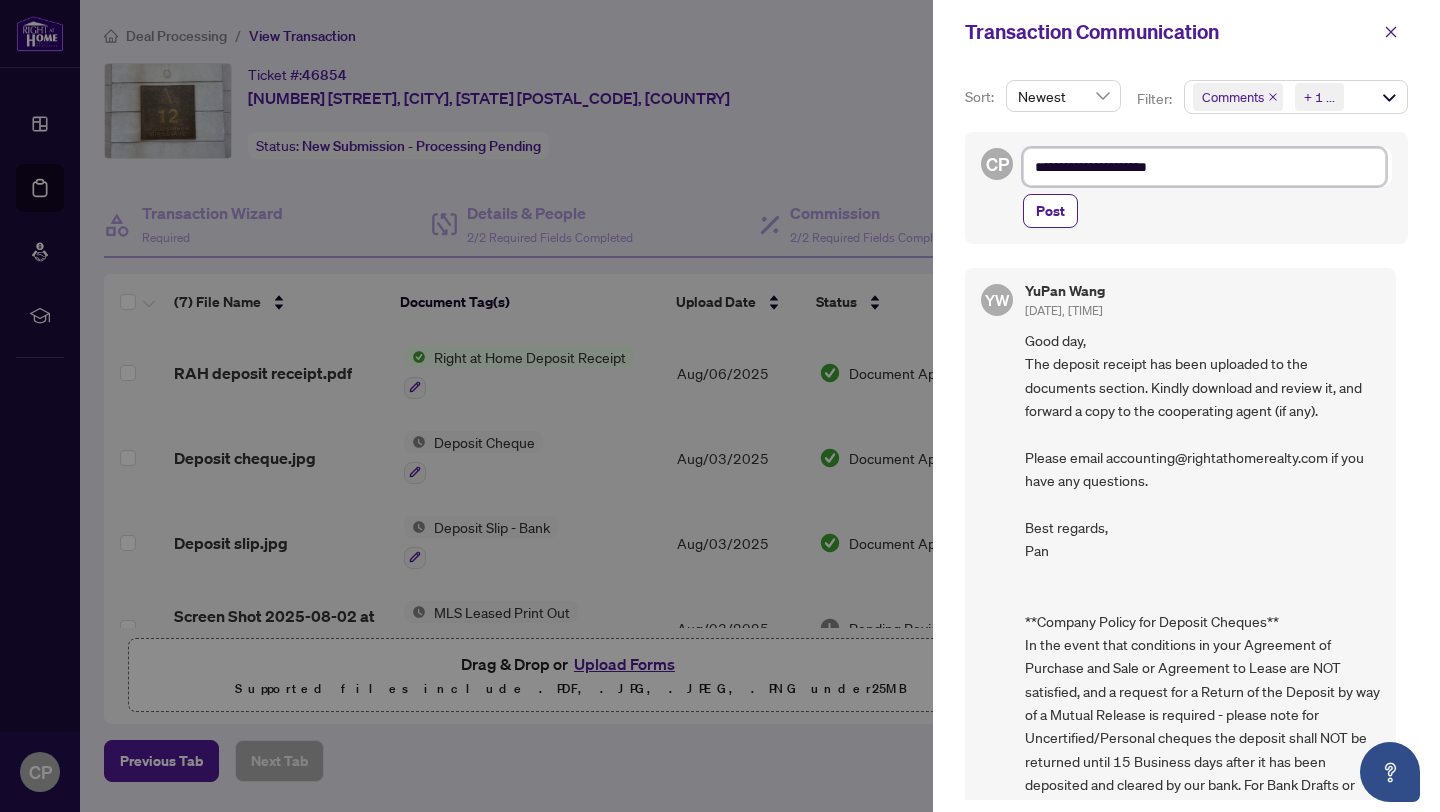 type on "**********" 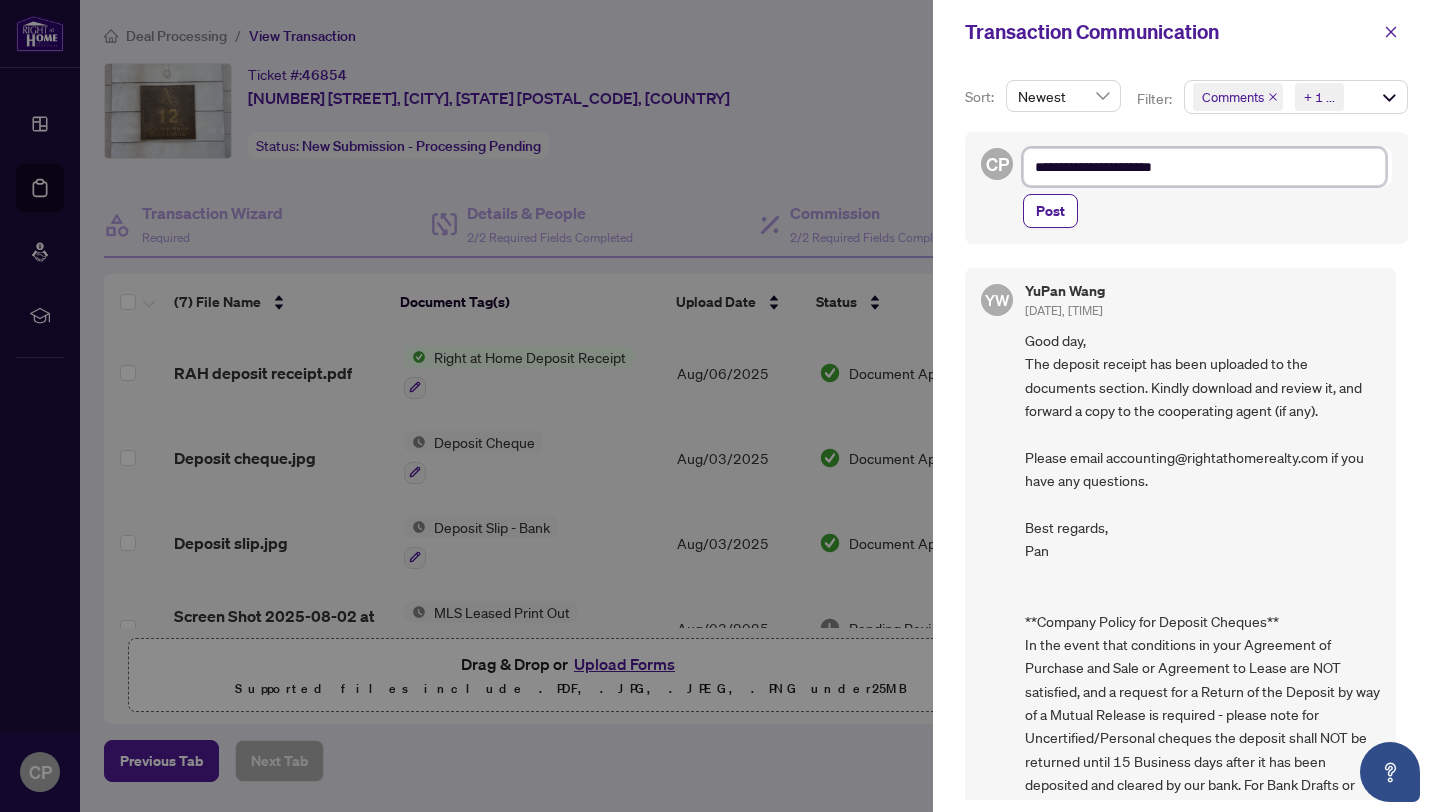 type on "**********" 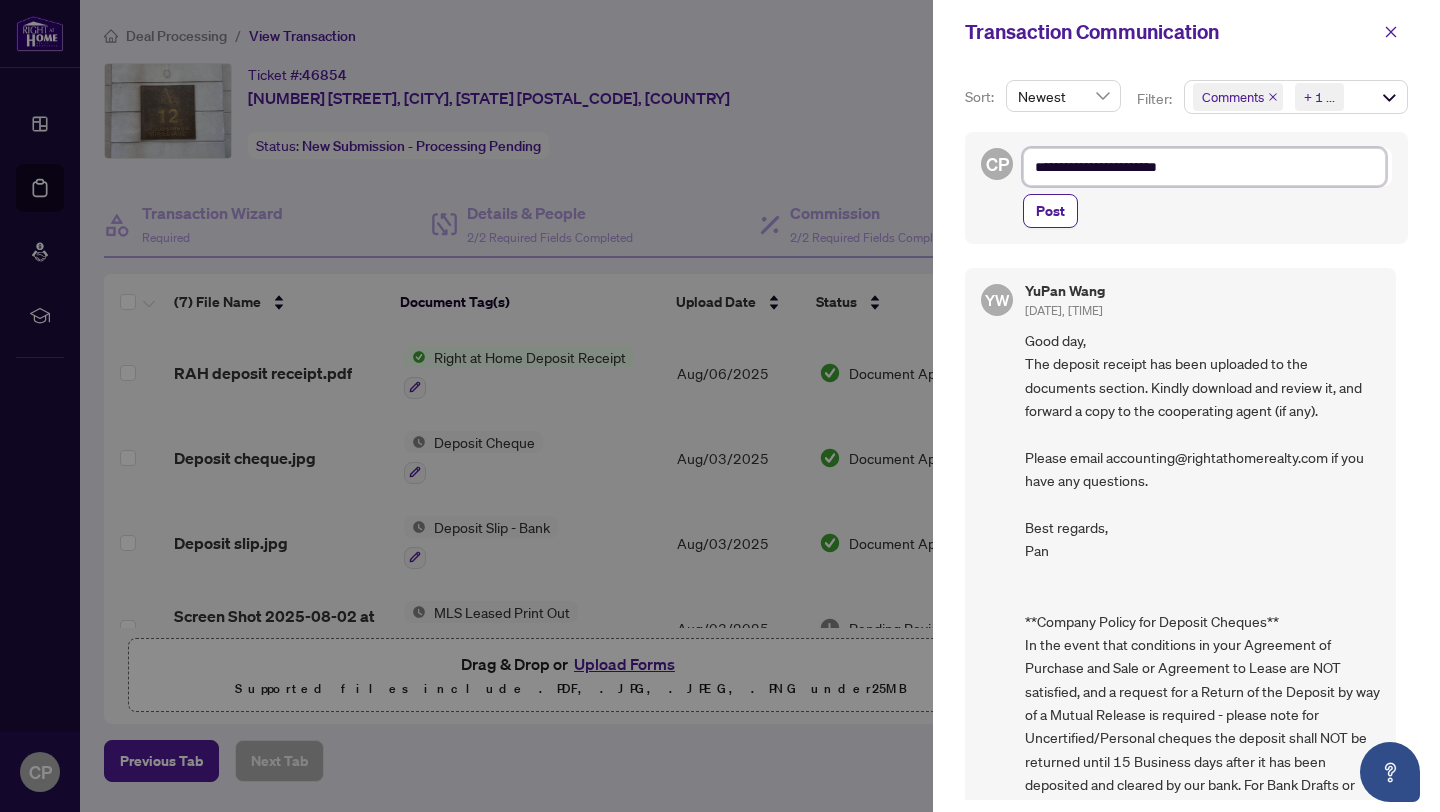 type on "**********" 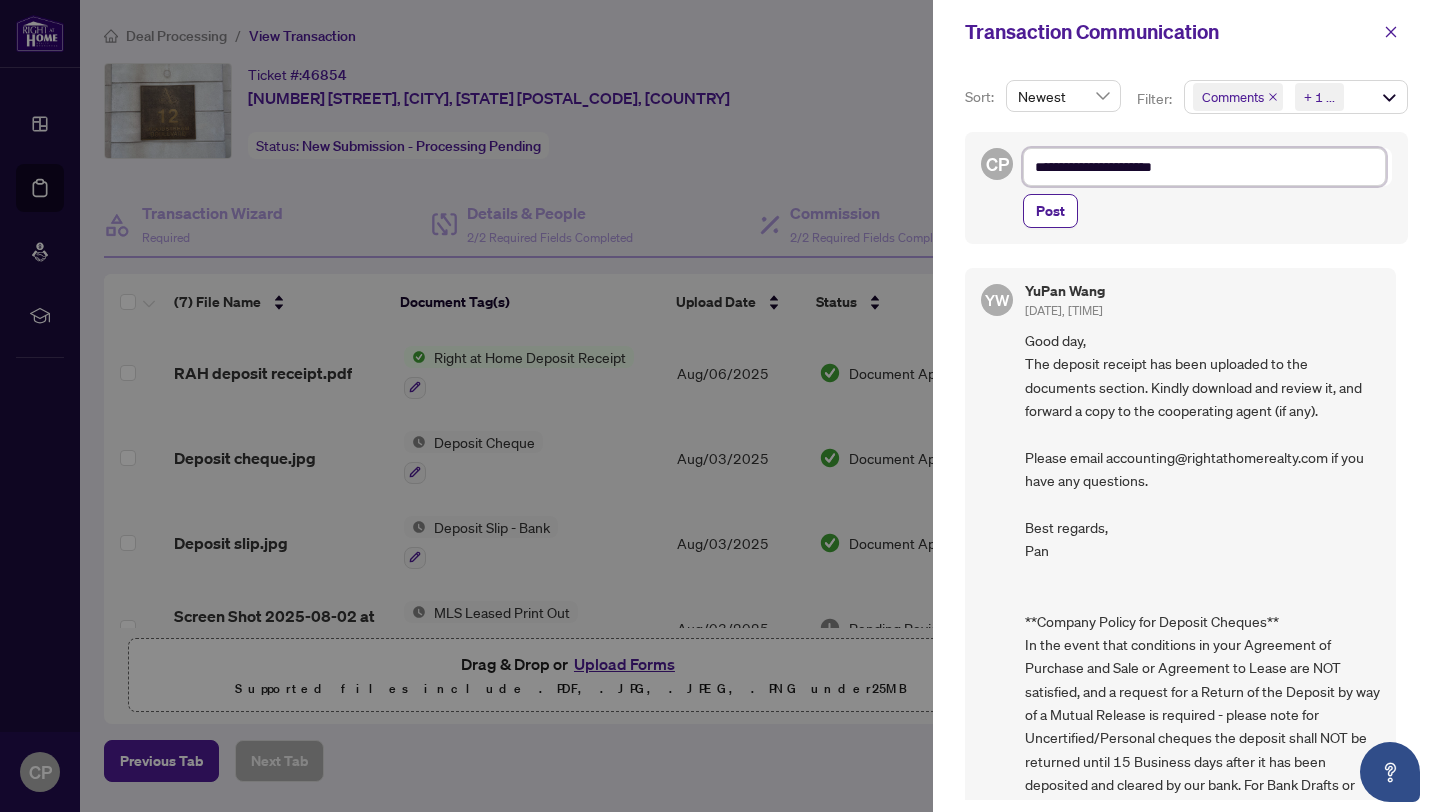 type on "**********" 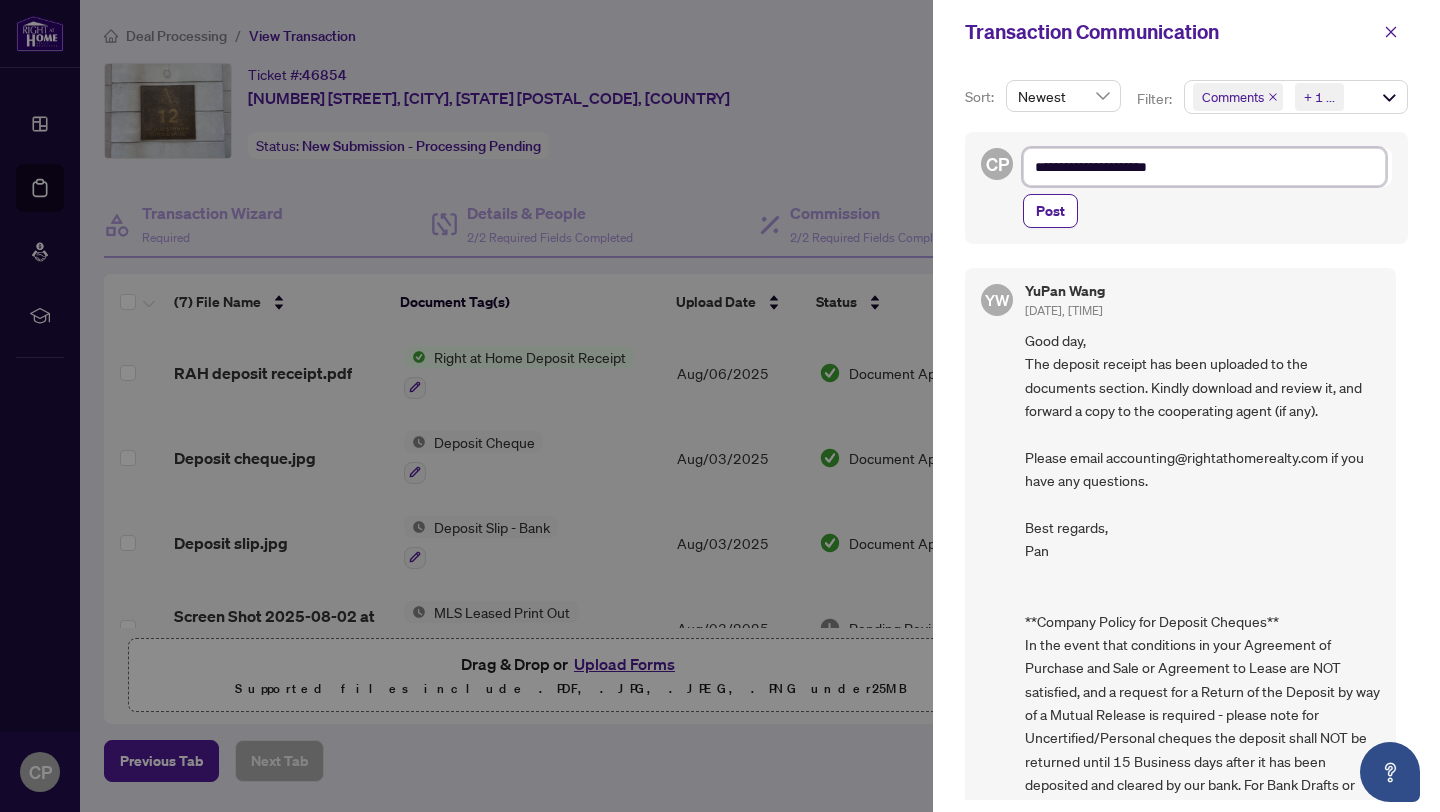 type on "**********" 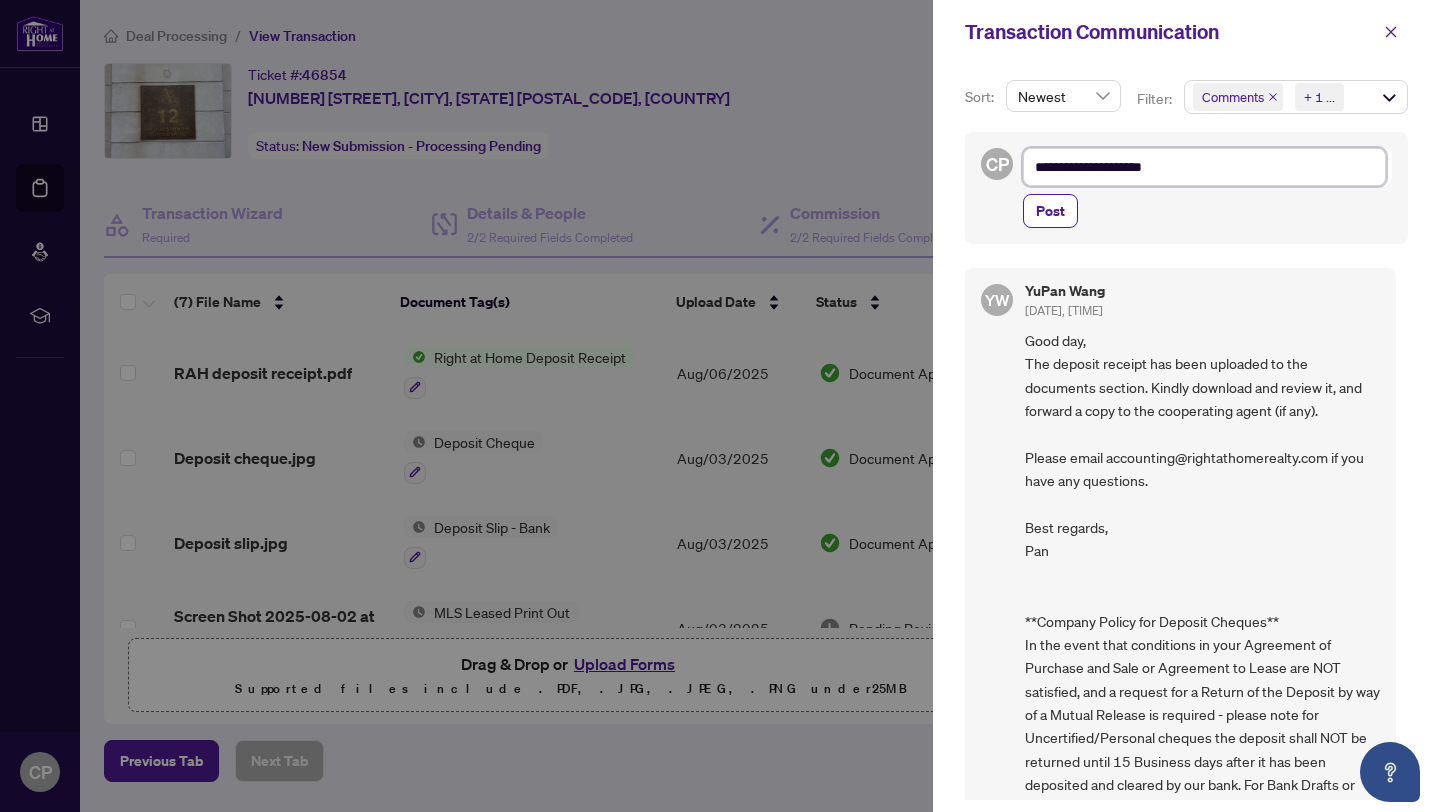 type on "**********" 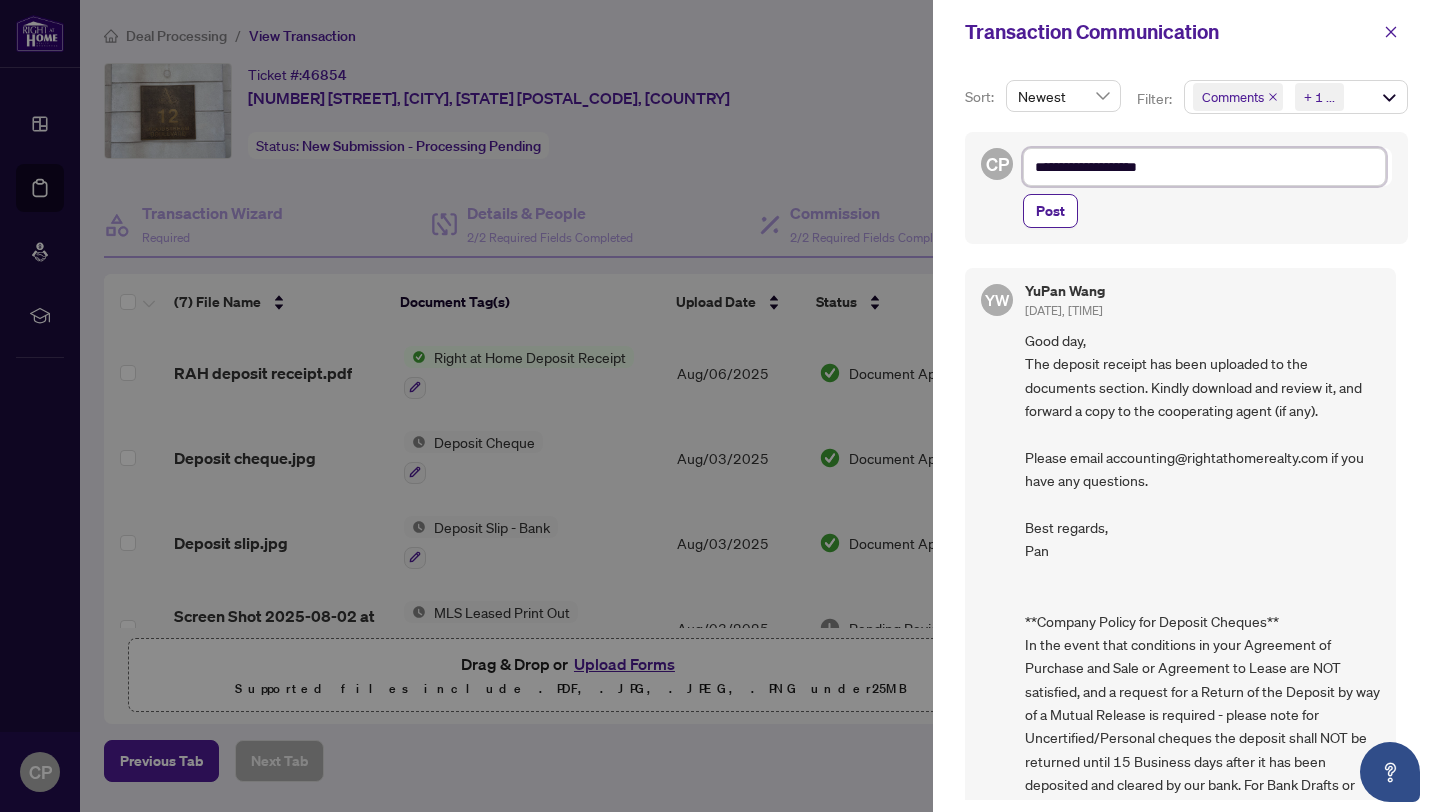type on "**********" 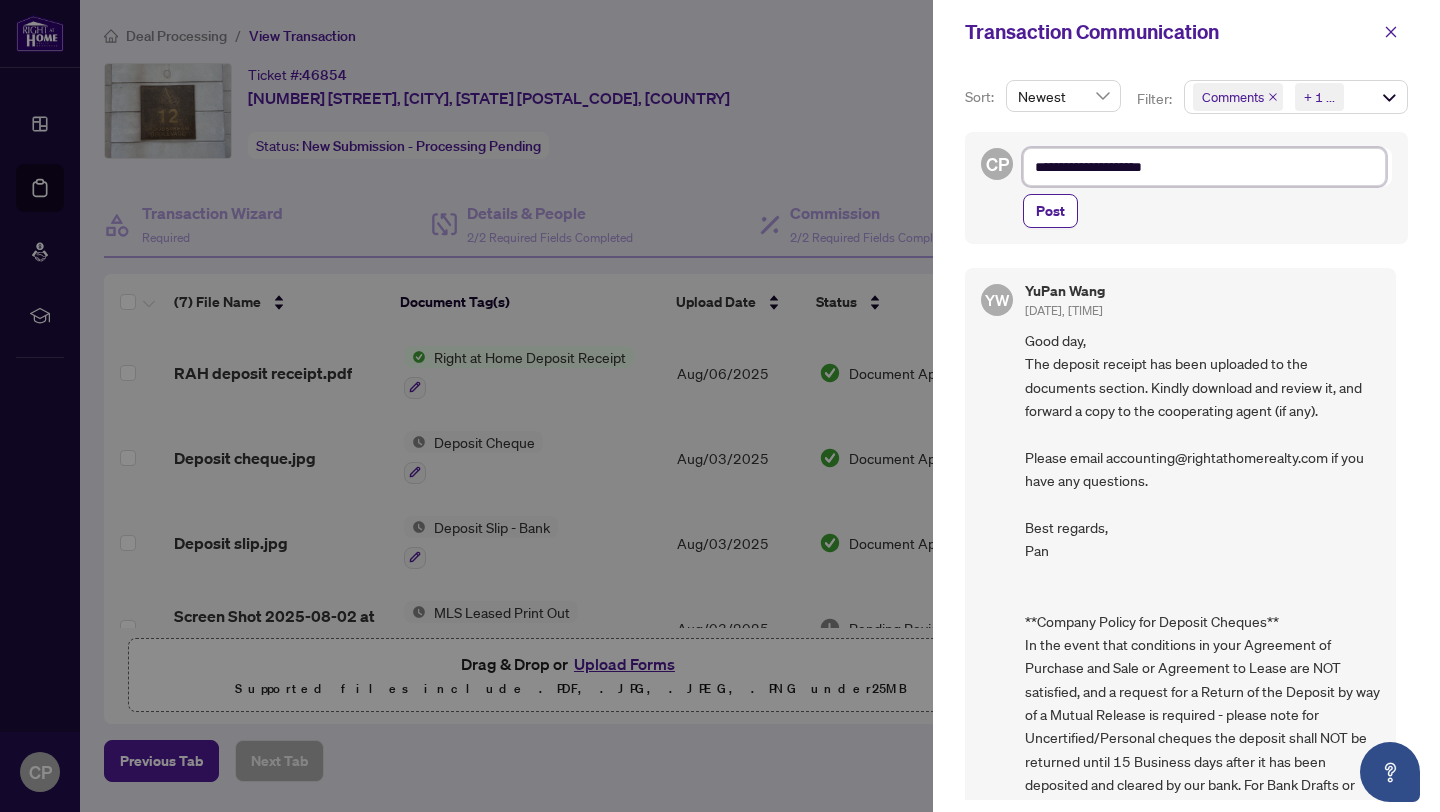 type on "**********" 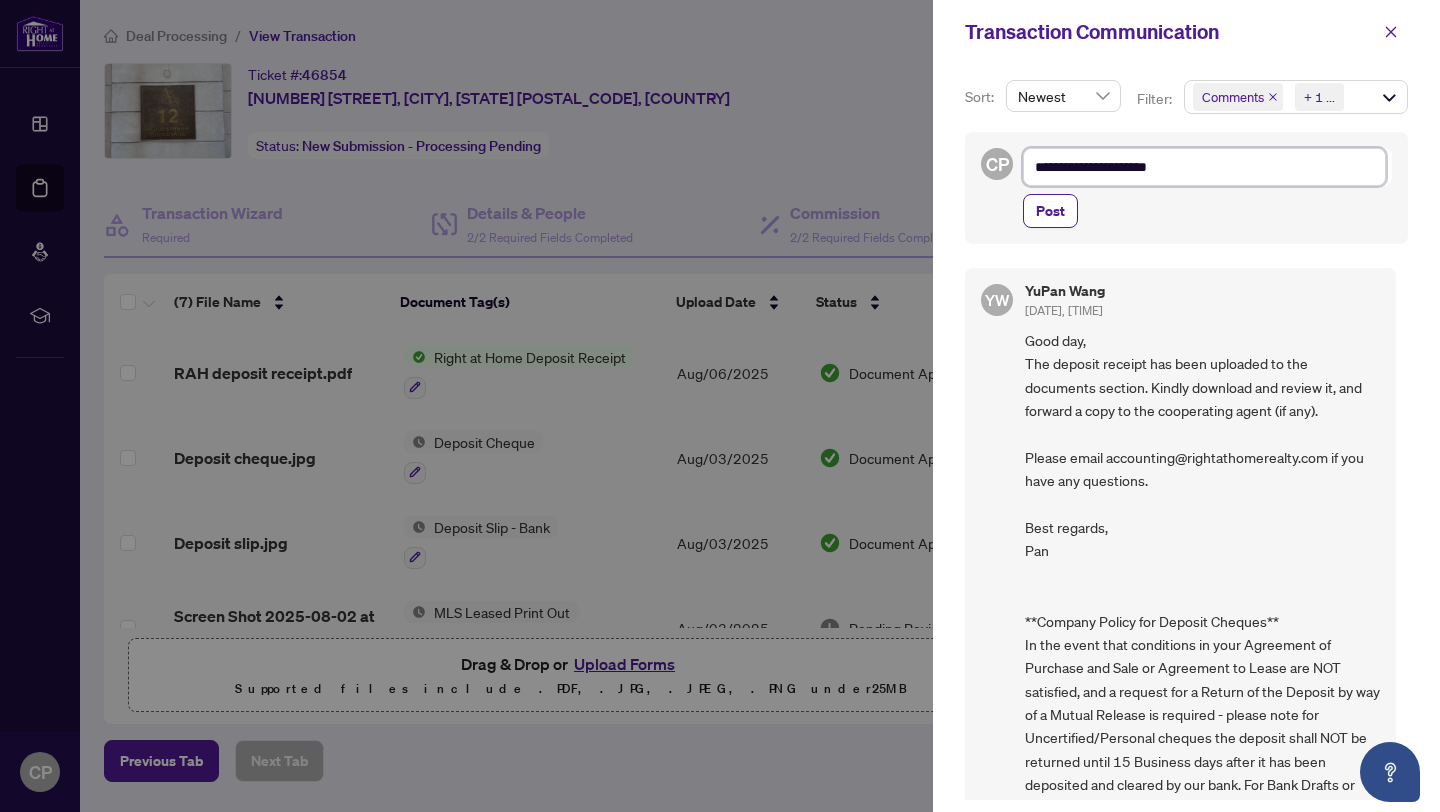 type on "**********" 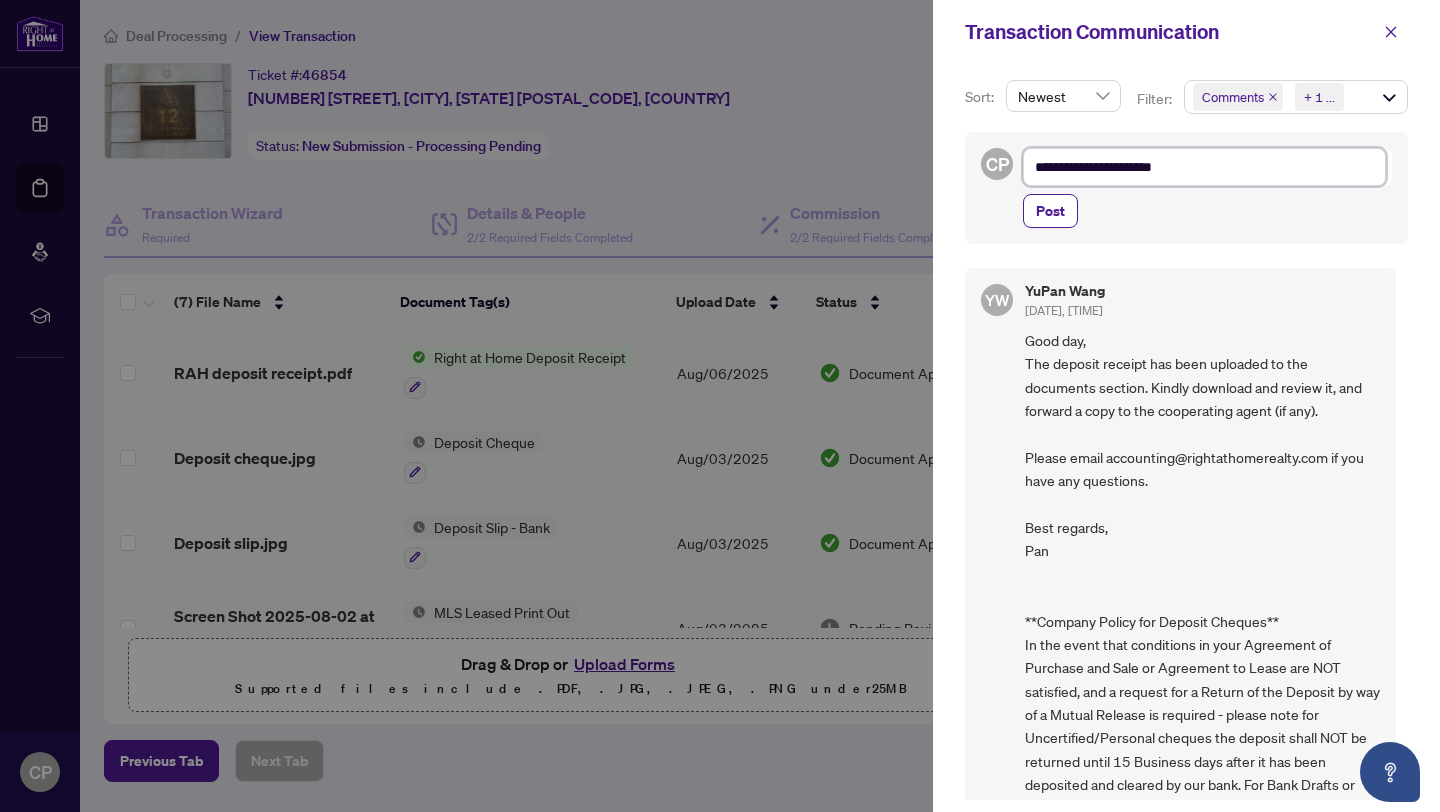 type on "**********" 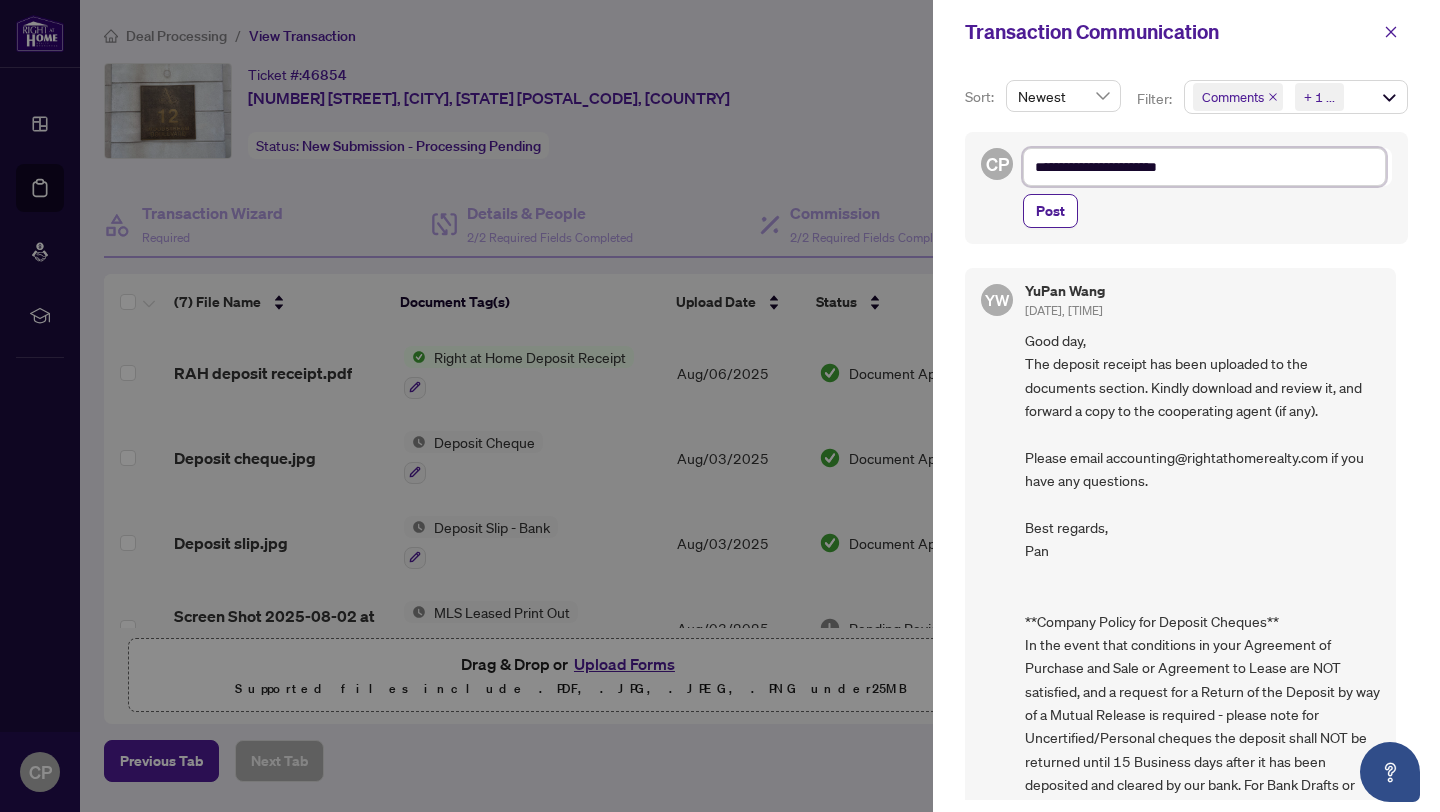 type on "**********" 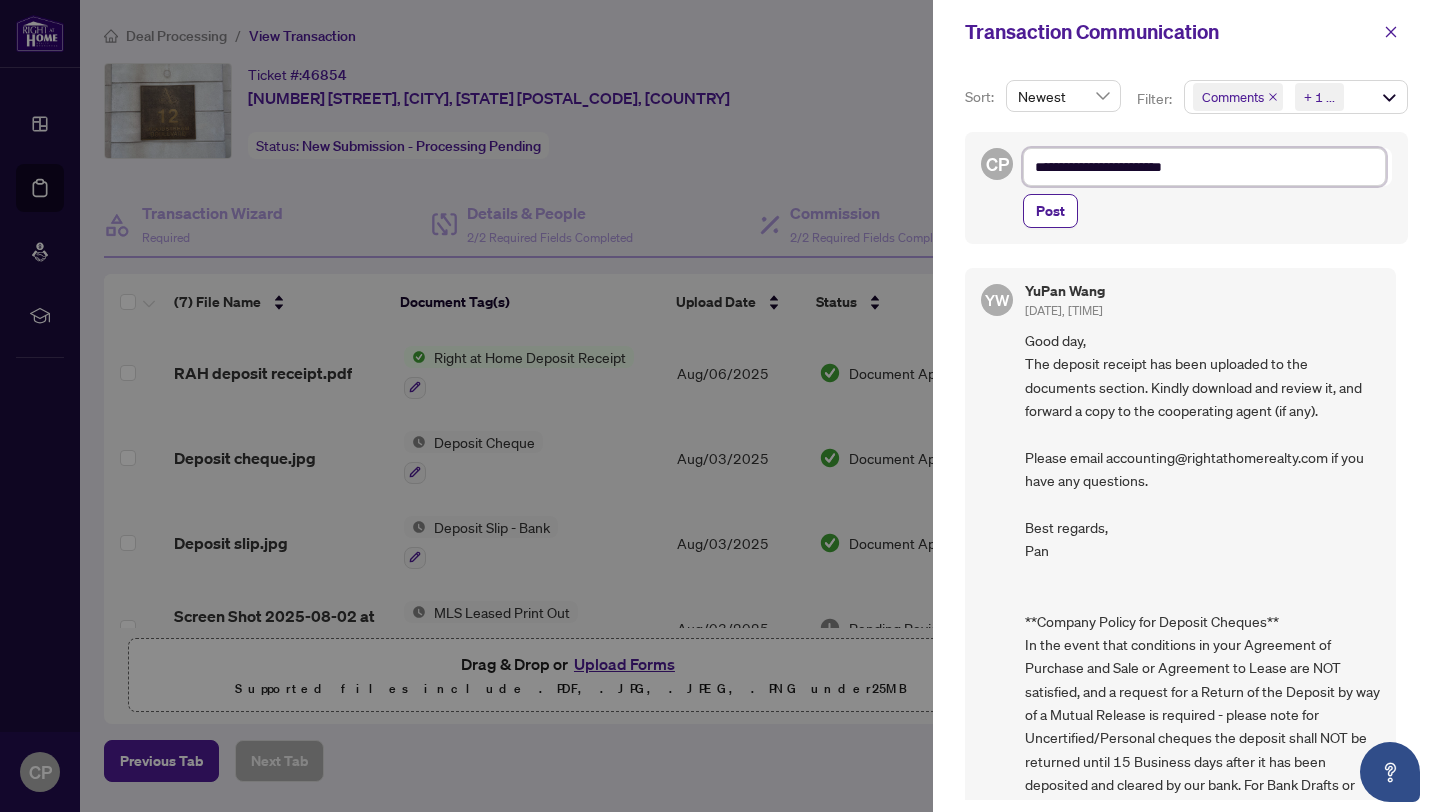 type on "**********" 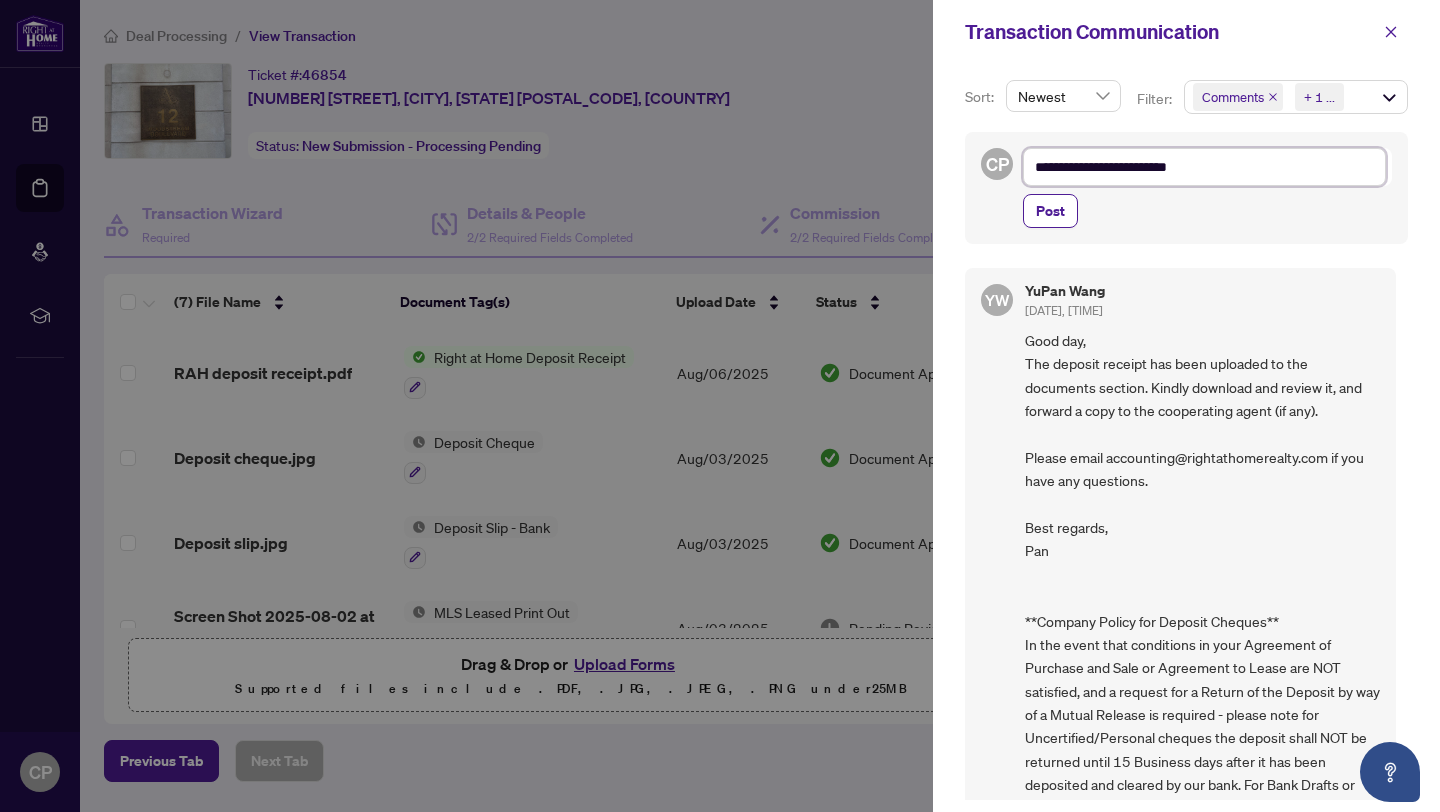 type on "**********" 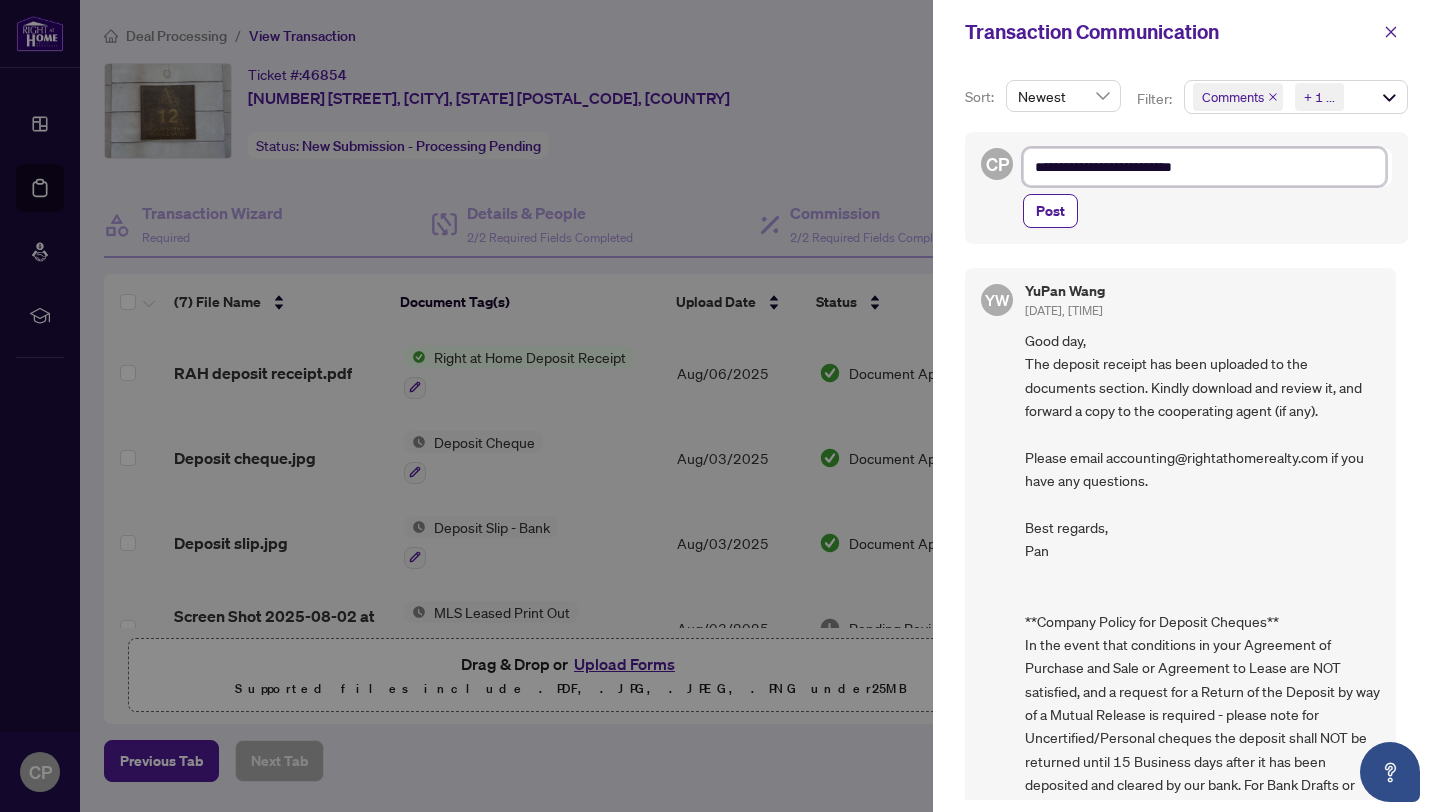 type on "**********" 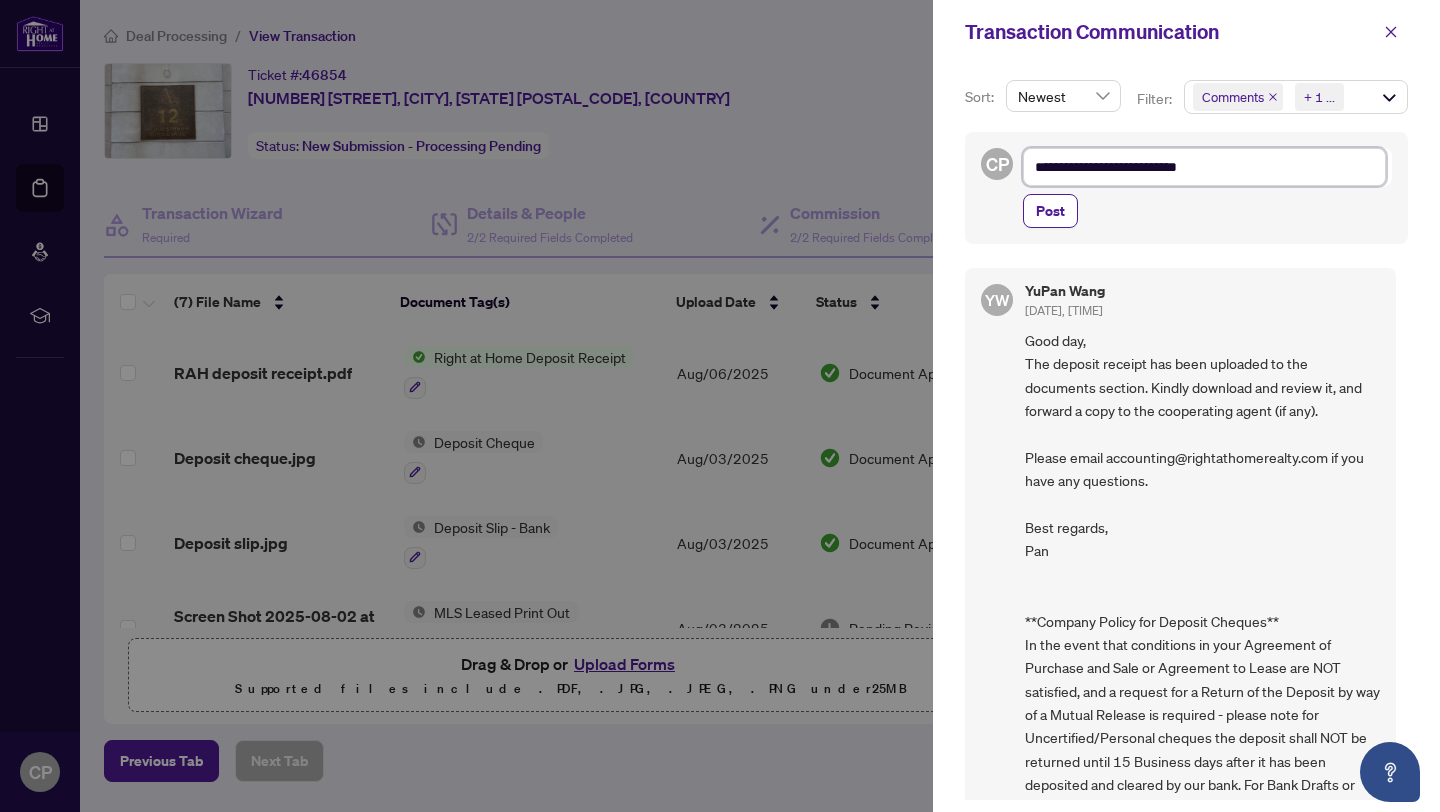 type on "**********" 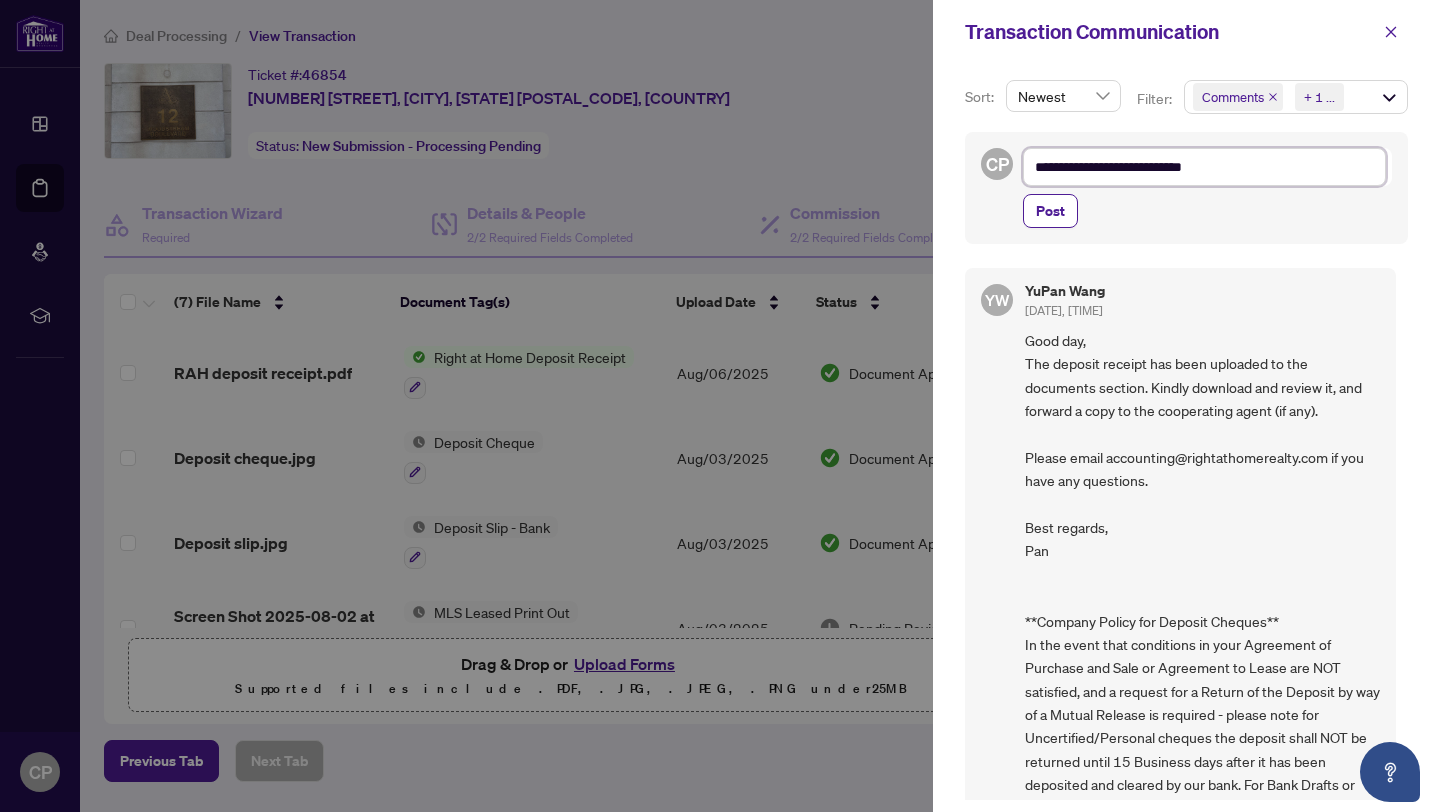 type on "**********" 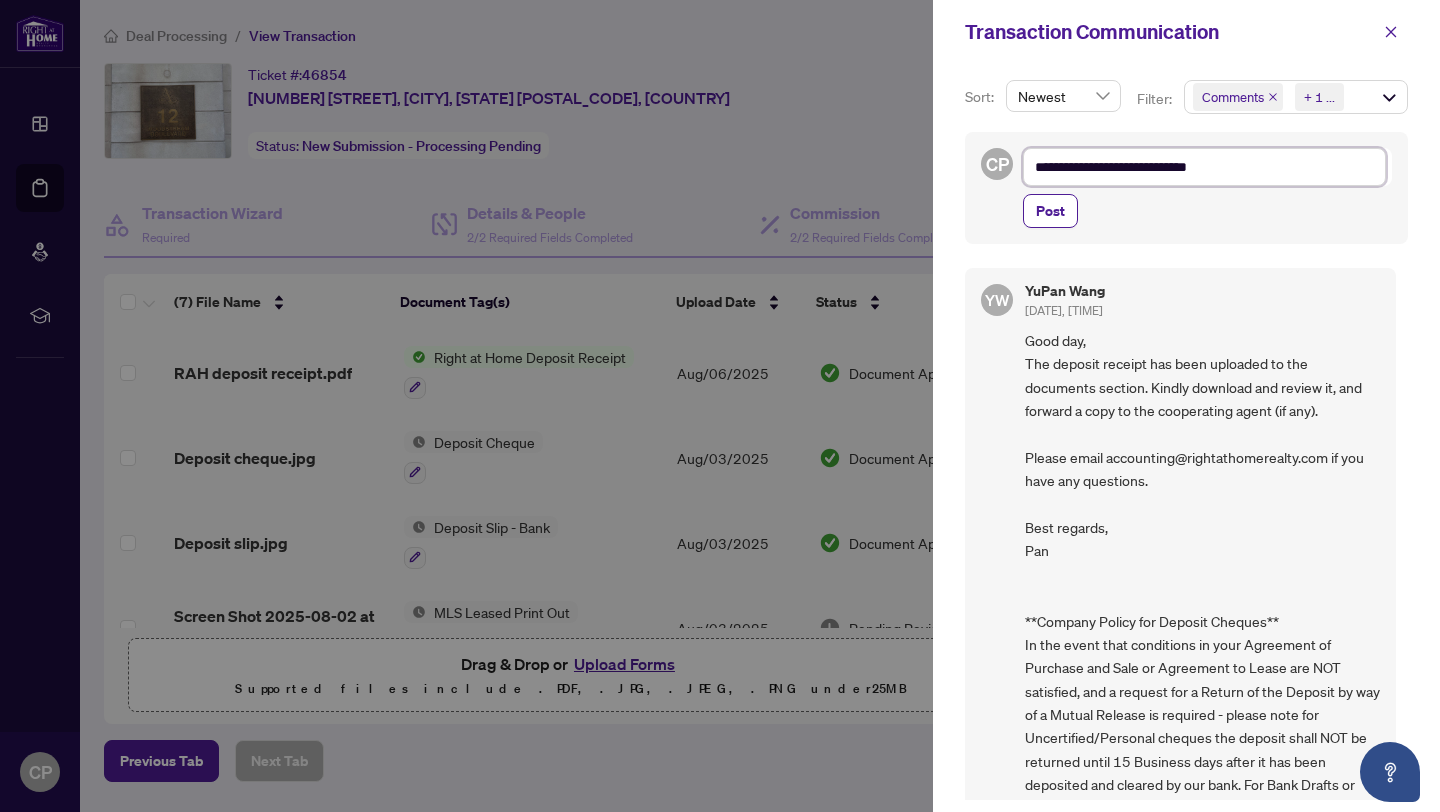 type on "**********" 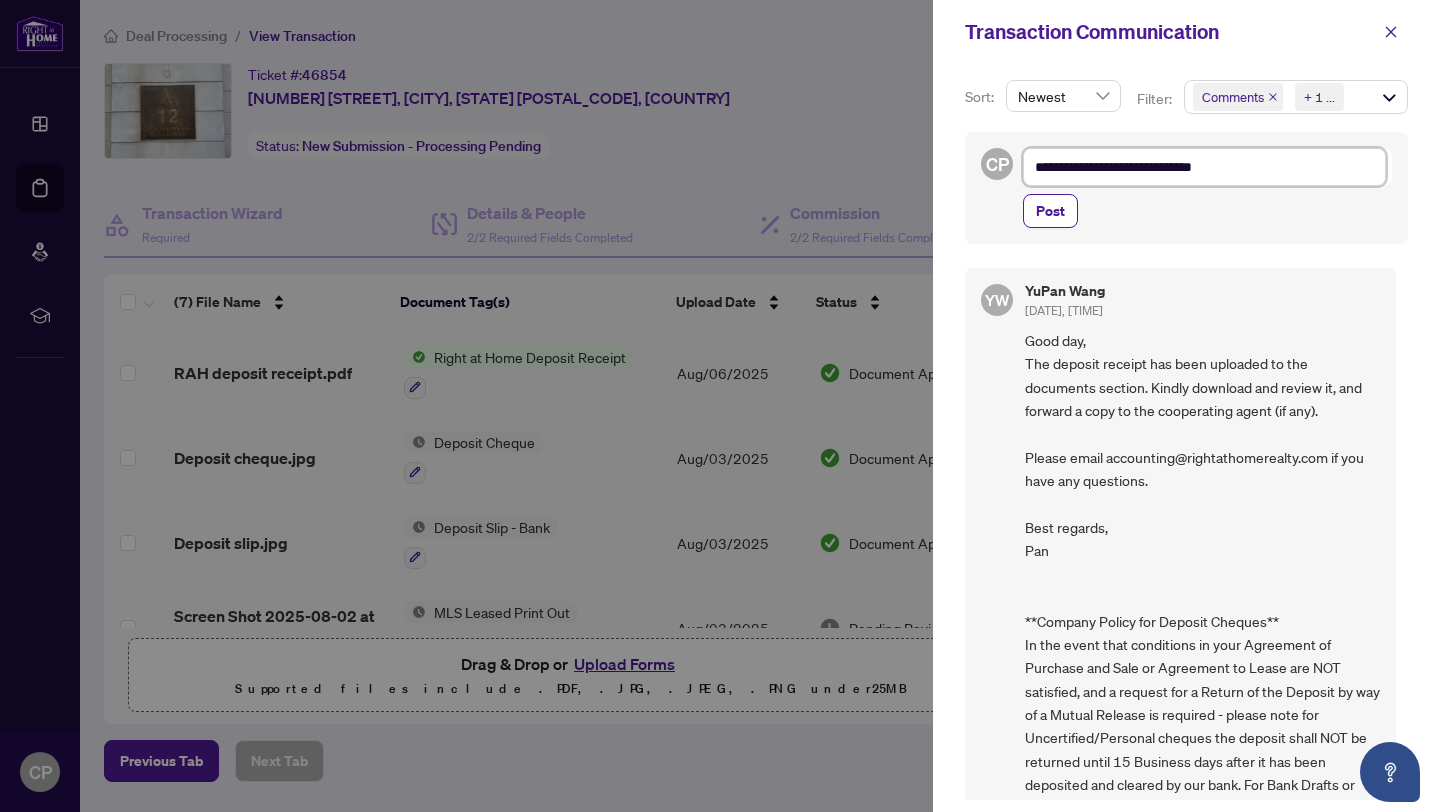 type on "**********" 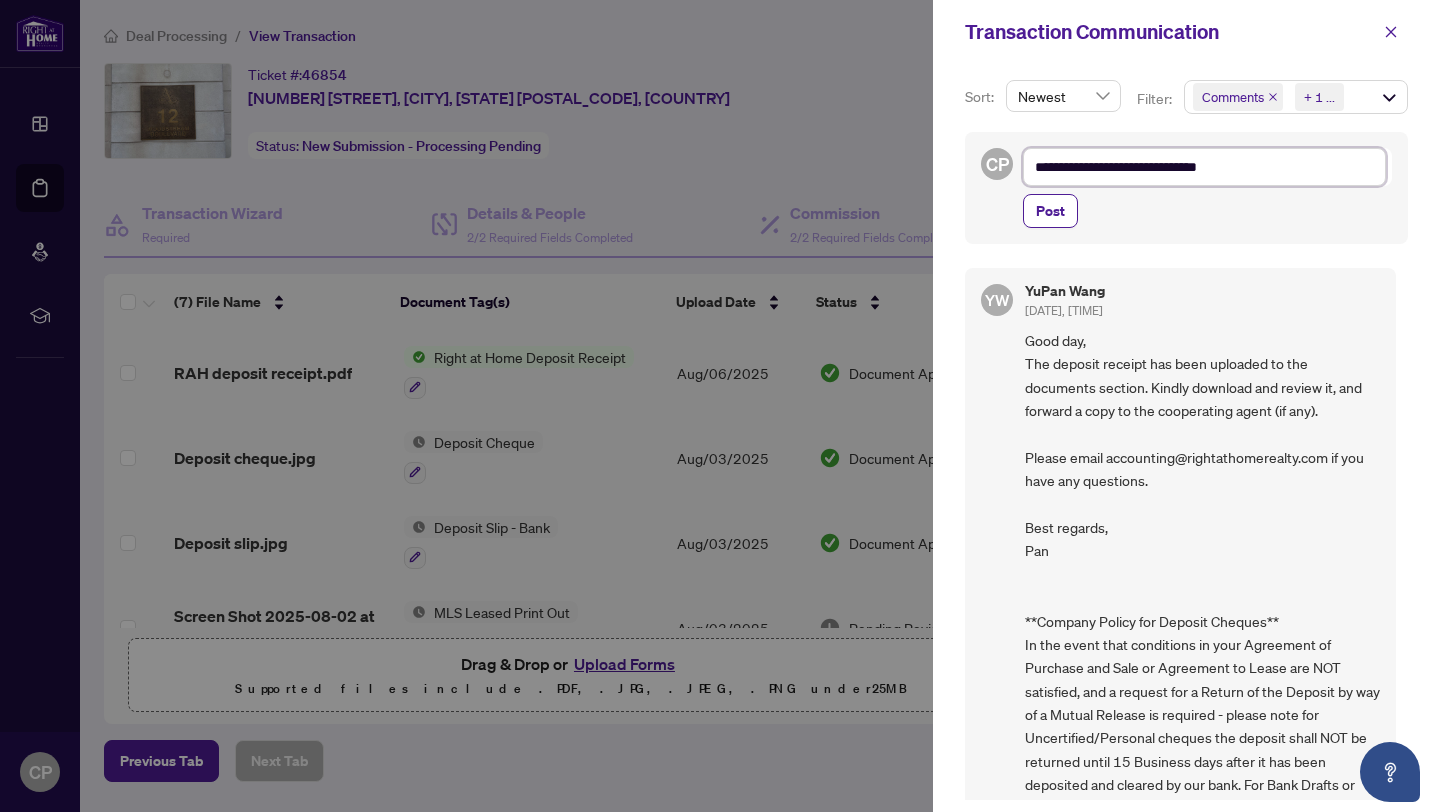 type on "**********" 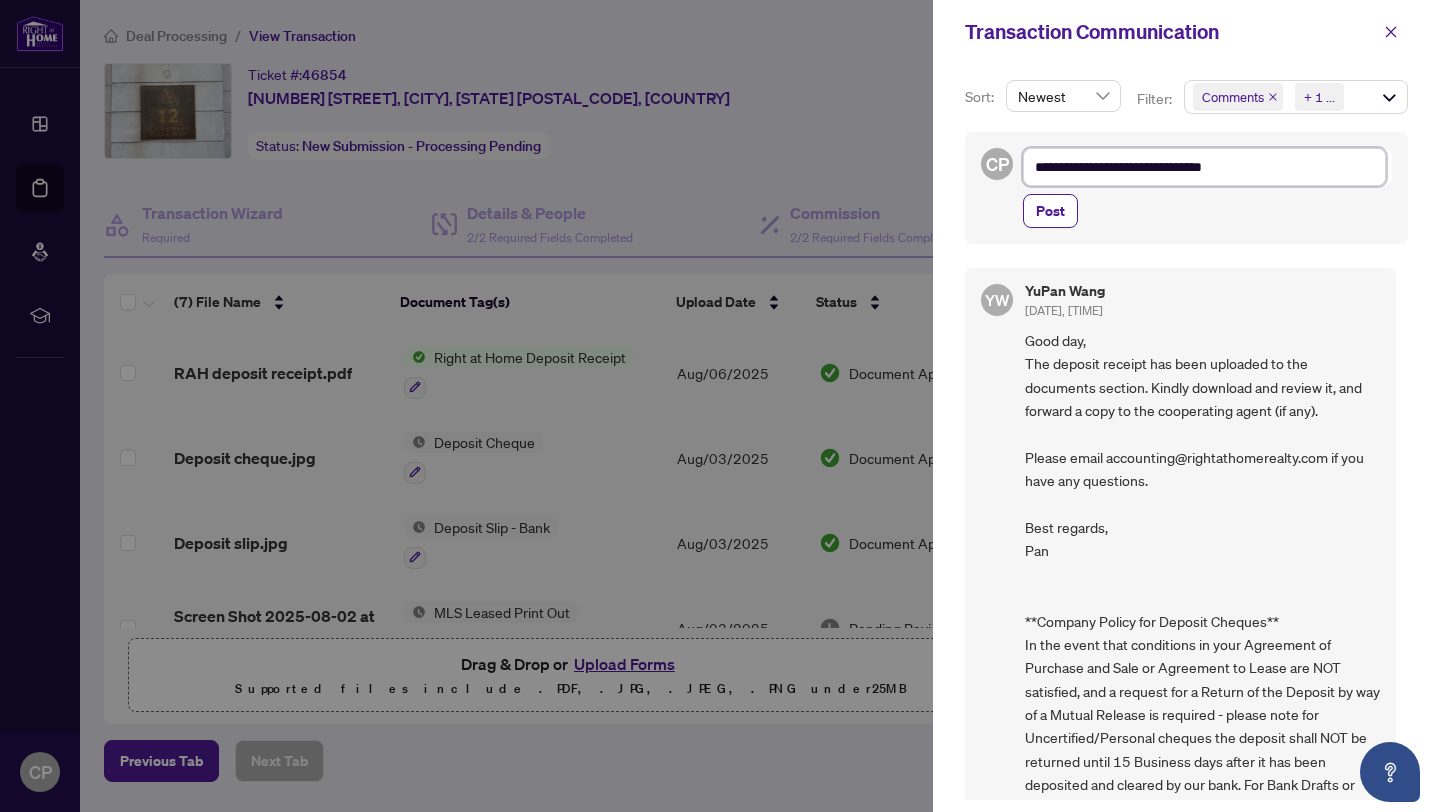 type on "**********" 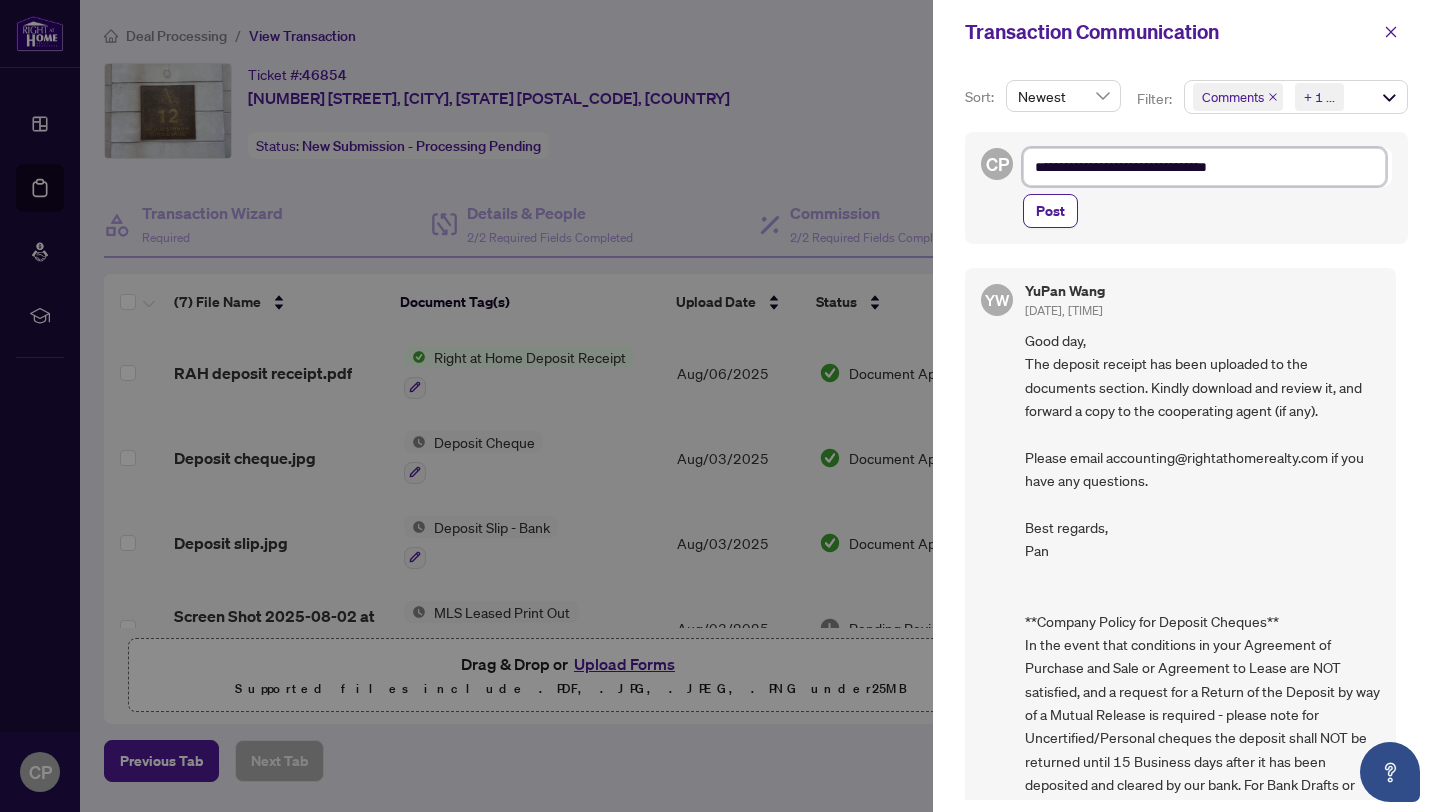 type on "**********" 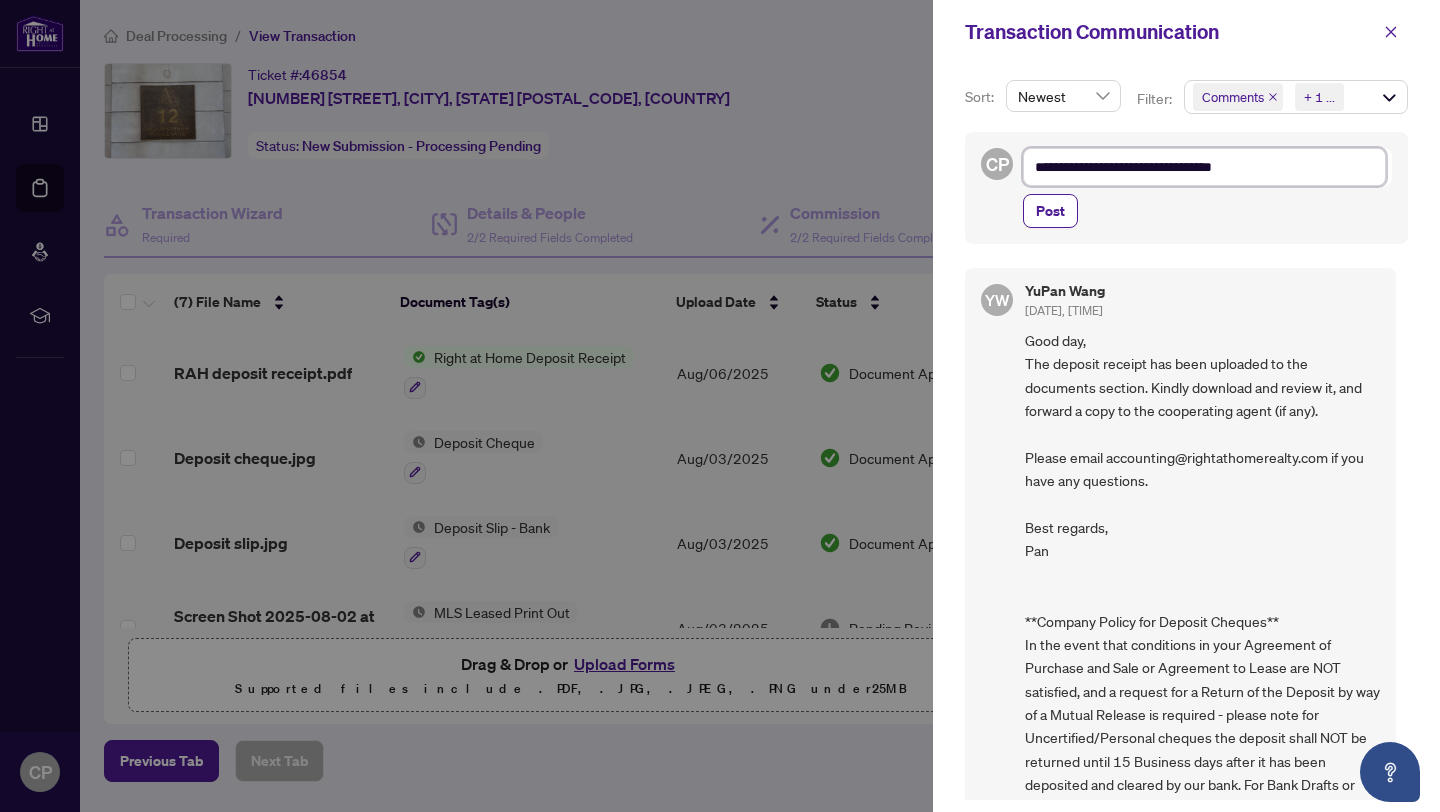 type on "**********" 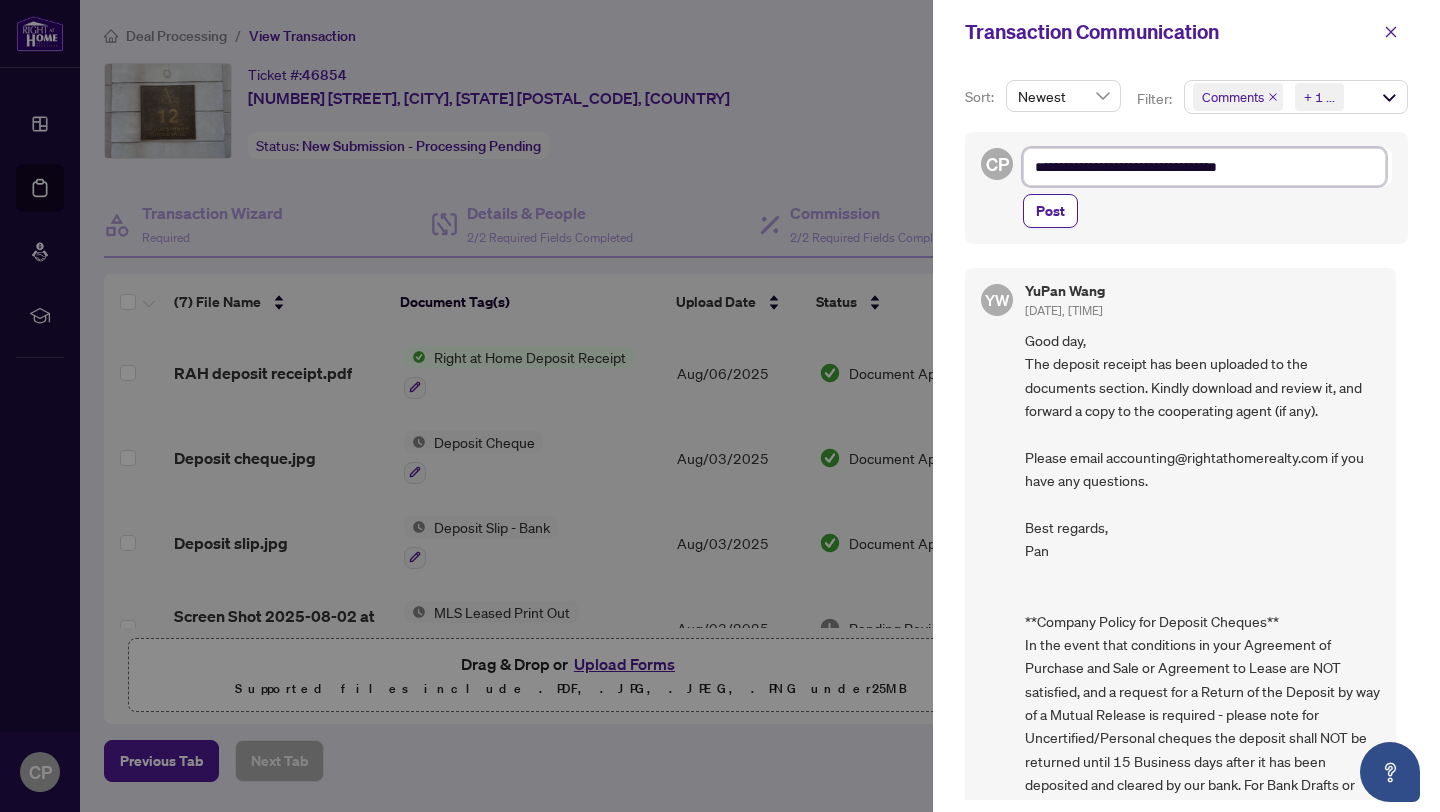 type on "**********" 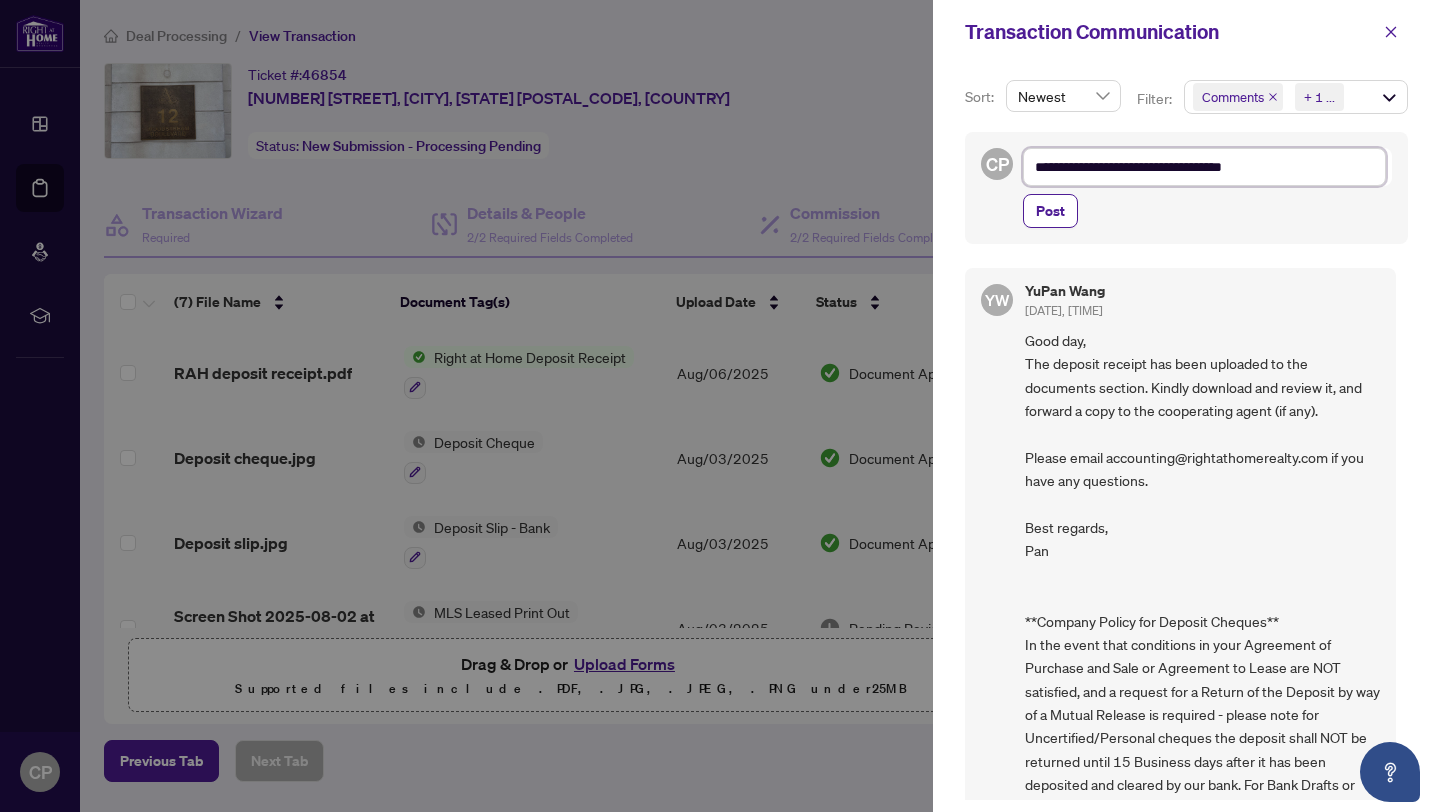 type on "**********" 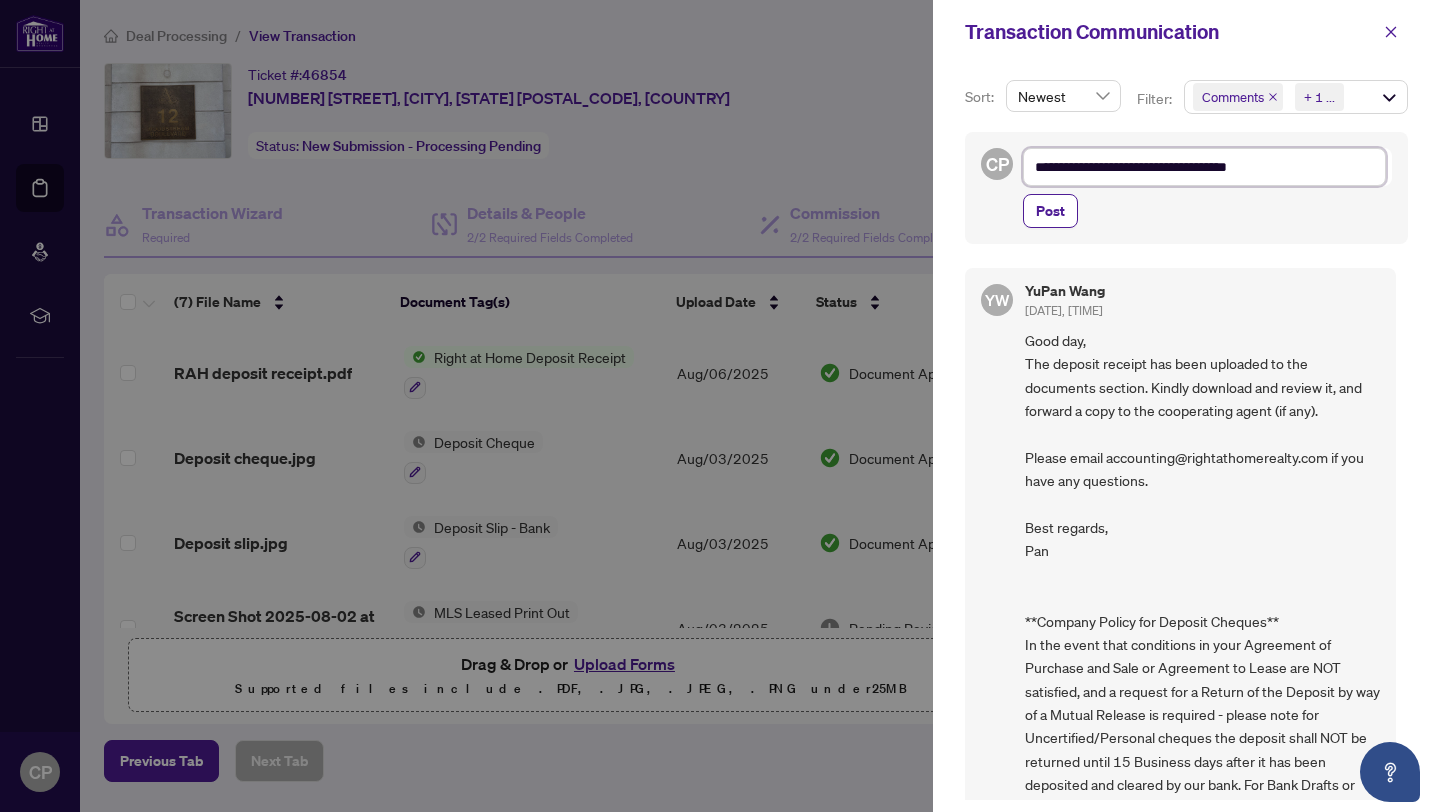 type on "**********" 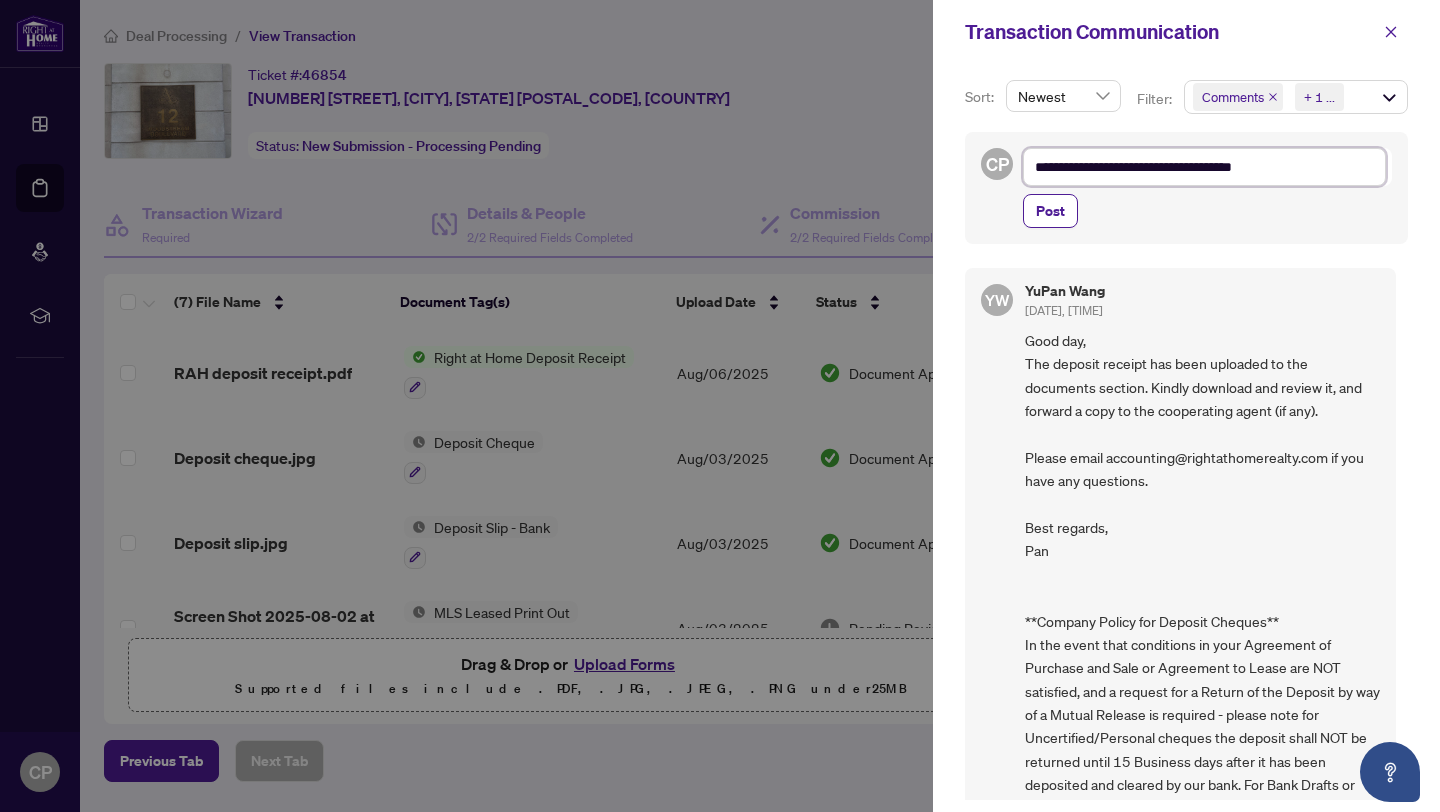 type on "**********" 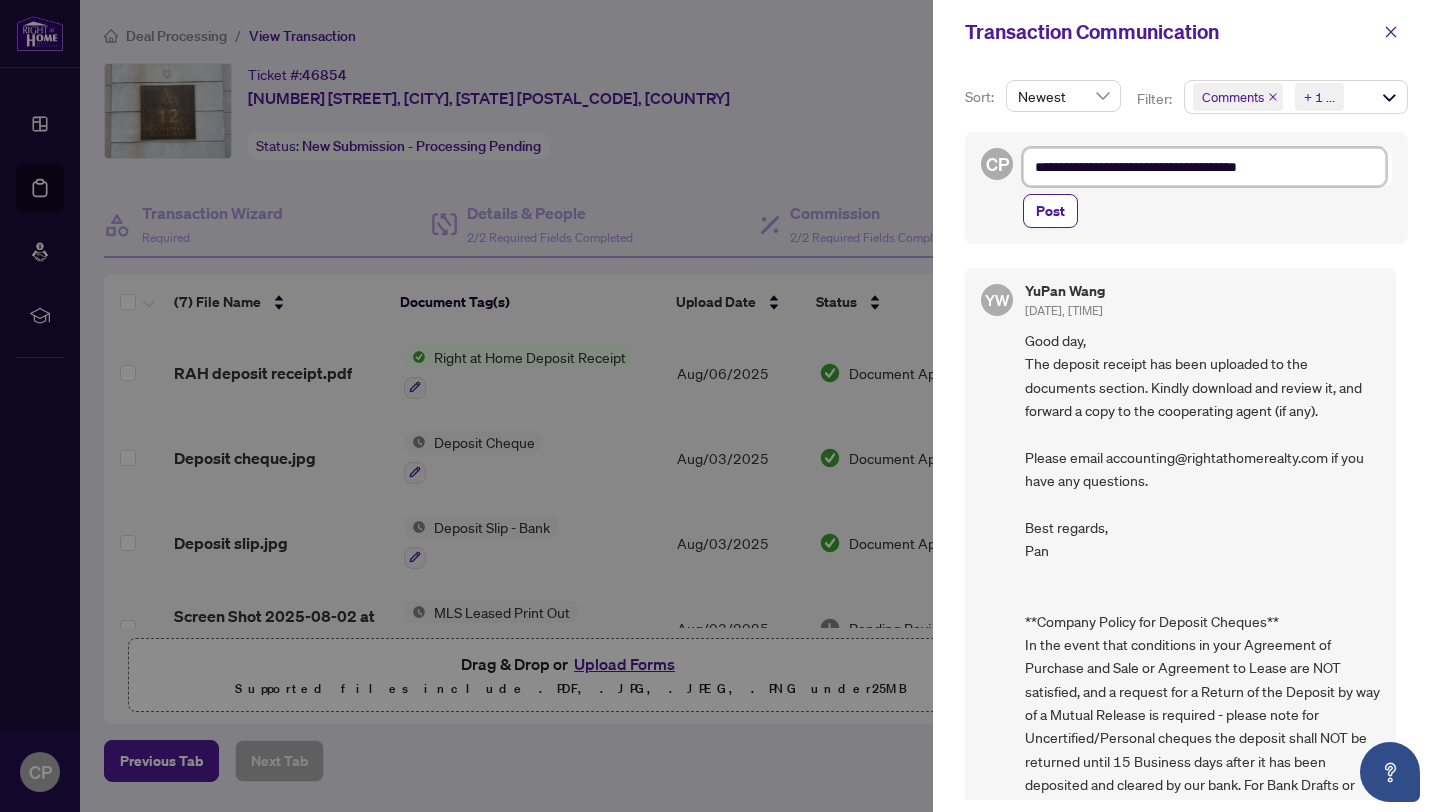 type on "**********" 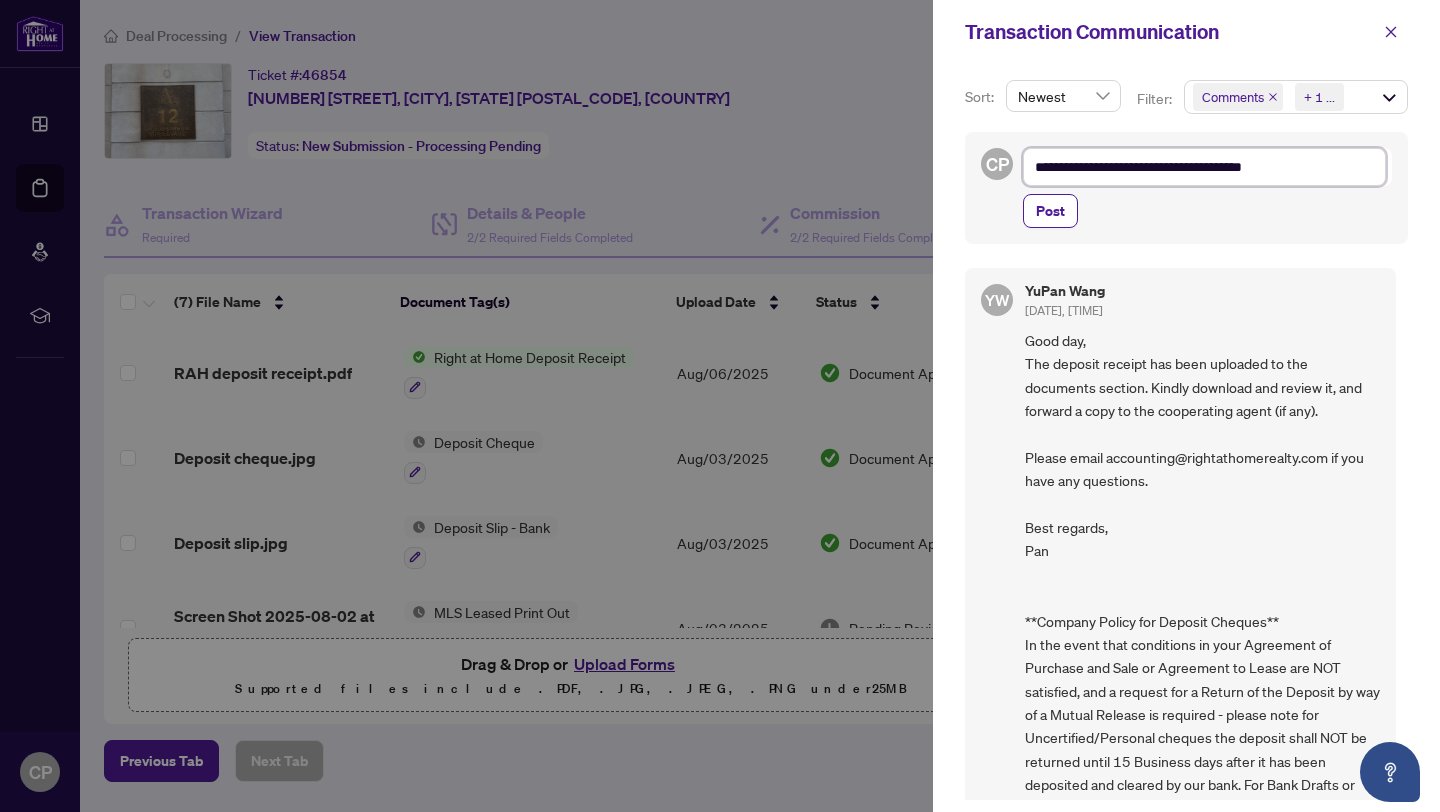 type on "**********" 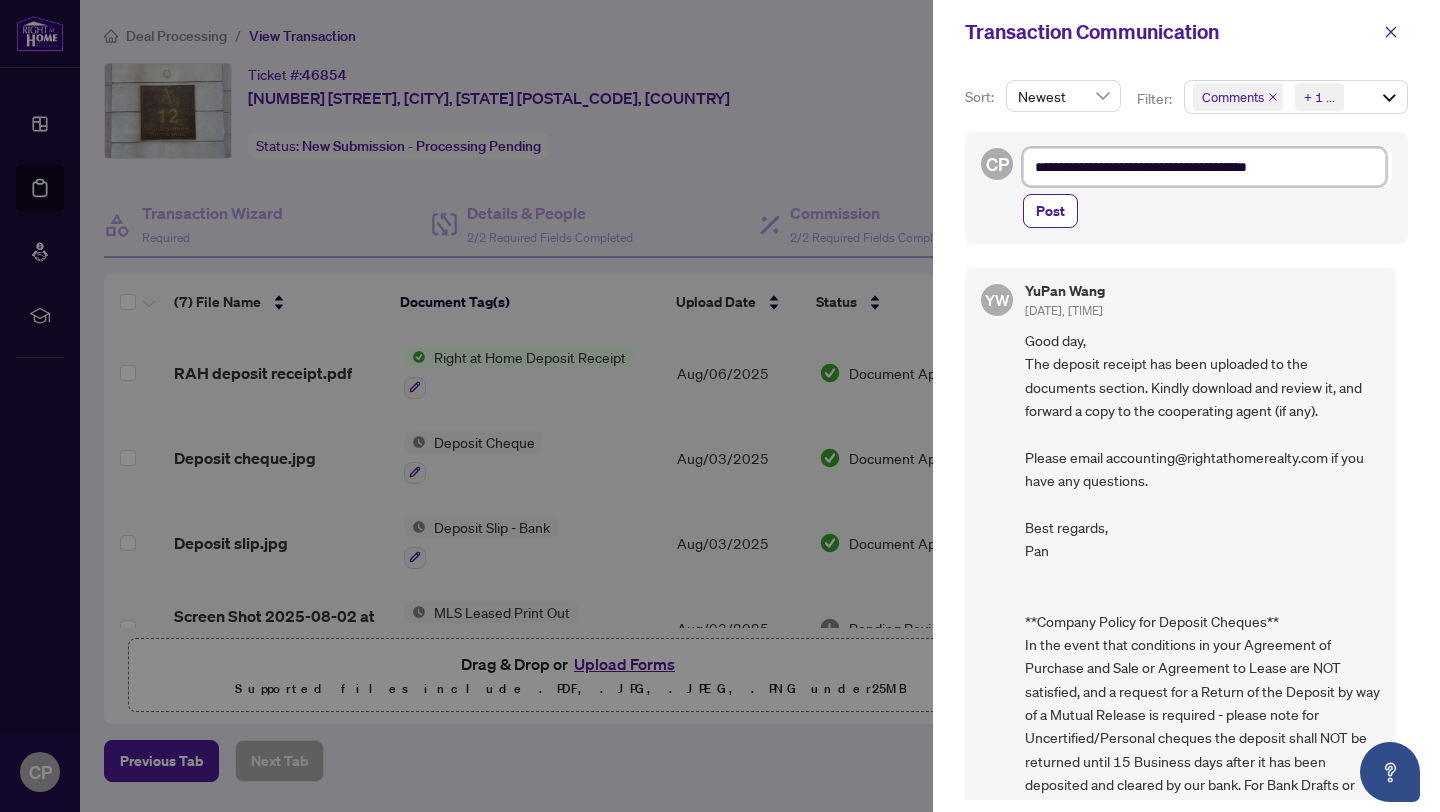 type on "**********" 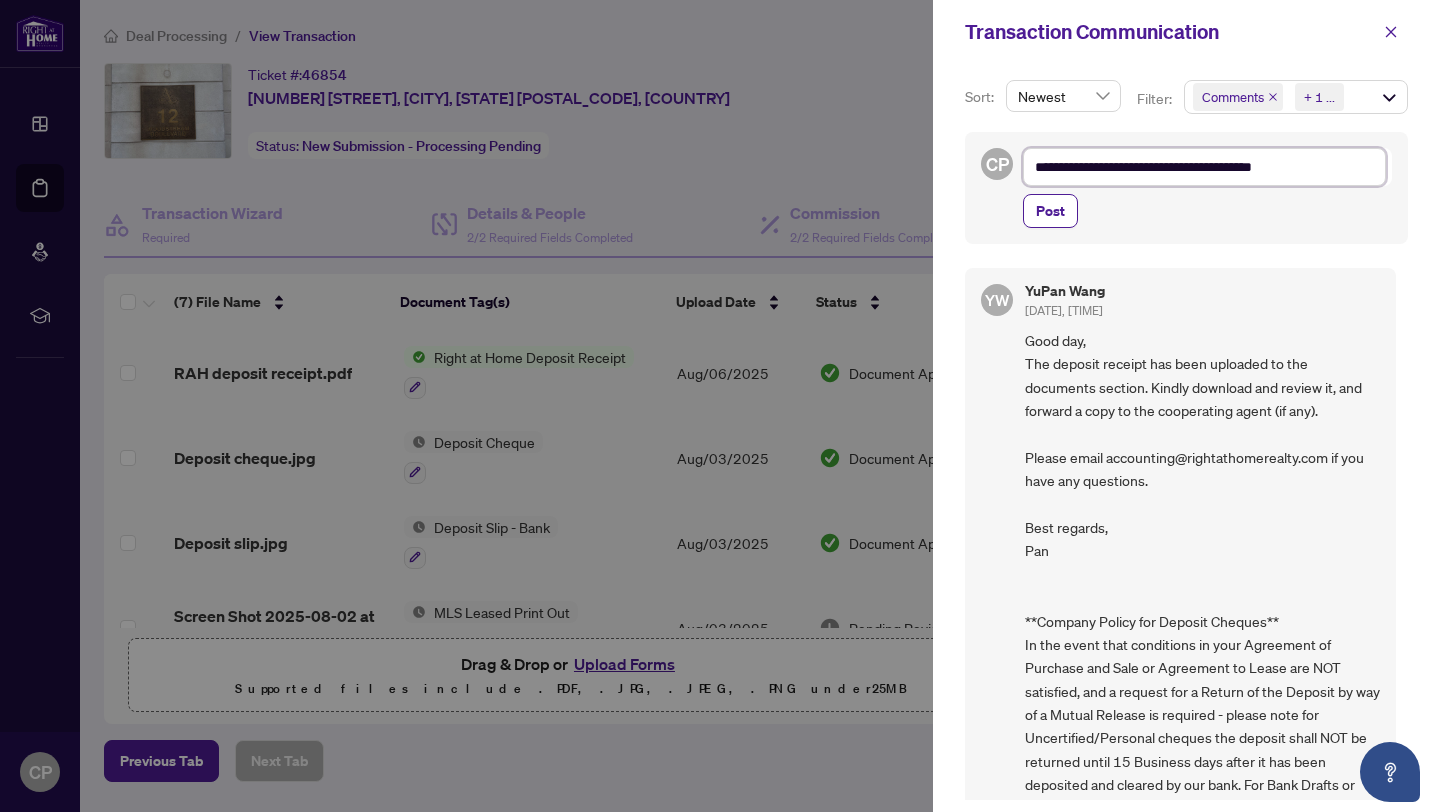 type on "**********" 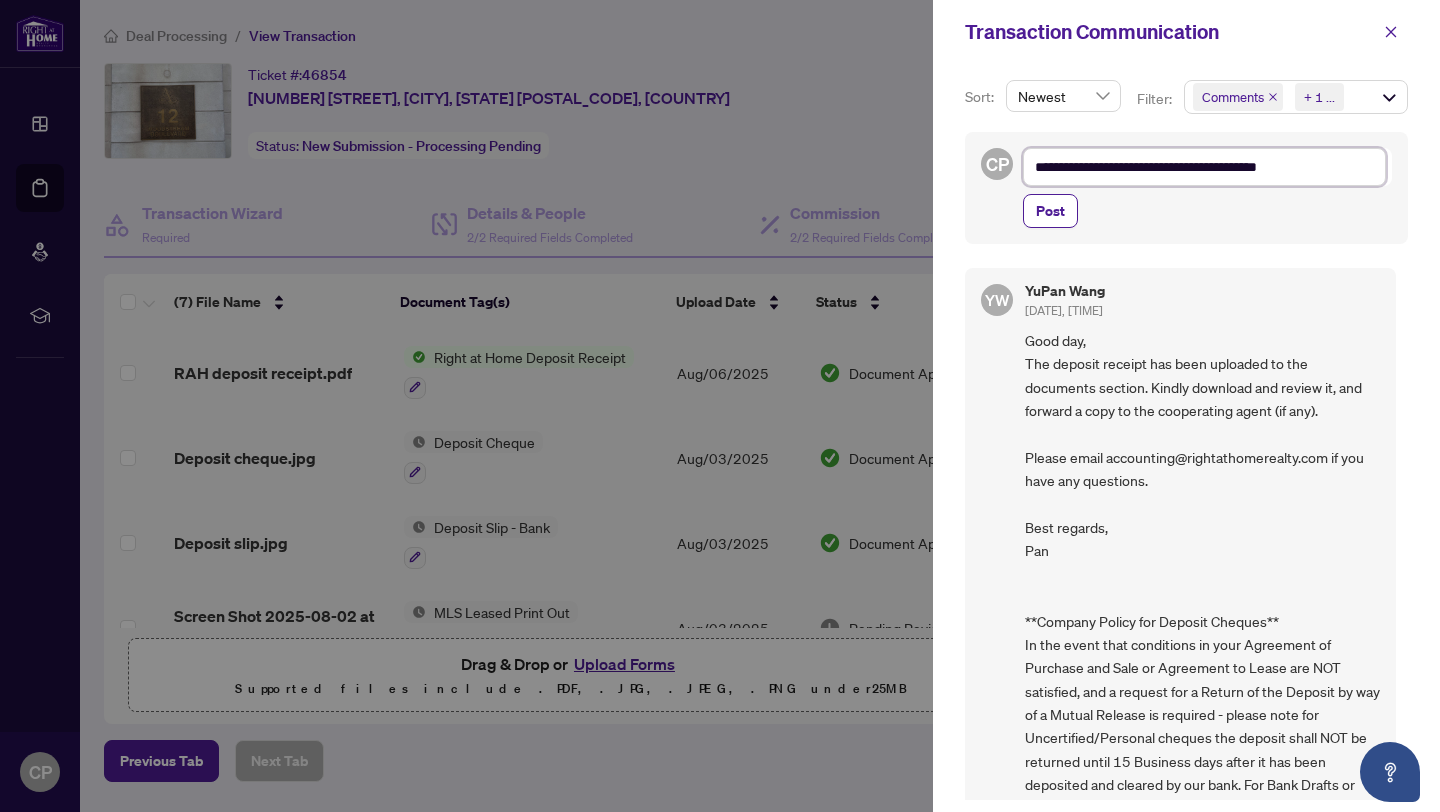 type on "**********" 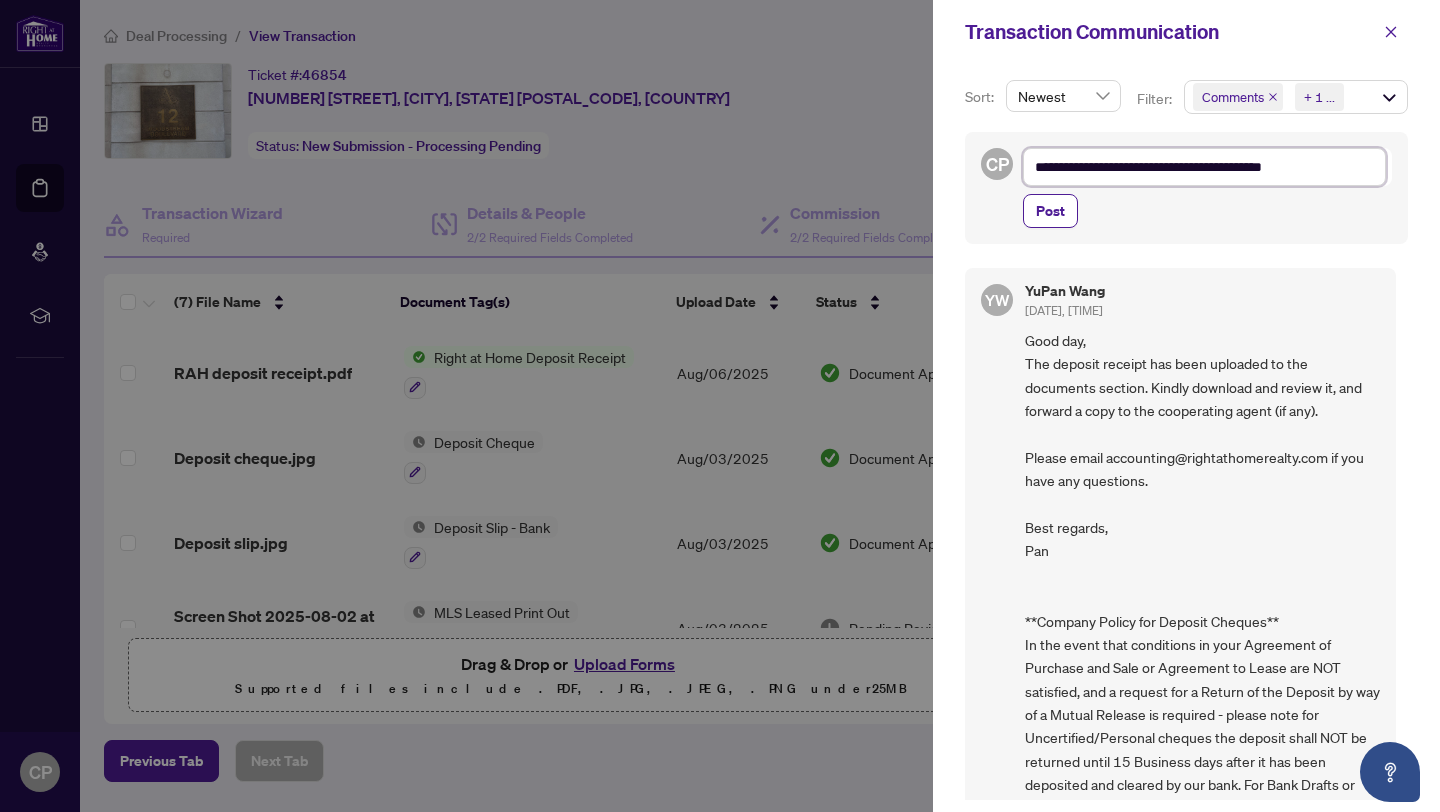 type on "**********" 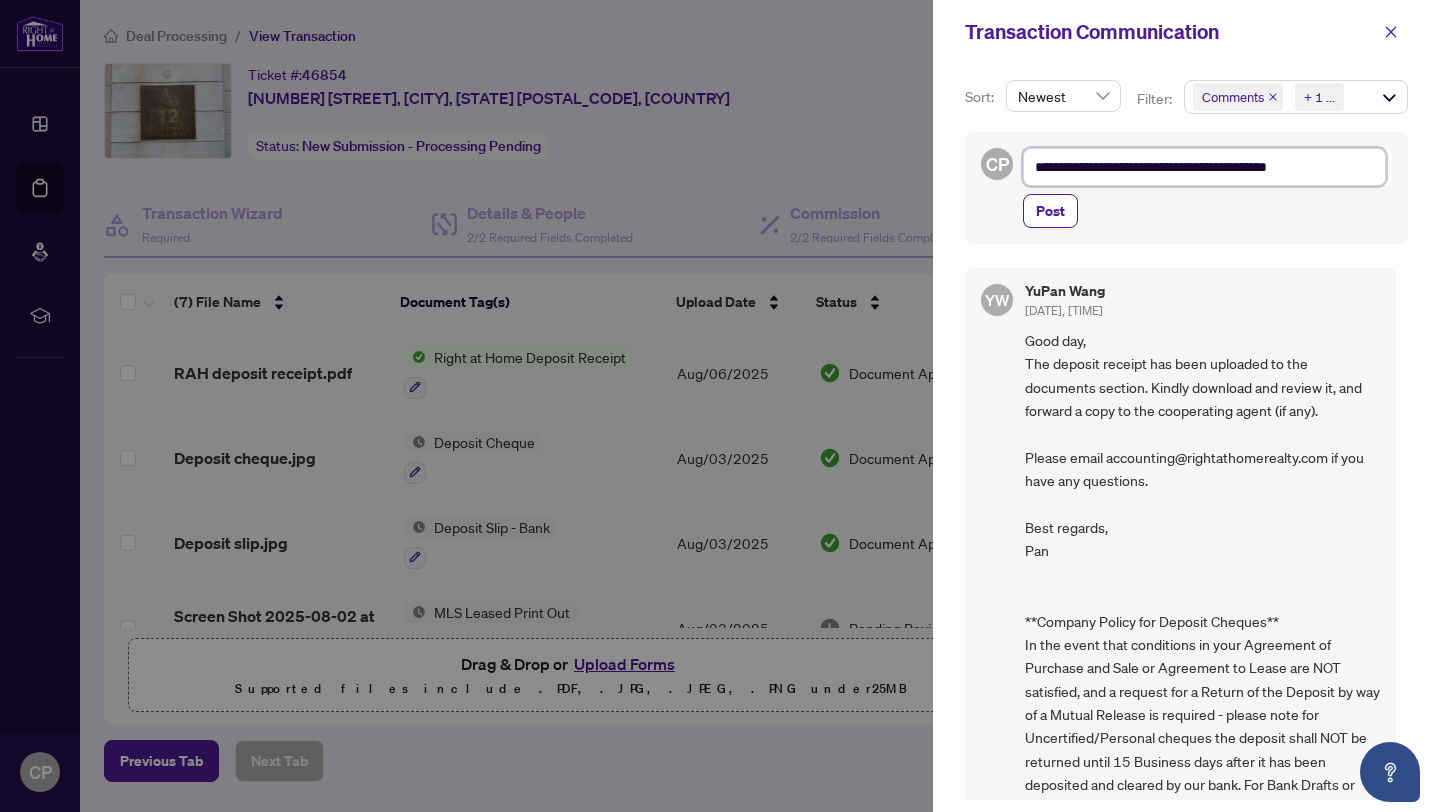 type on "**********" 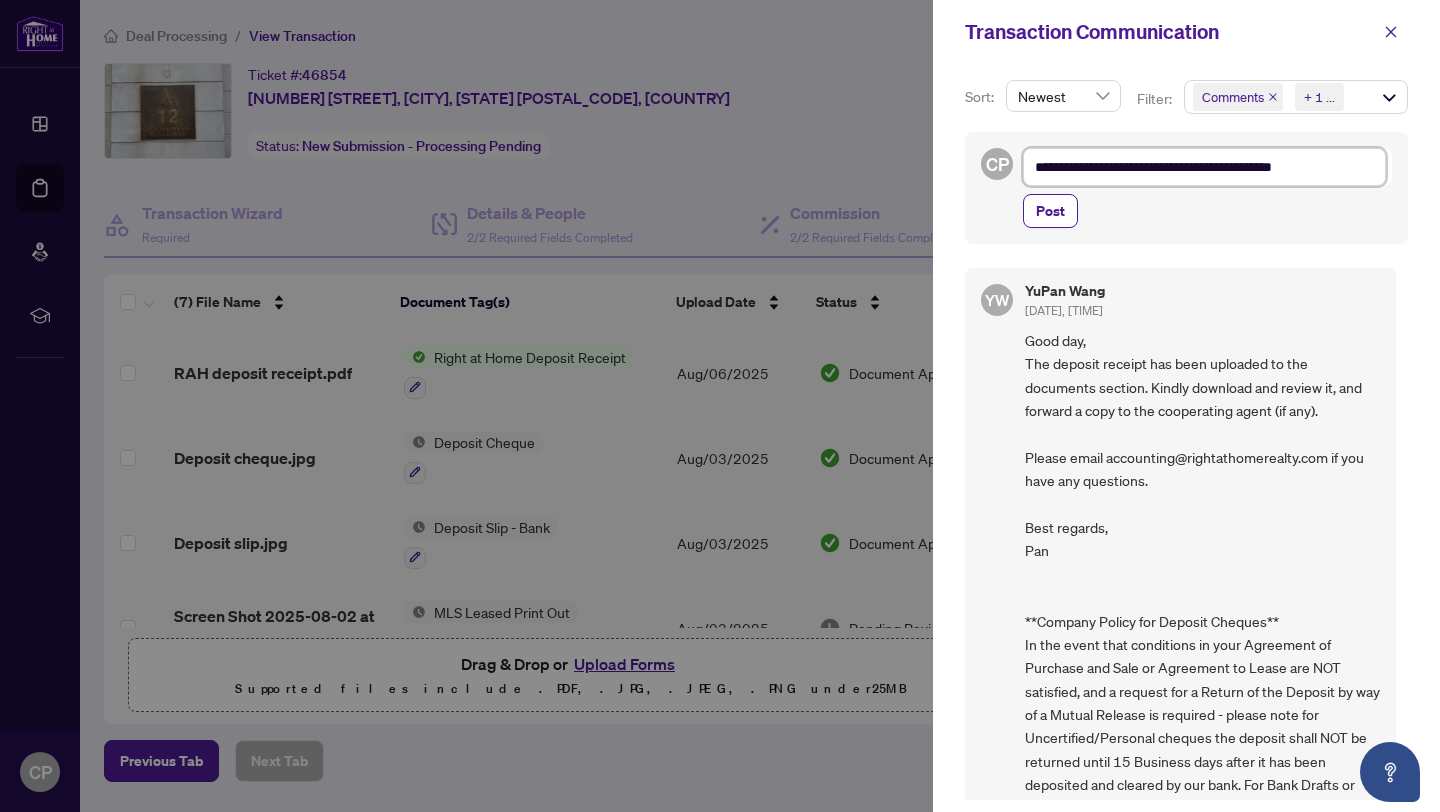 type on "**********" 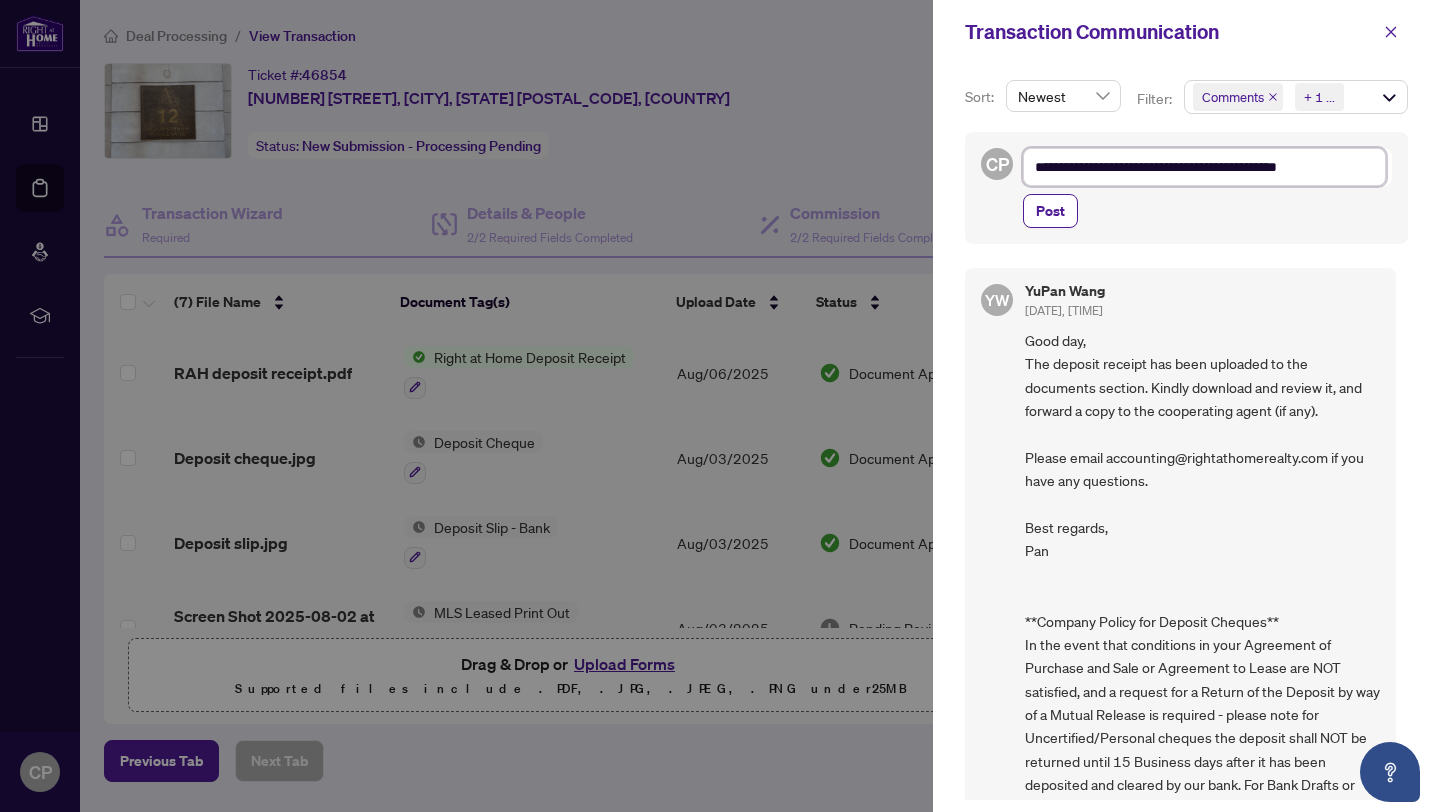 type on "**********" 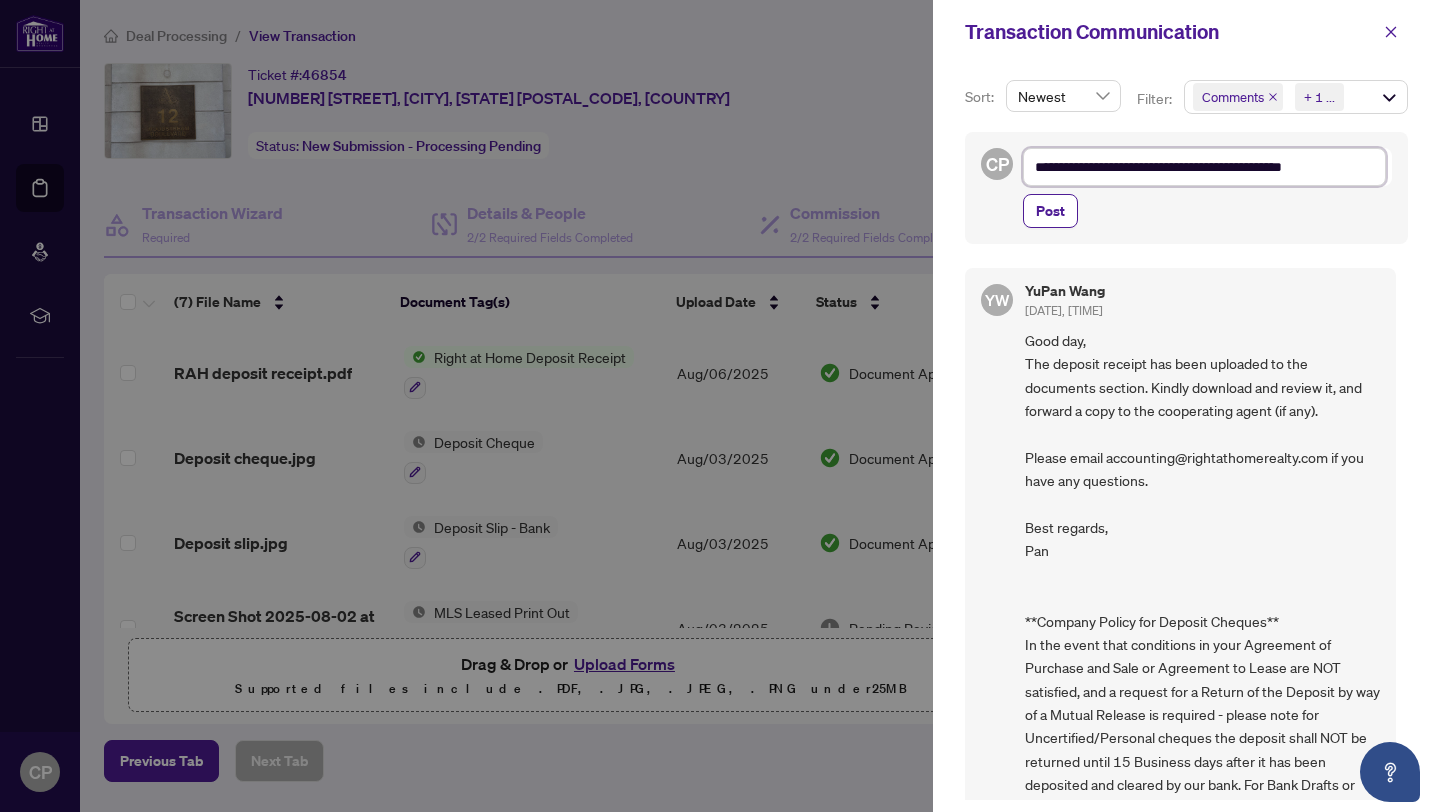 type on "**********" 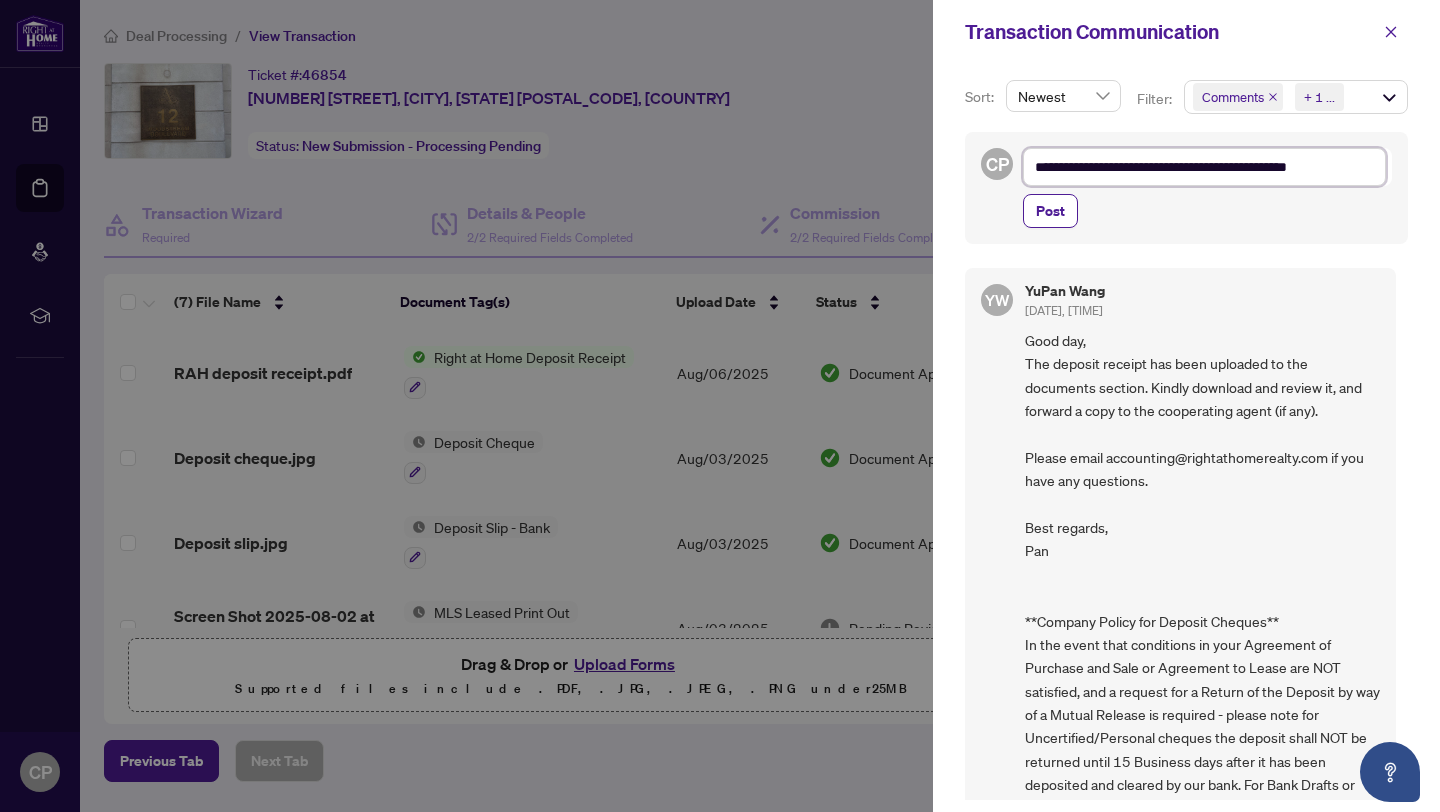 type on "**********" 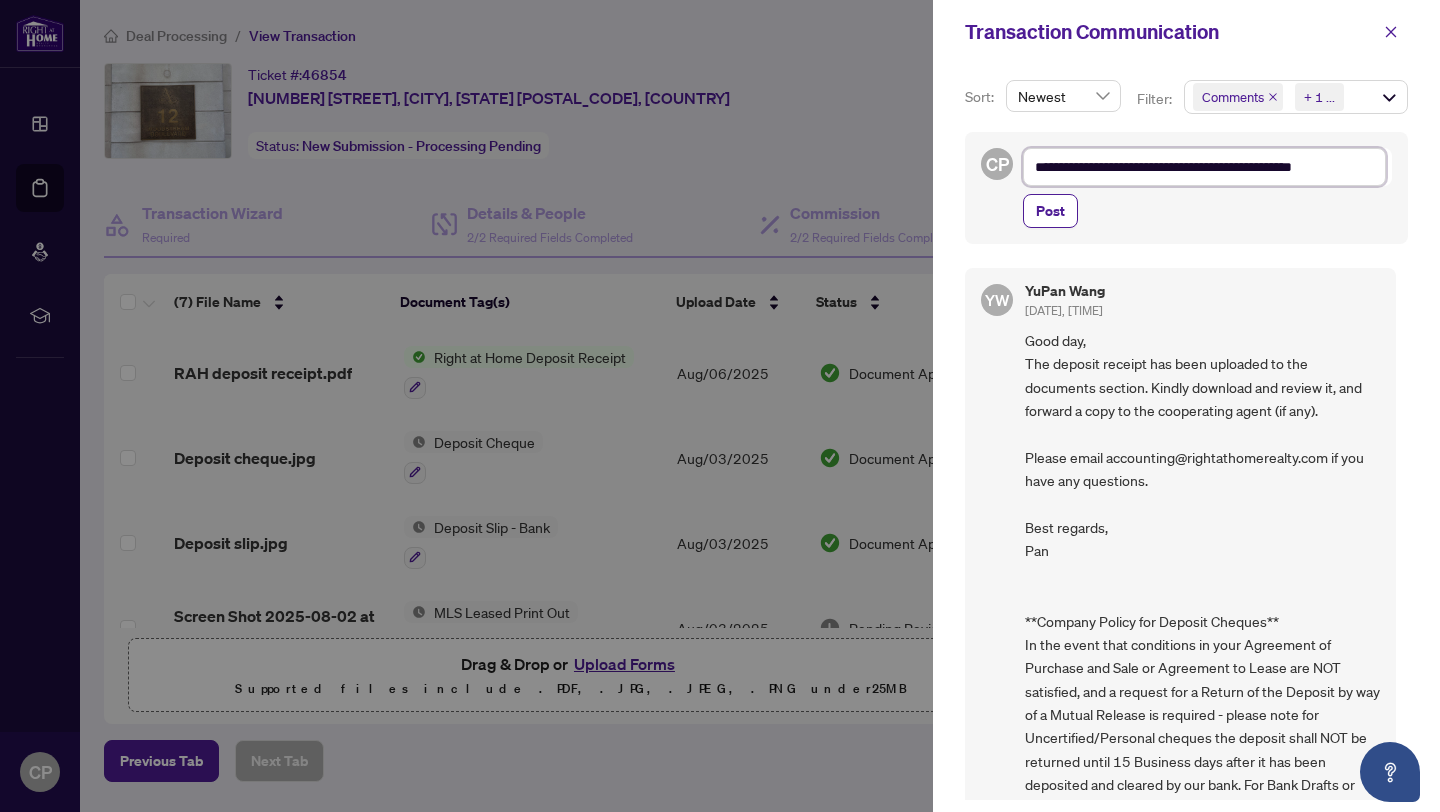 type on "**********" 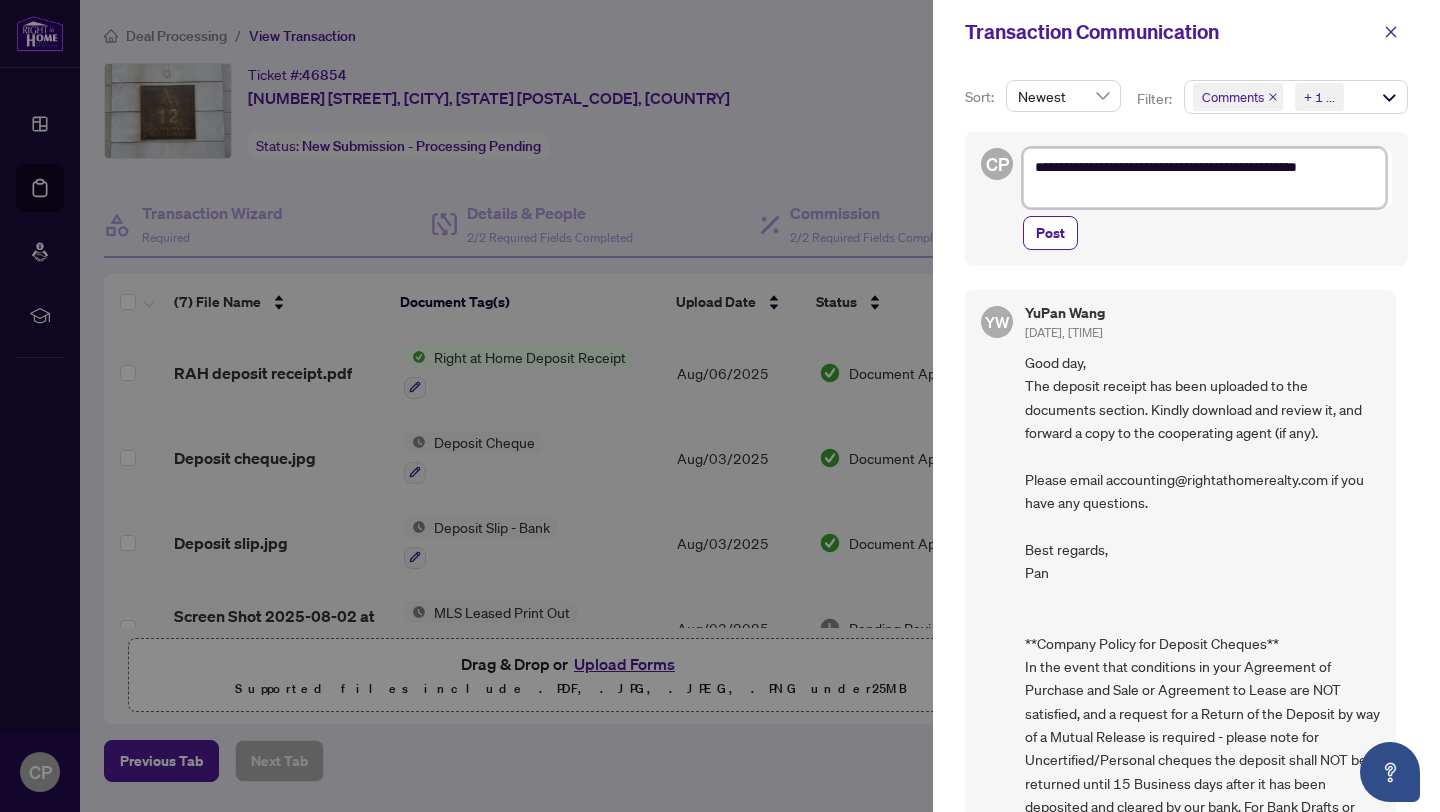 type on "**********" 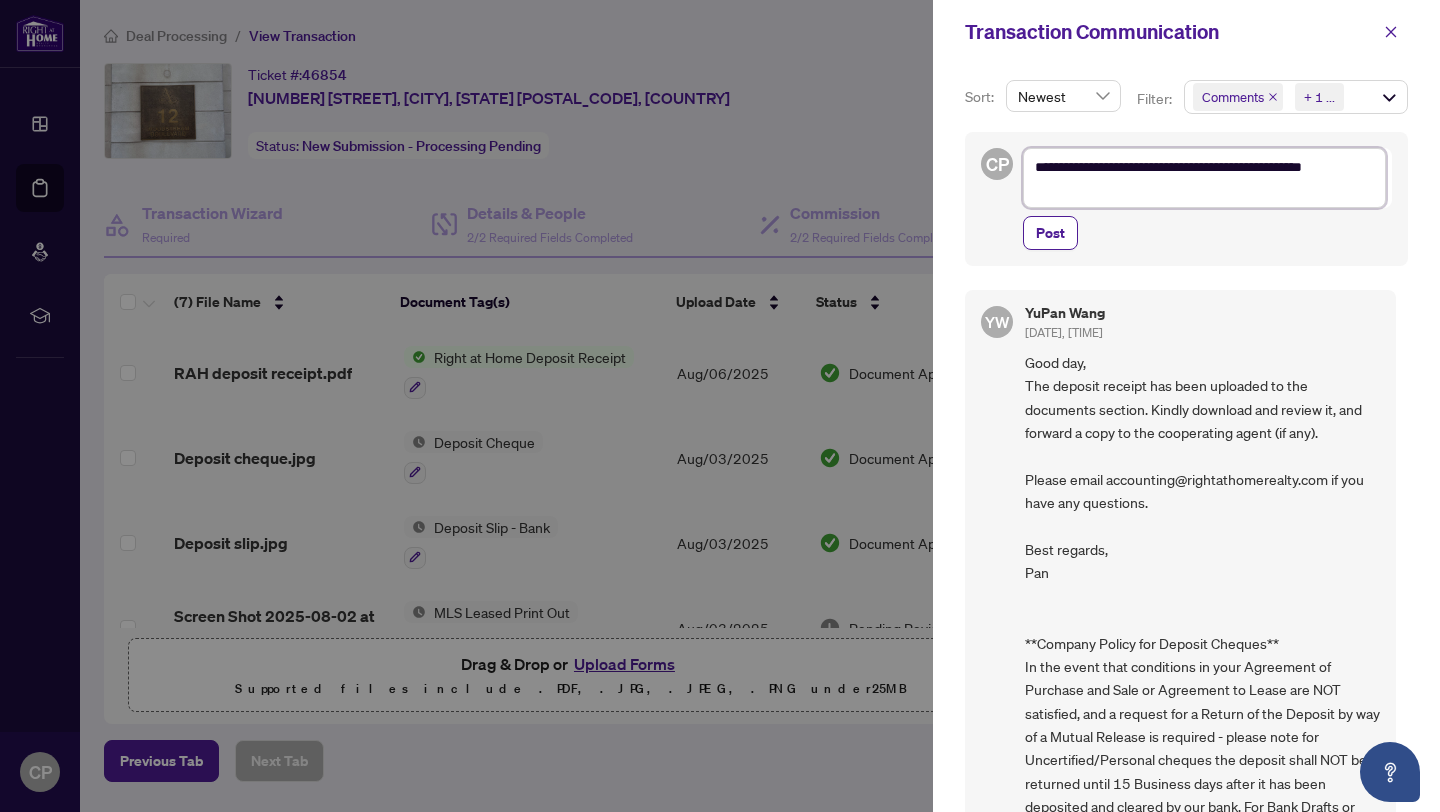 type on "**********" 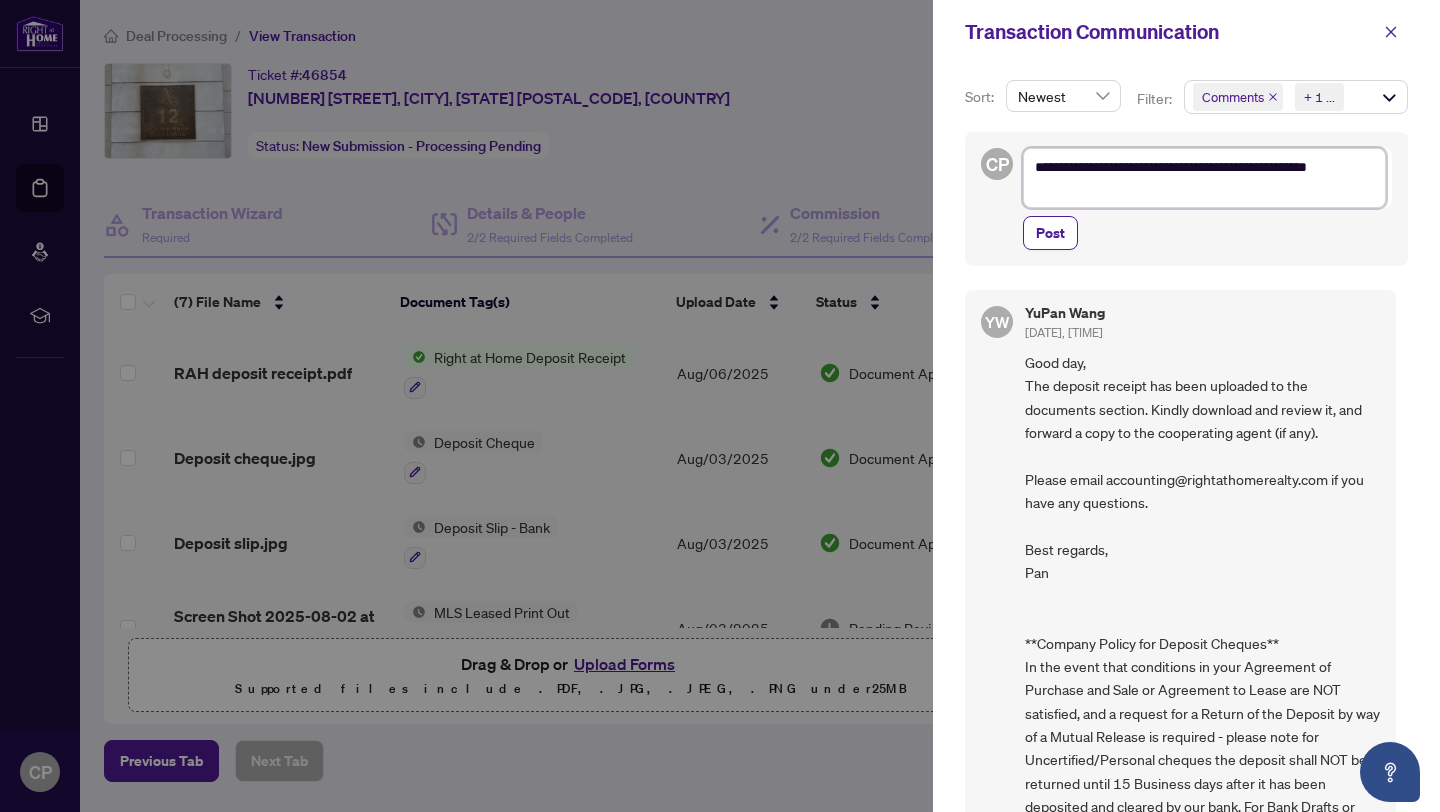 type on "**********" 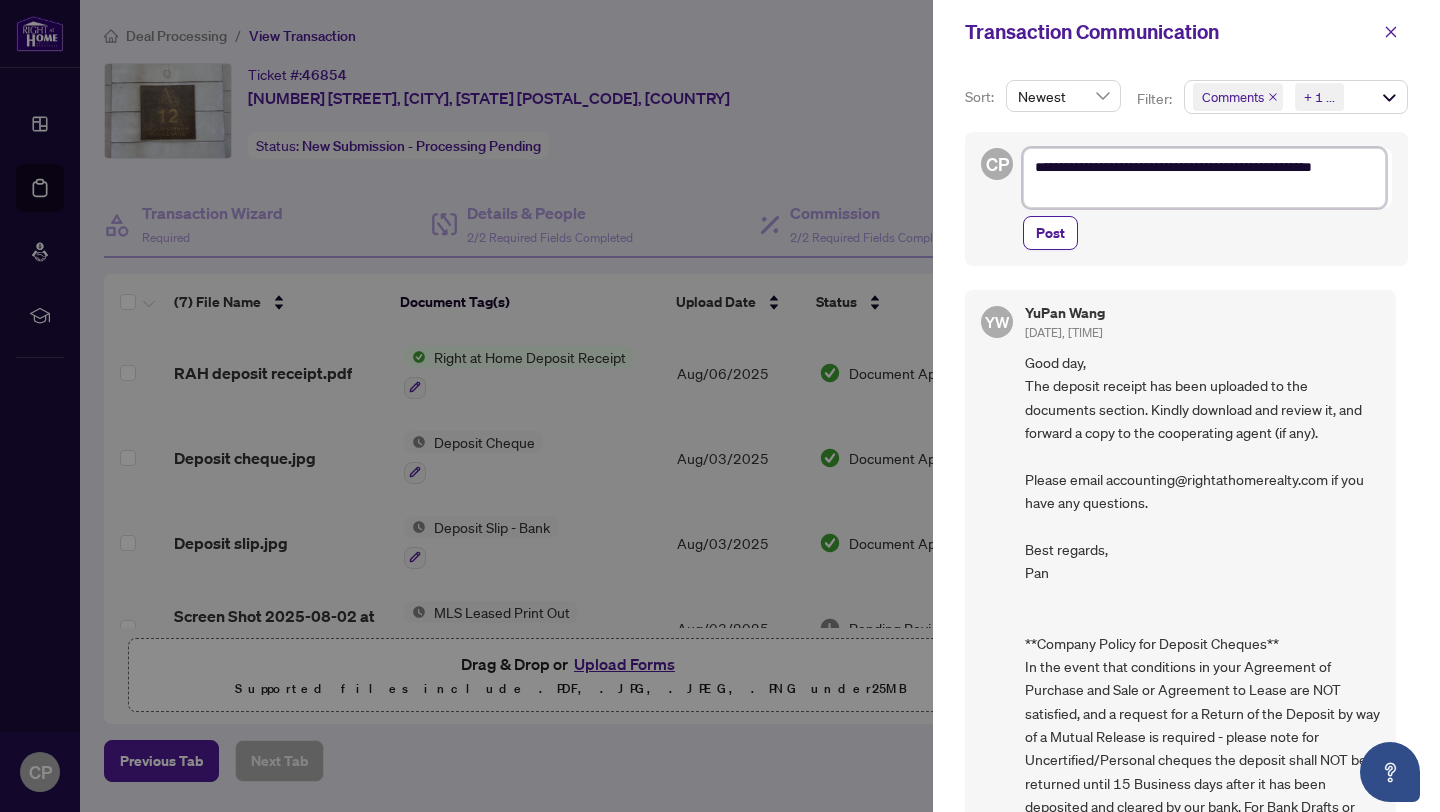 type on "**********" 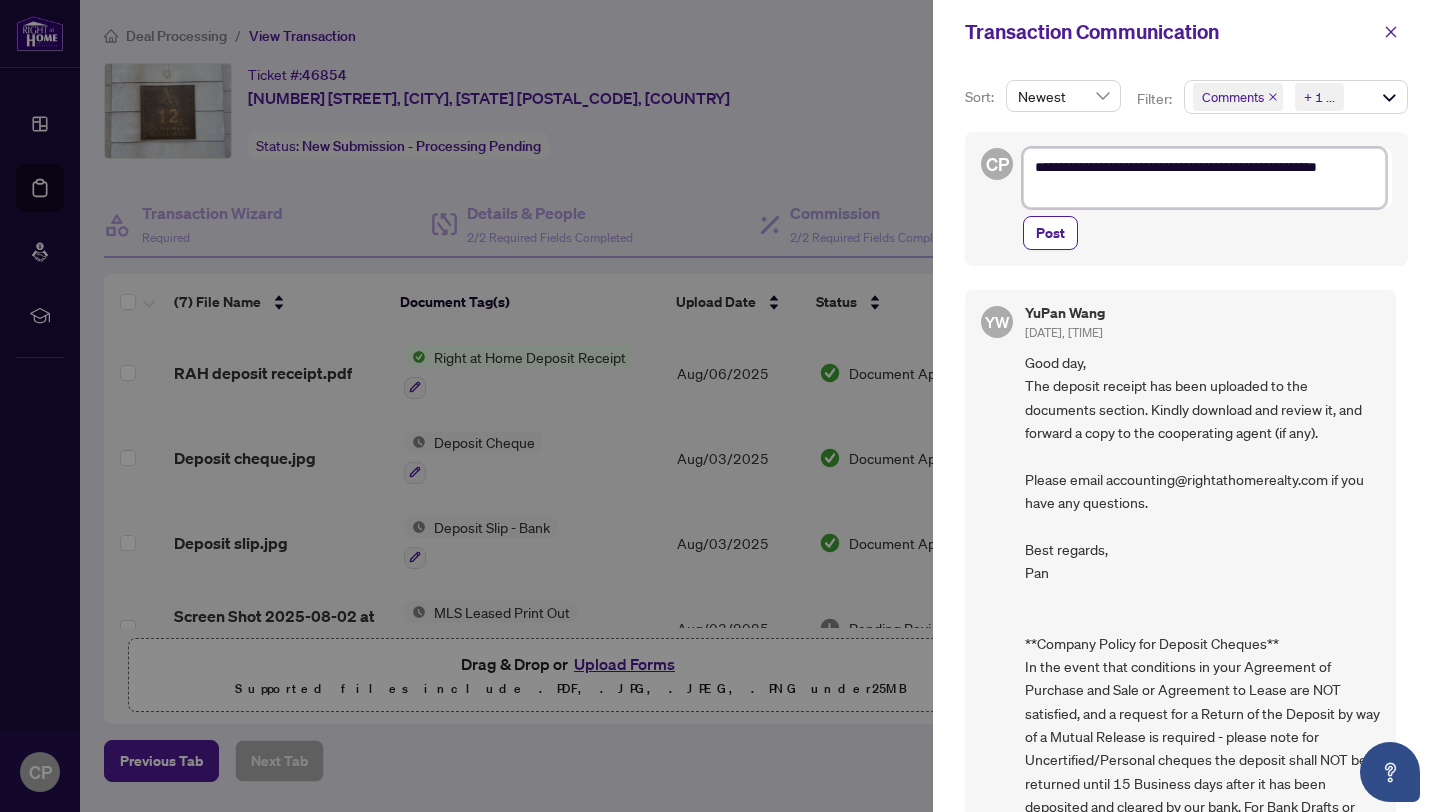 type on "**********" 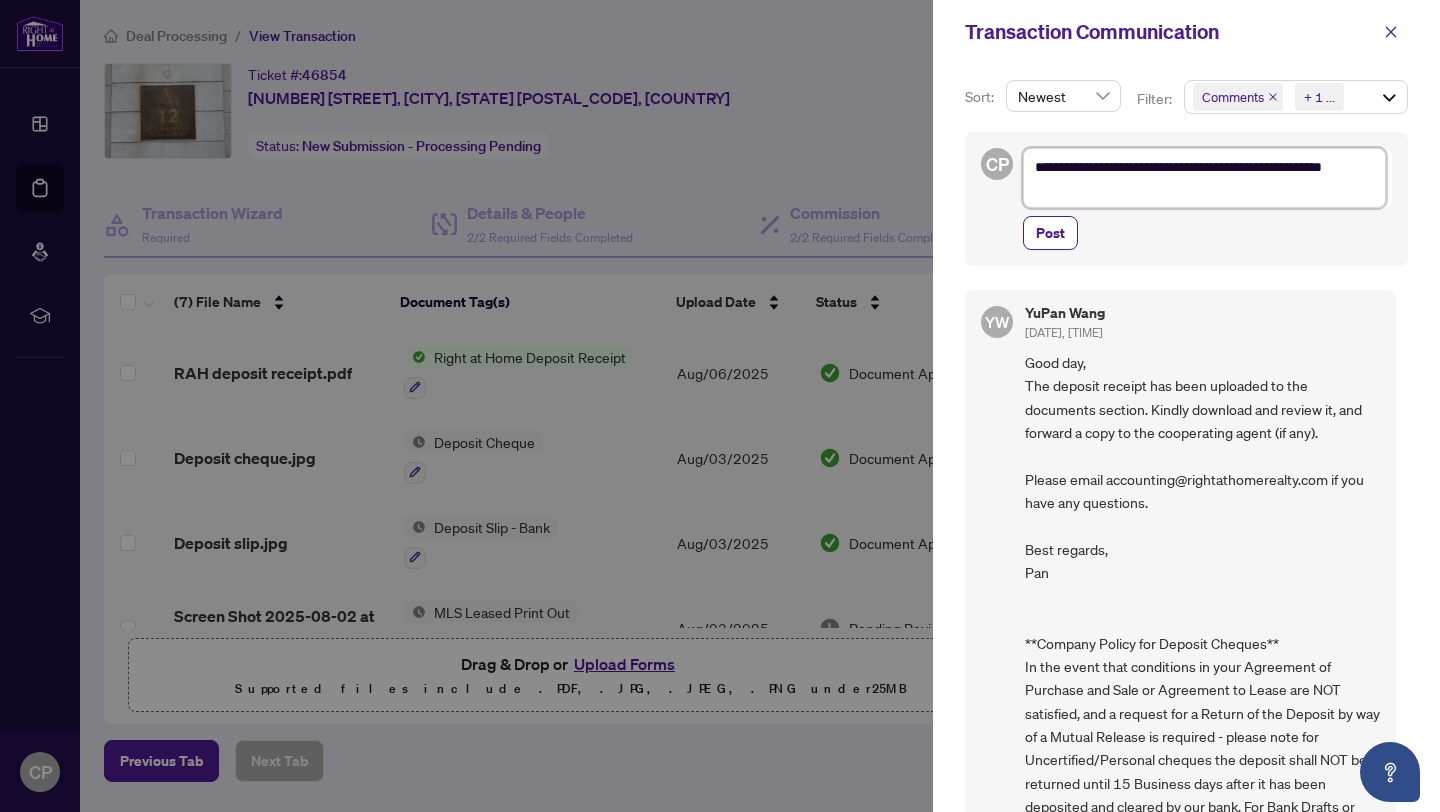 type on "**********" 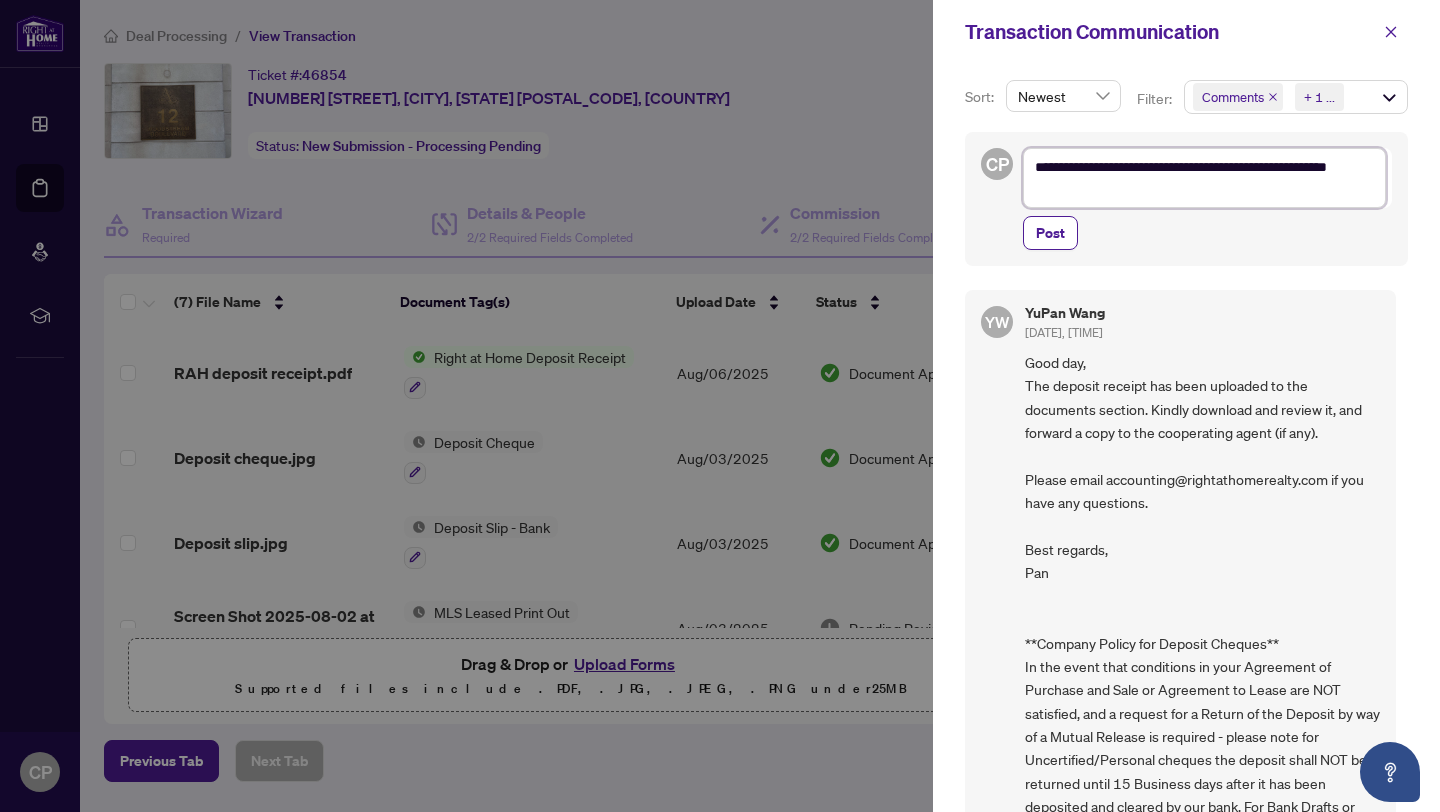 type on "**********" 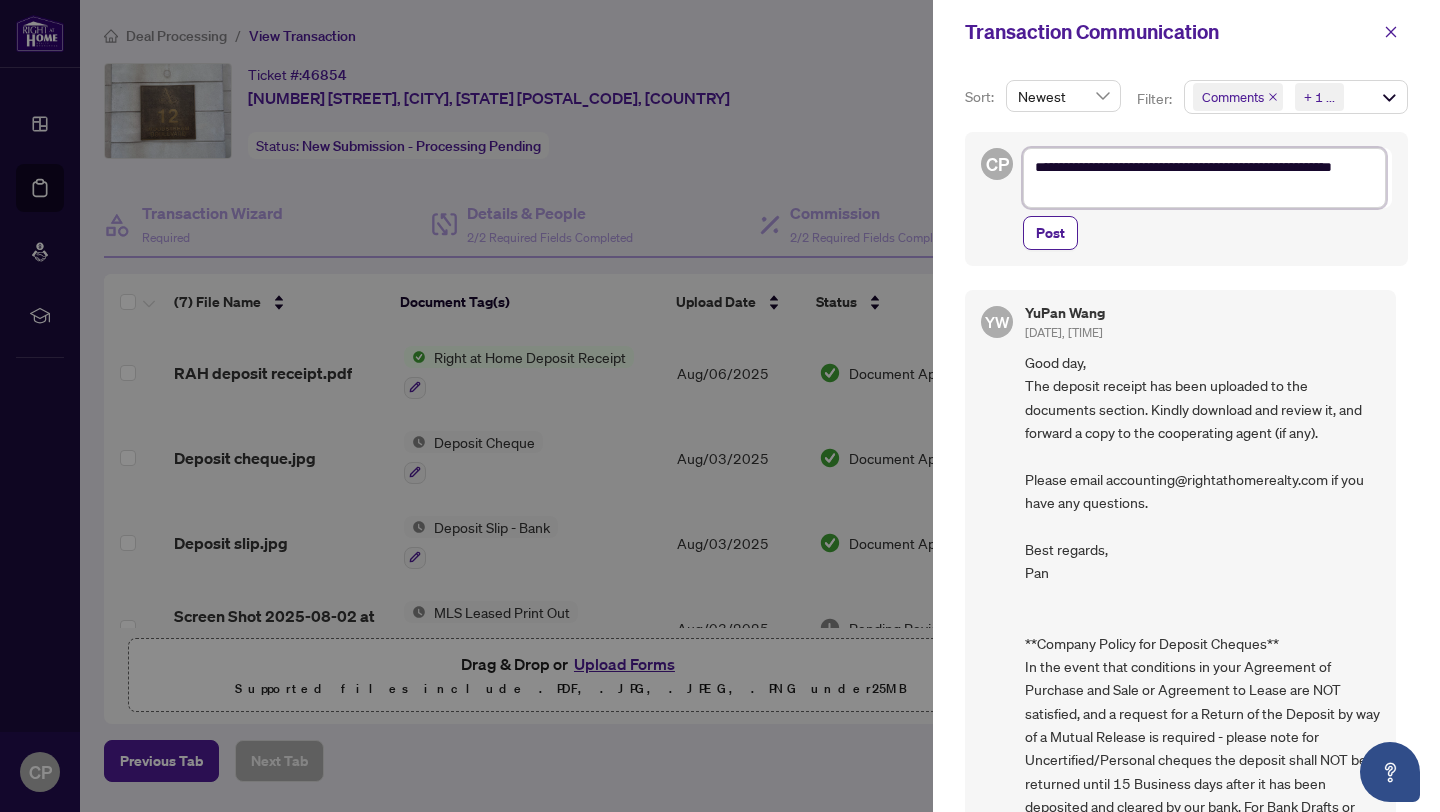 type on "**********" 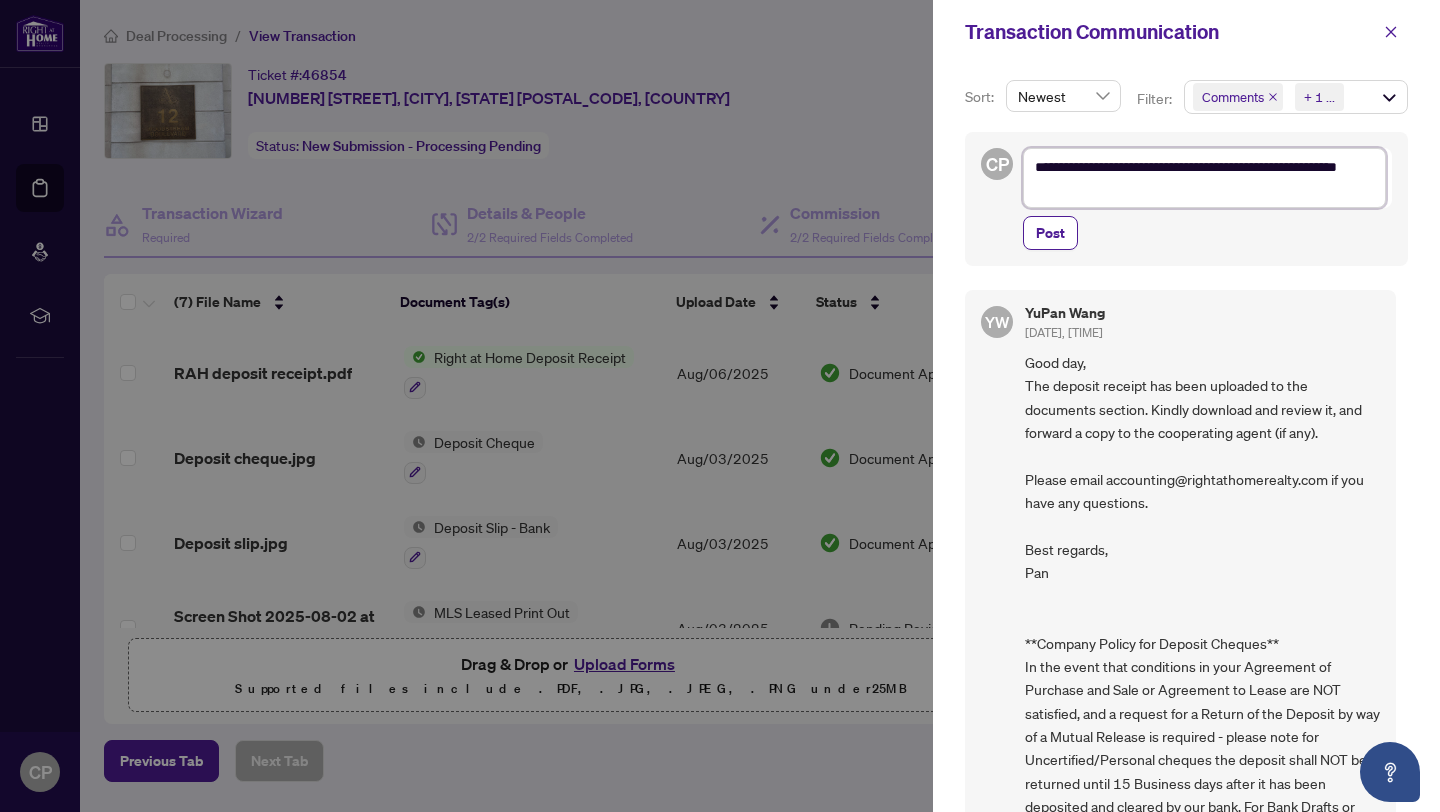 type on "**********" 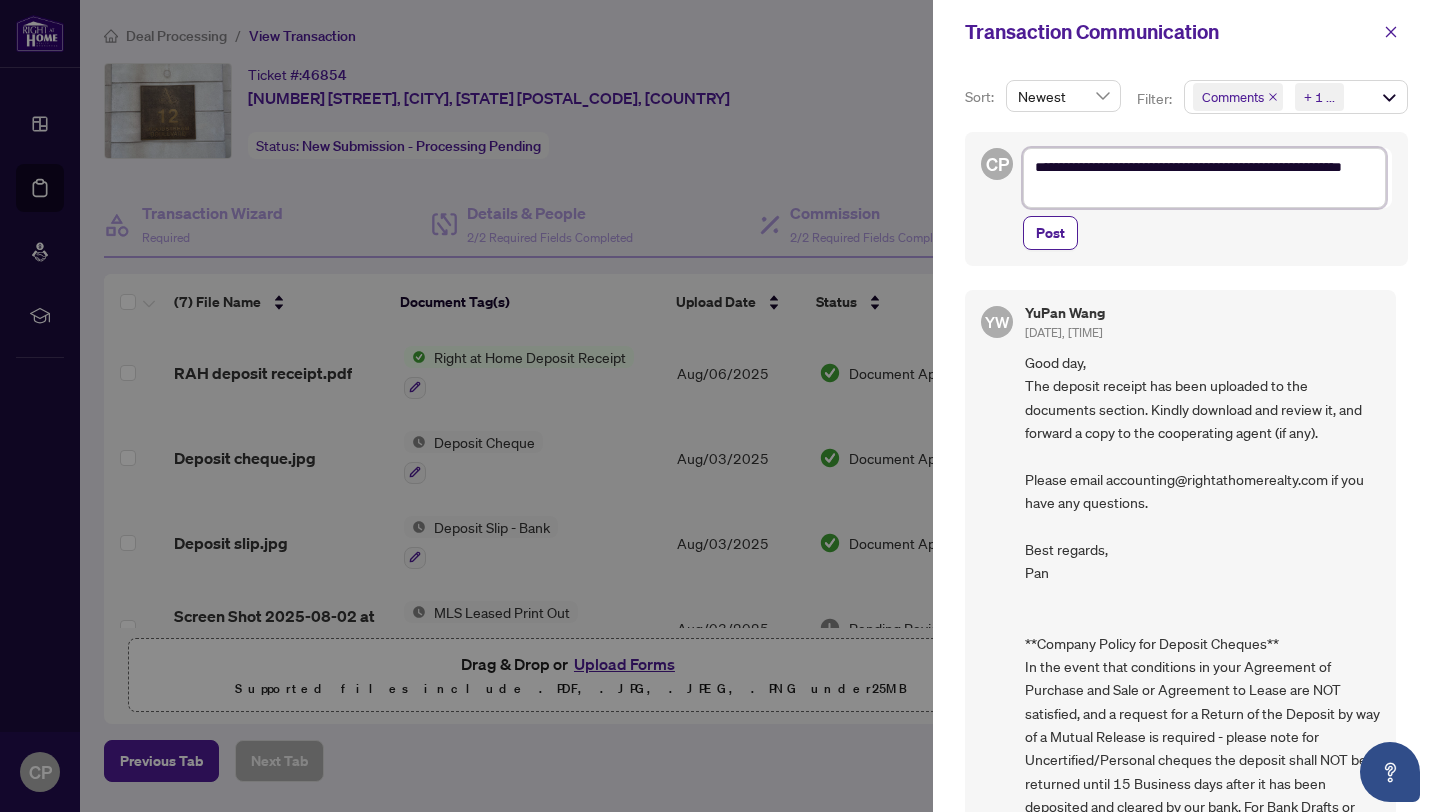 type on "**********" 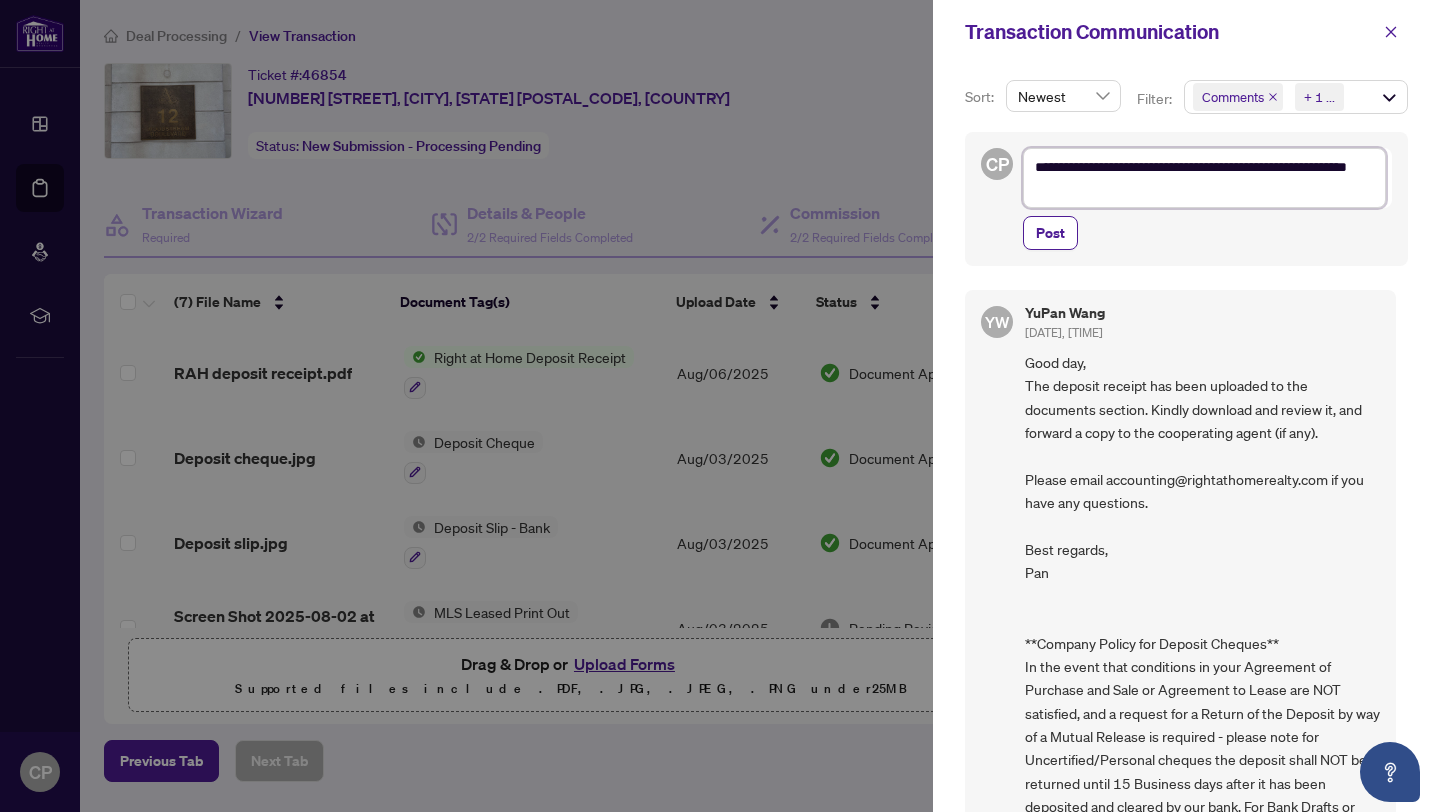 type on "**********" 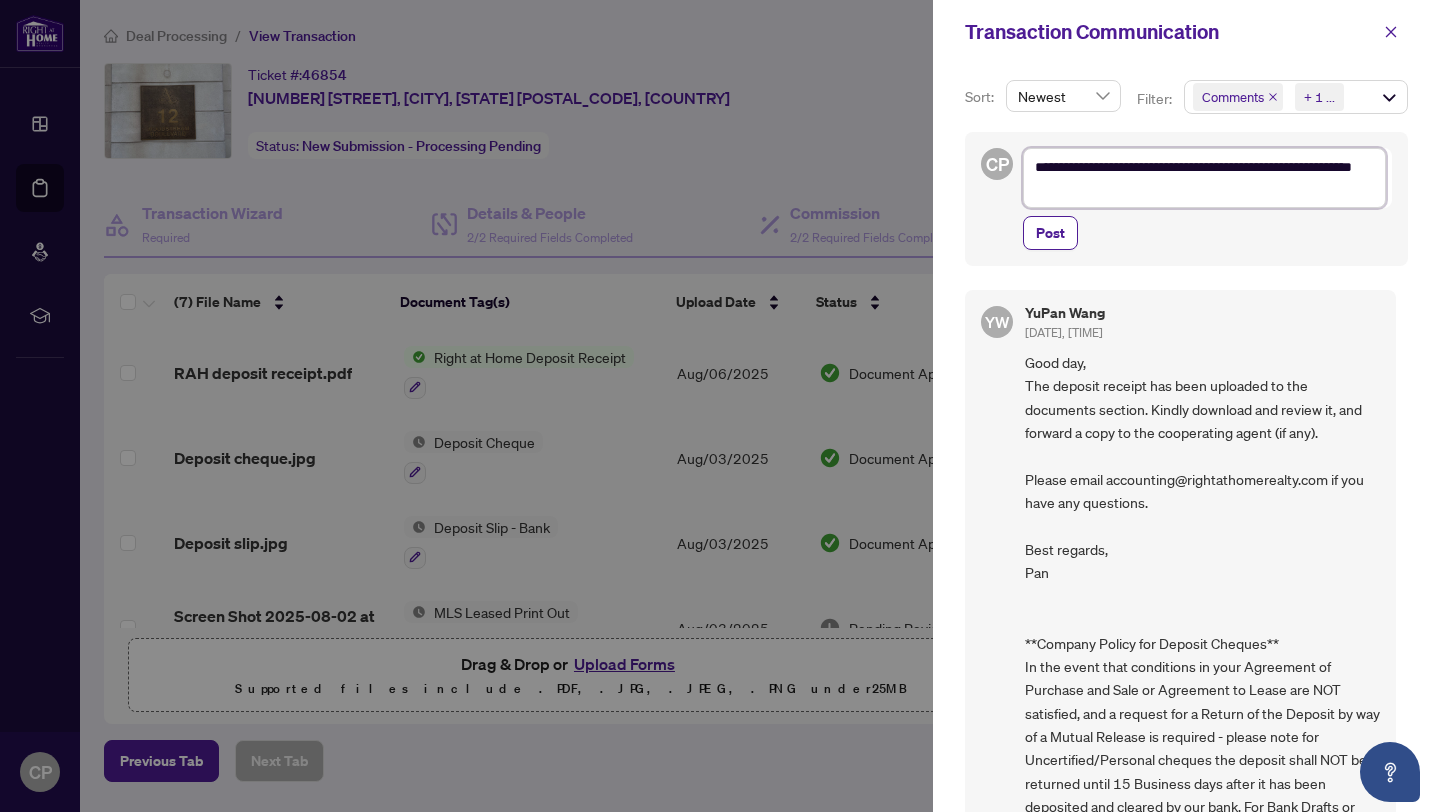 type on "**********" 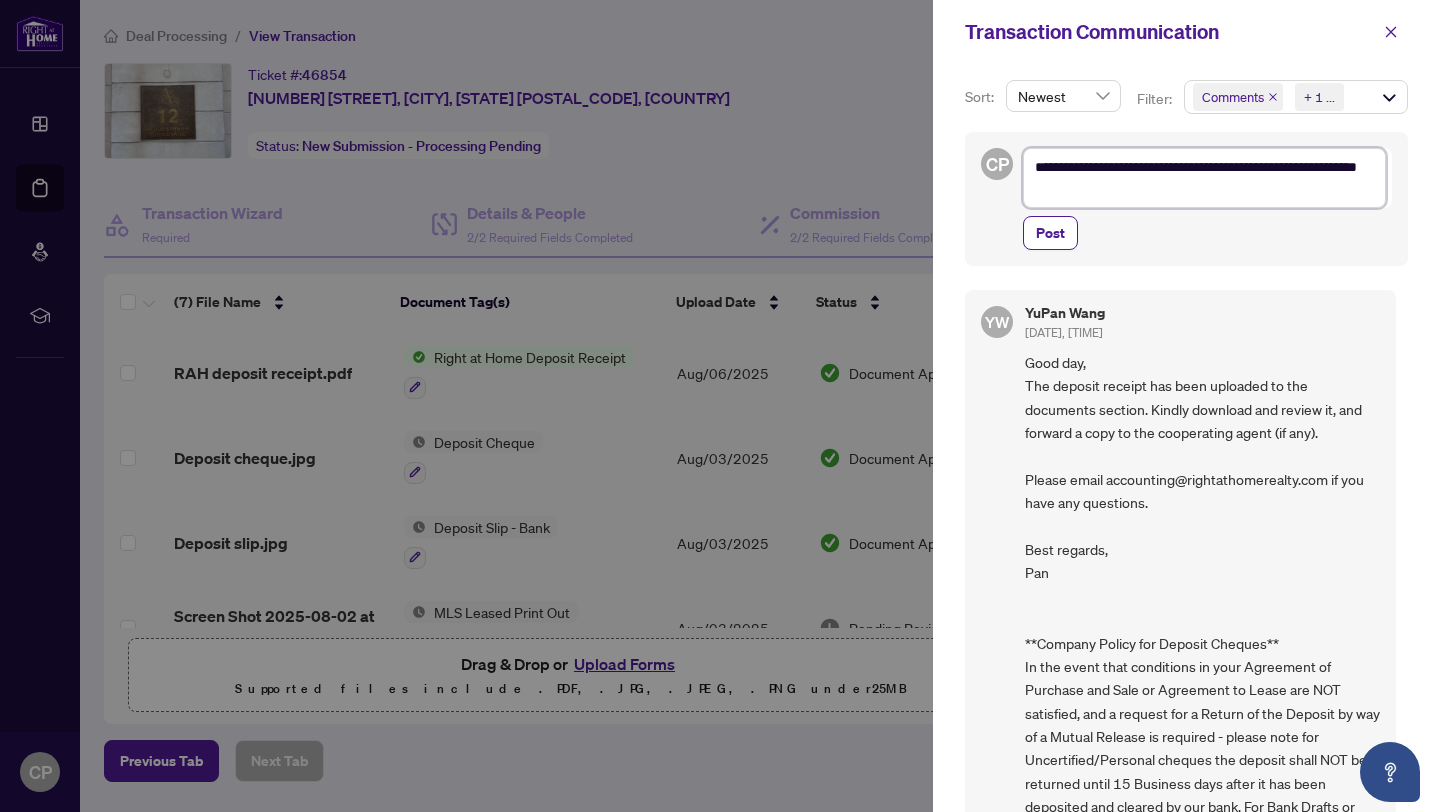 type on "**********" 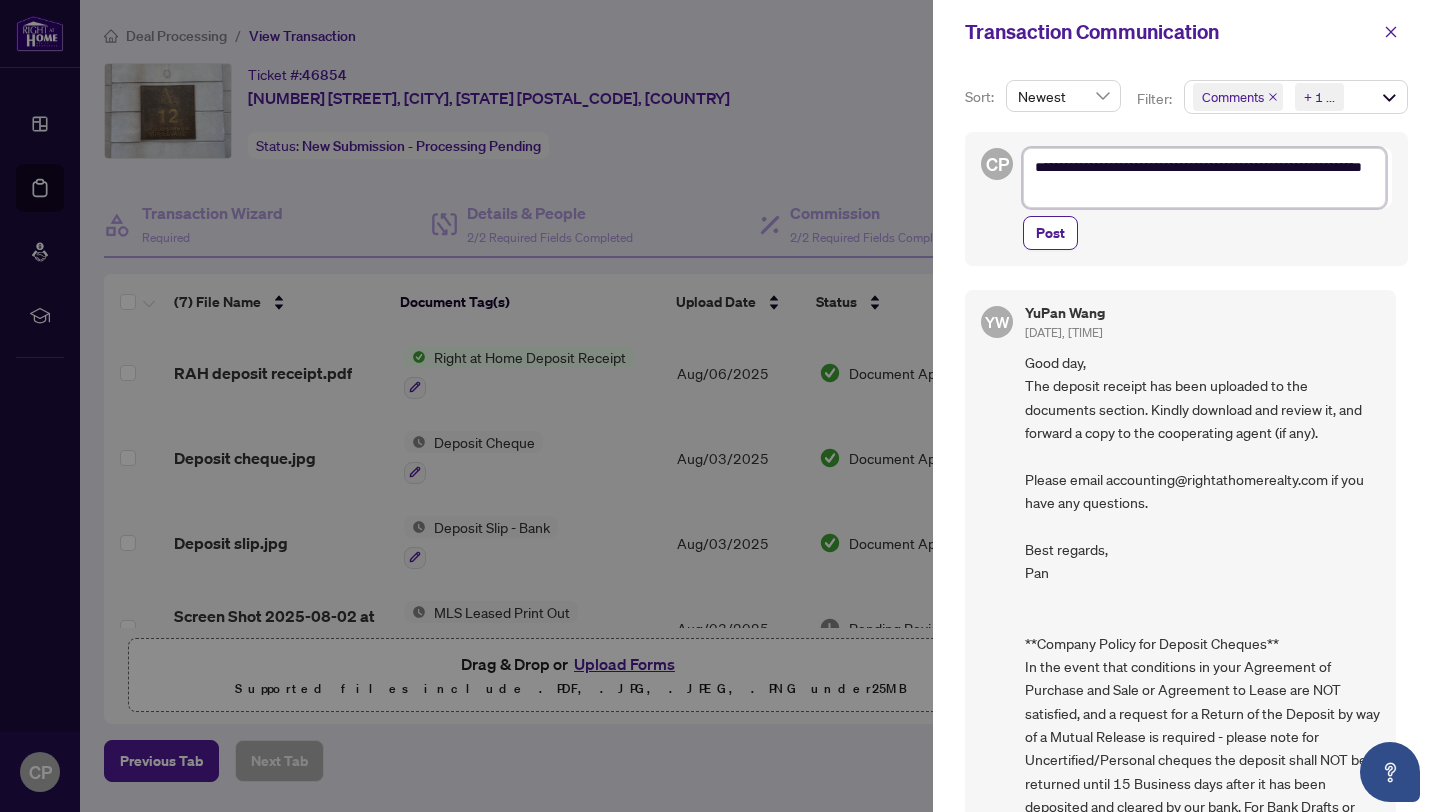 type on "**********" 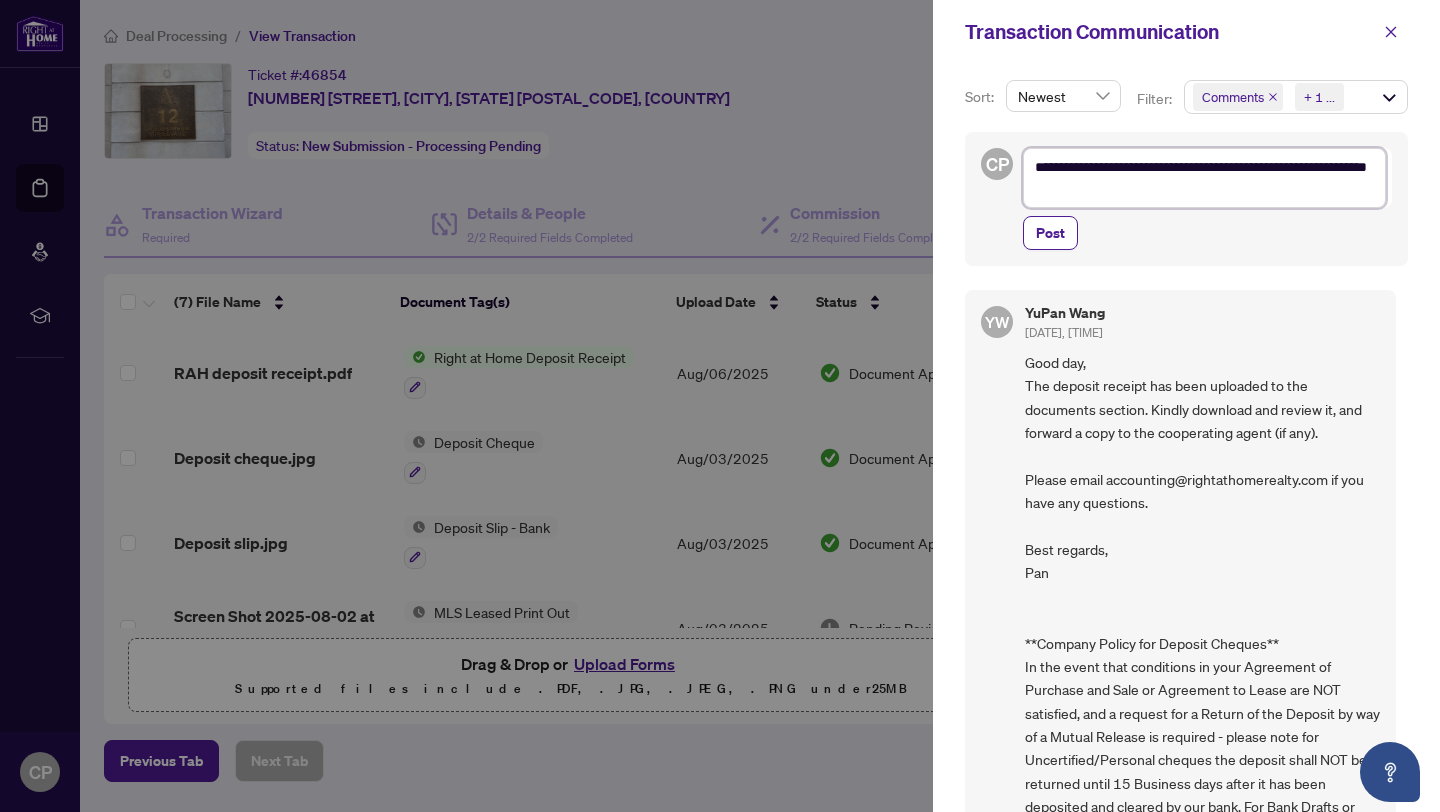 type on "**********" 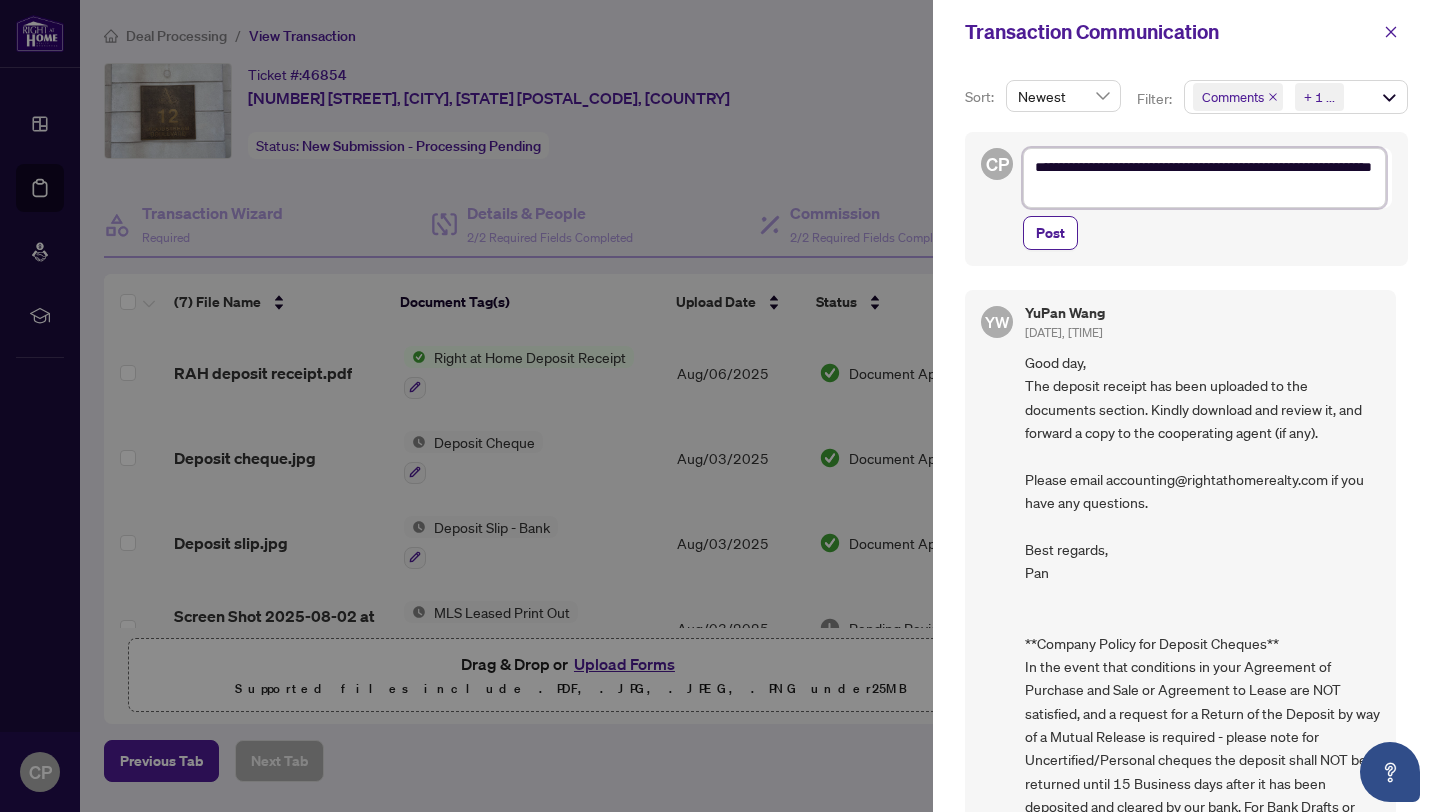 type on "**********" 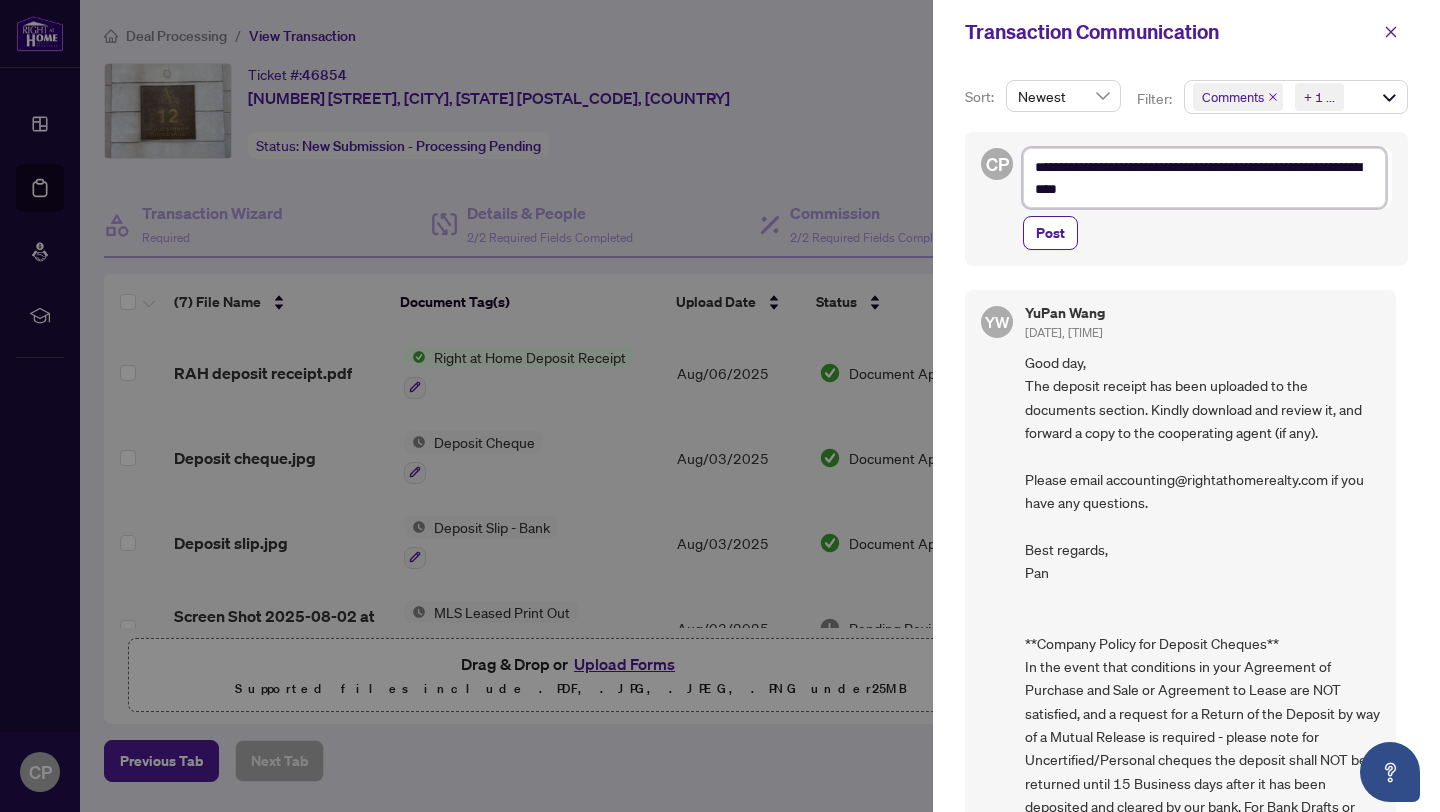 type on "**********" 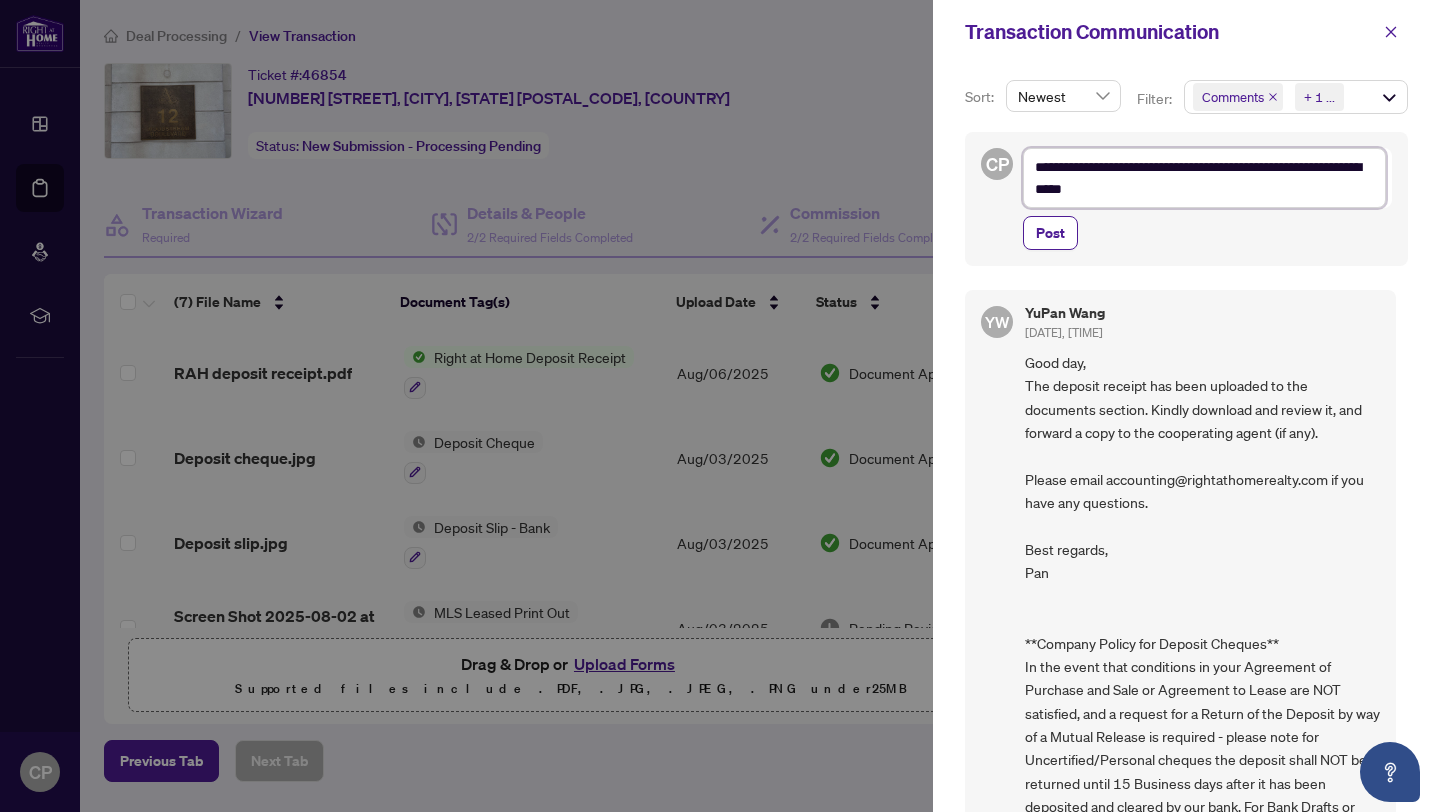 type on "**********" 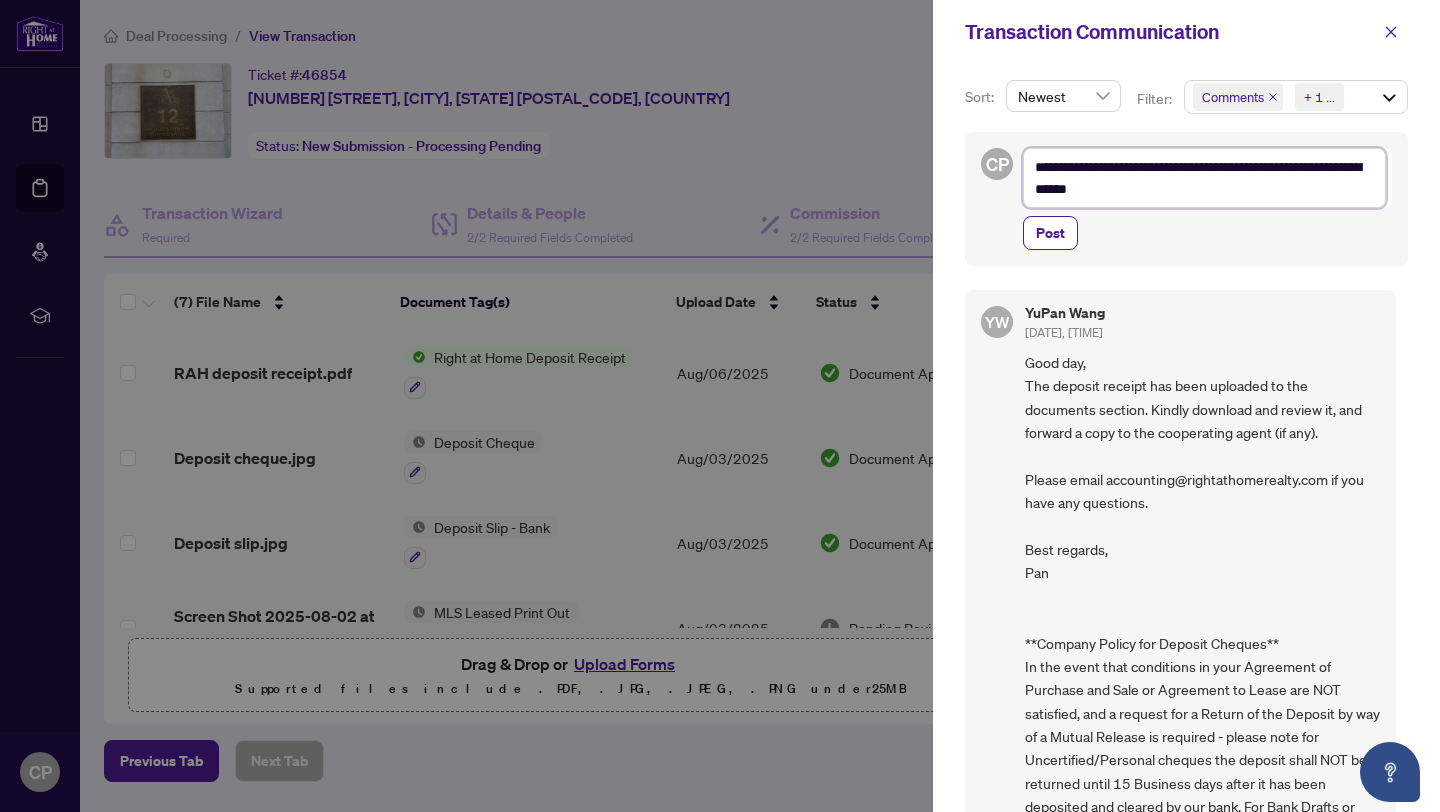 type on "**********" 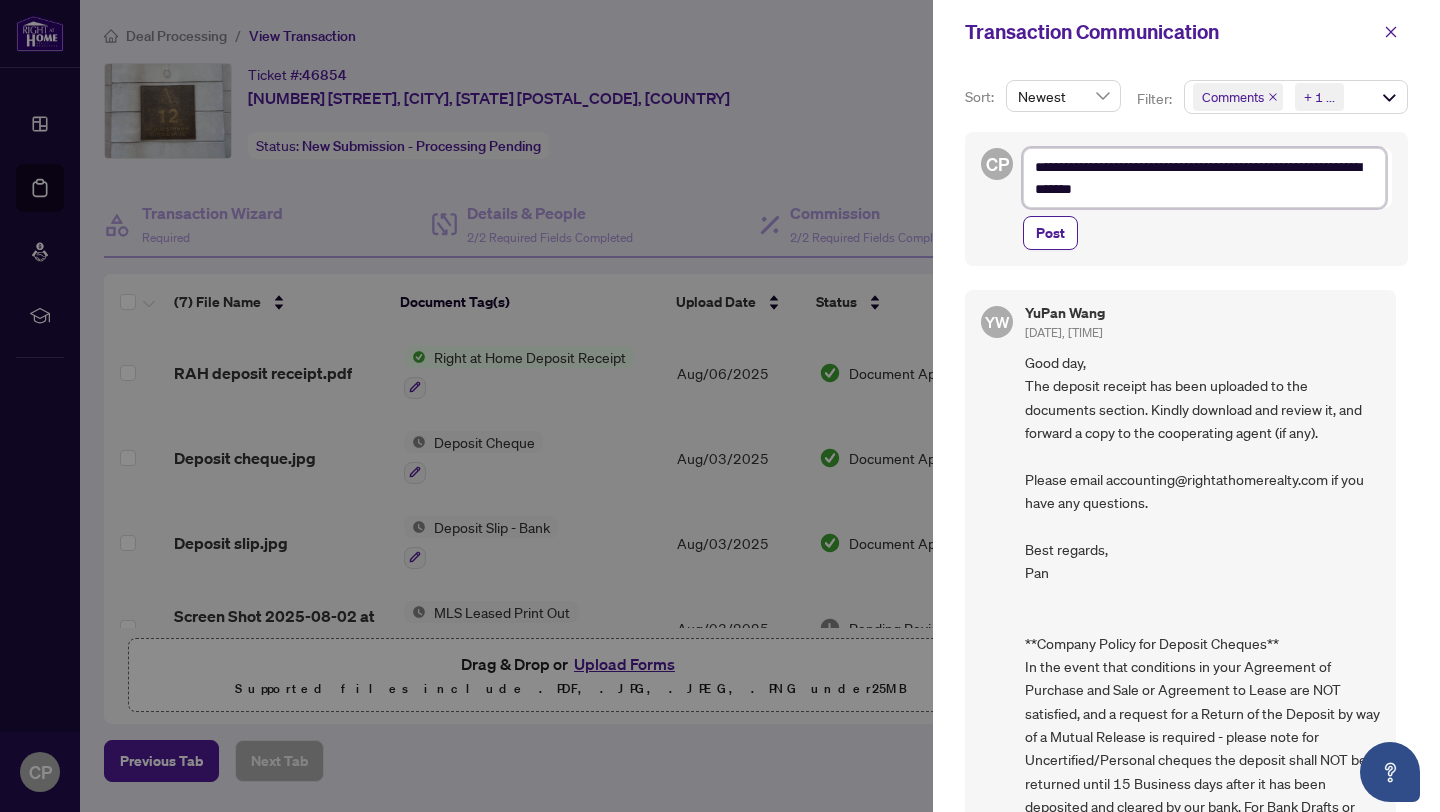 type on "**********" 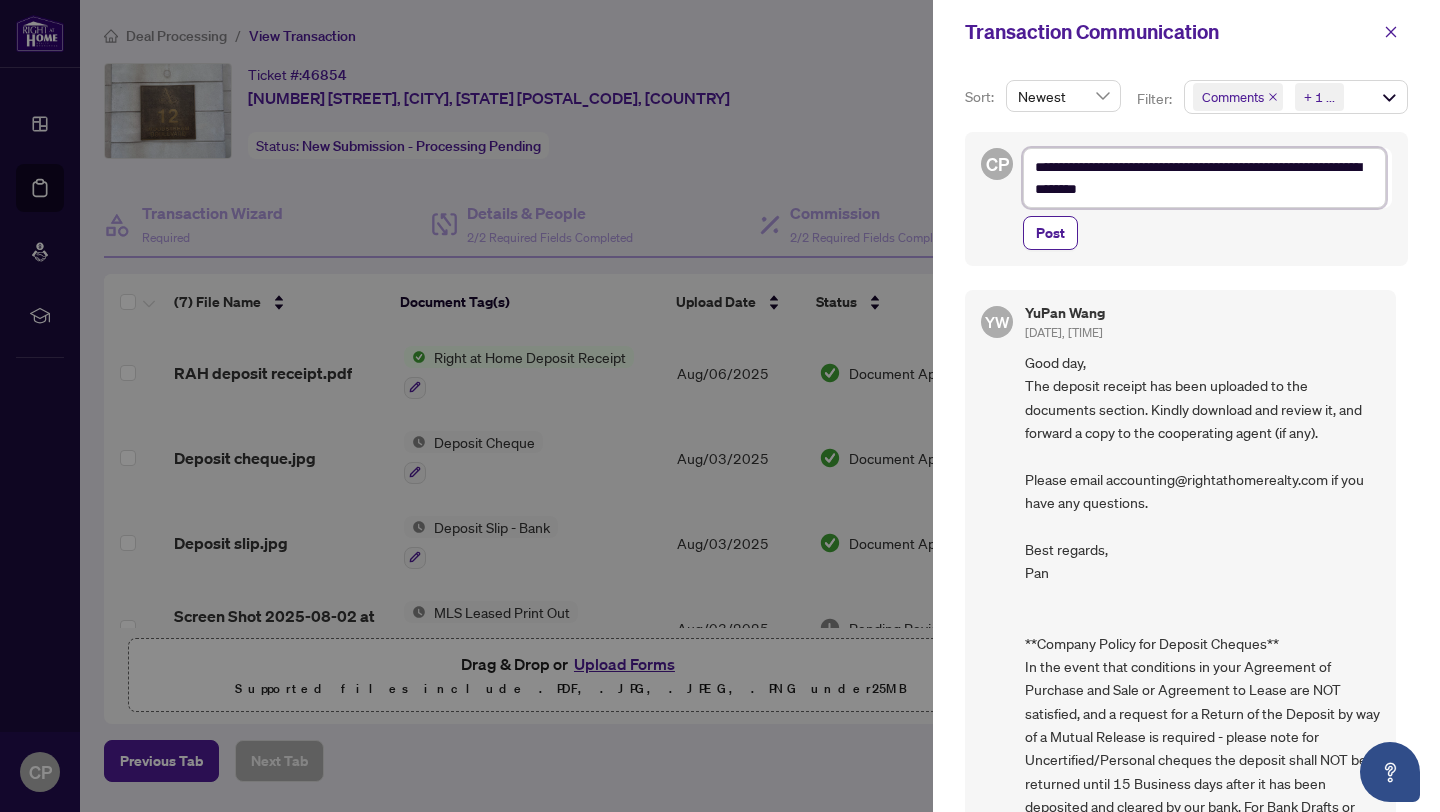 type on "**********" 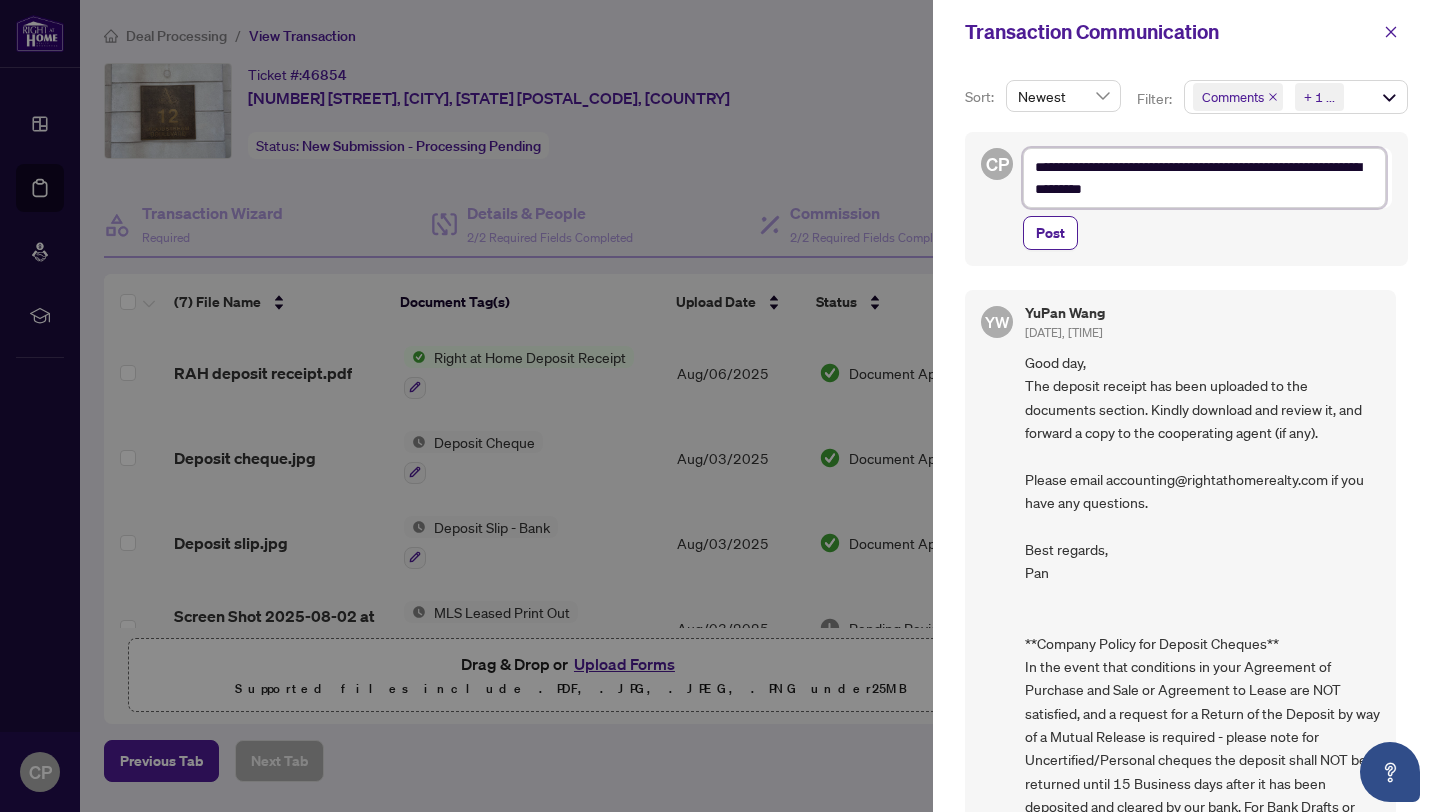type on "**********" 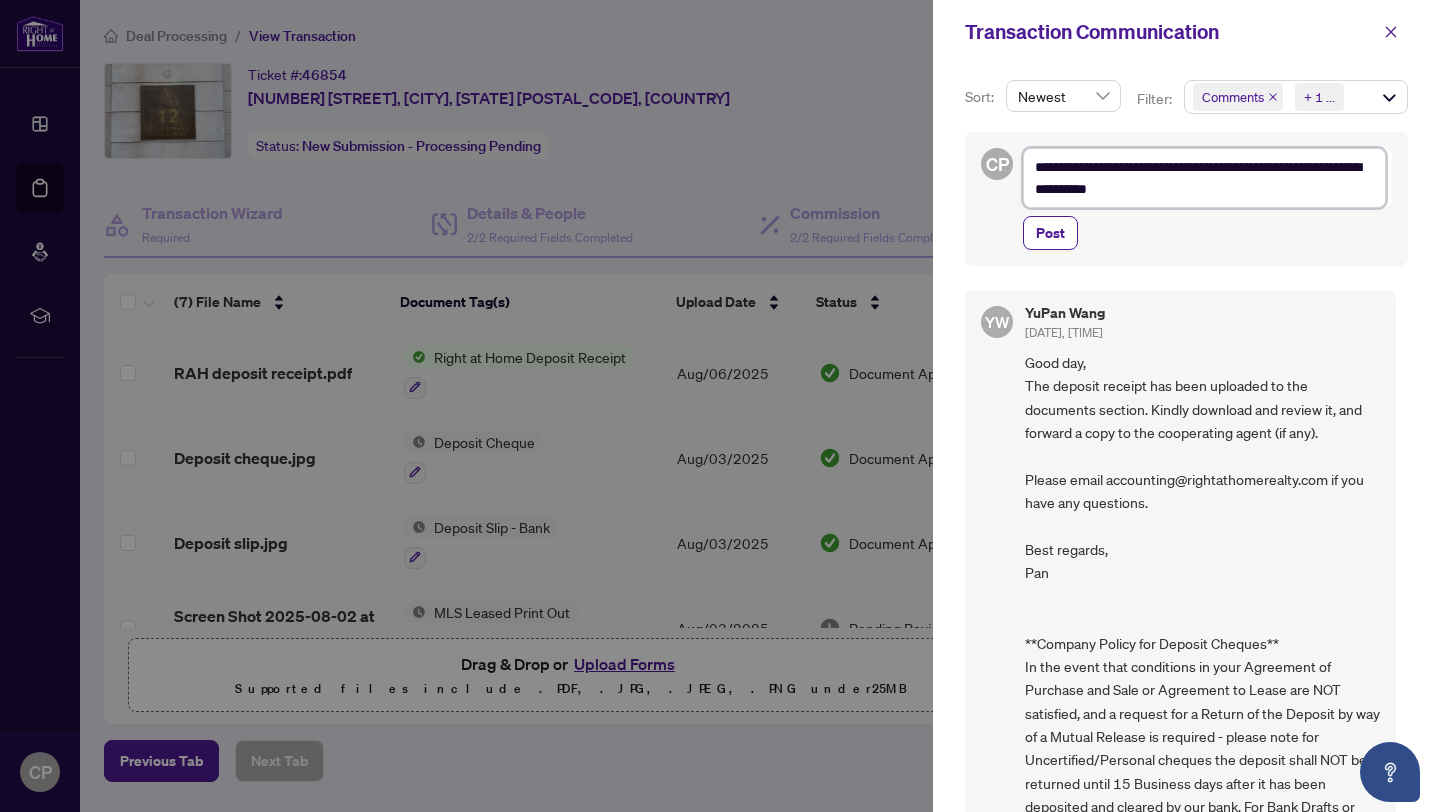 type on "**********" 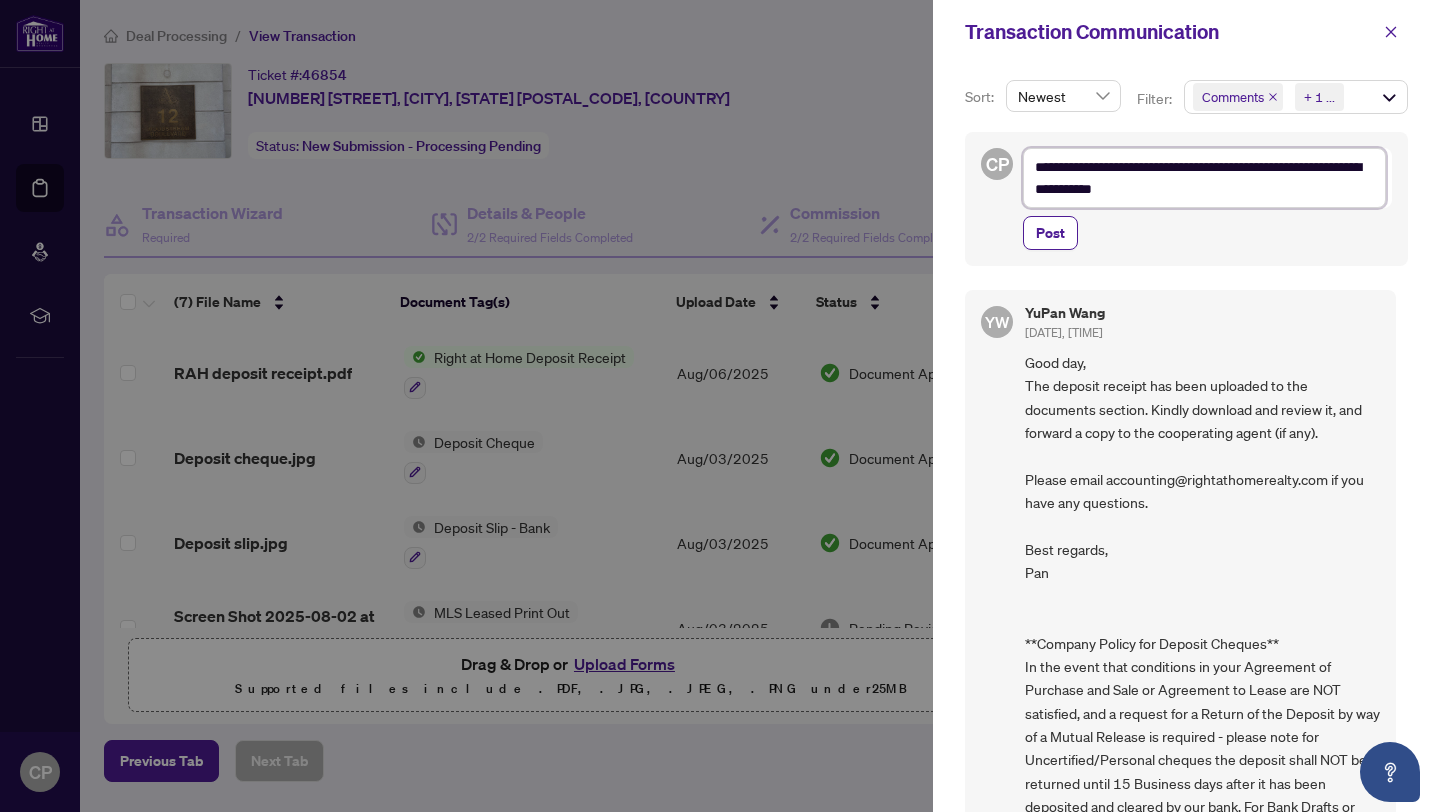 type on "**********" 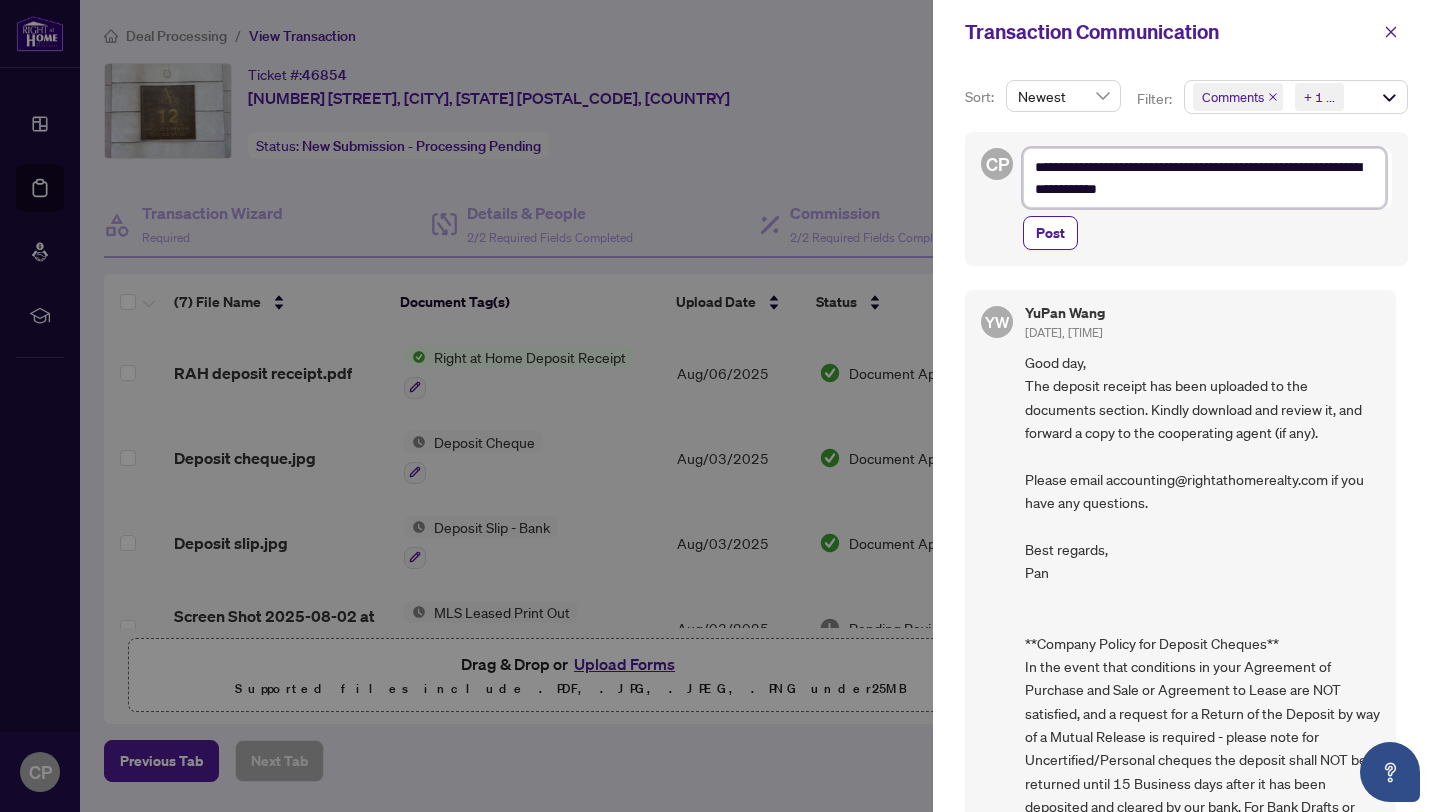 type on "**********" 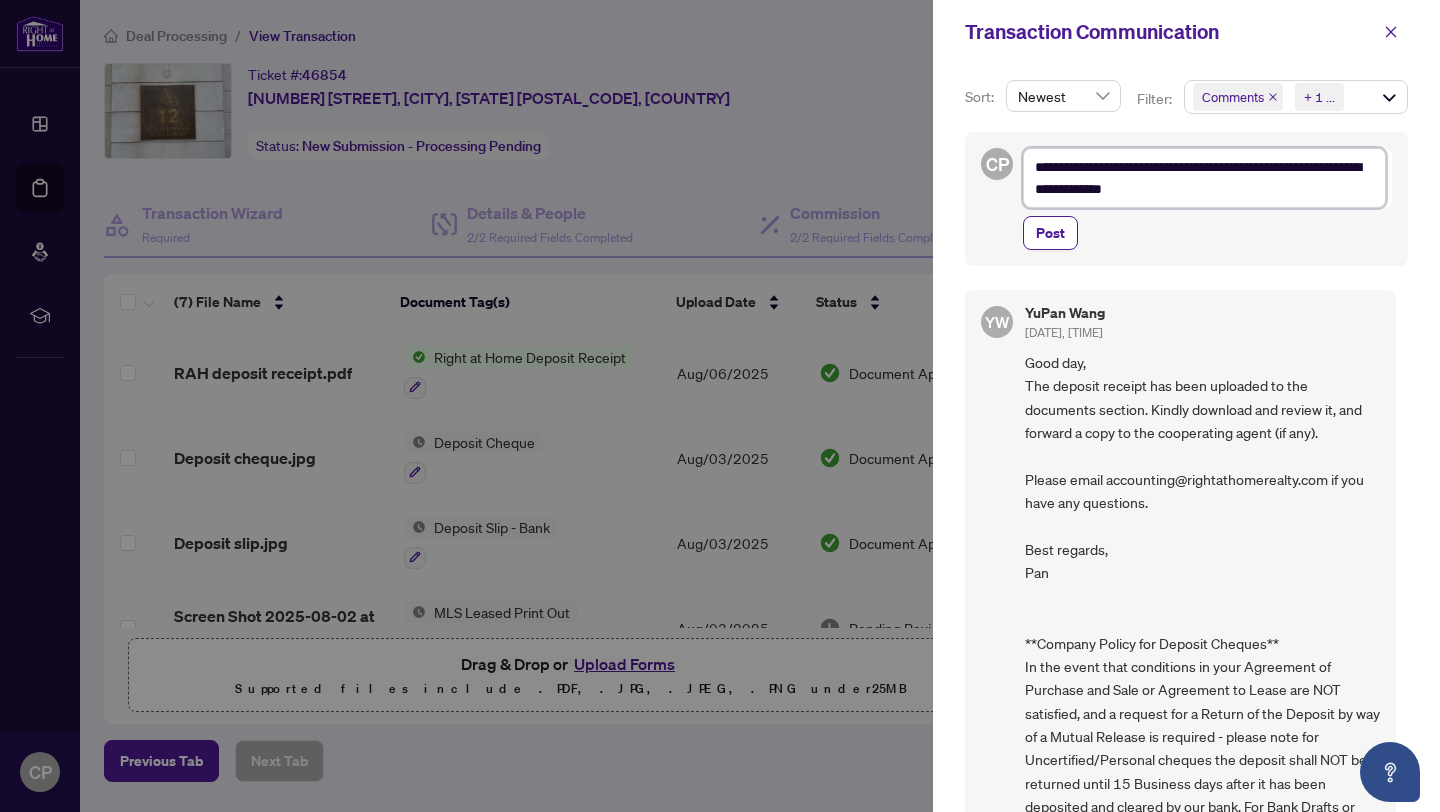 type on "**********" 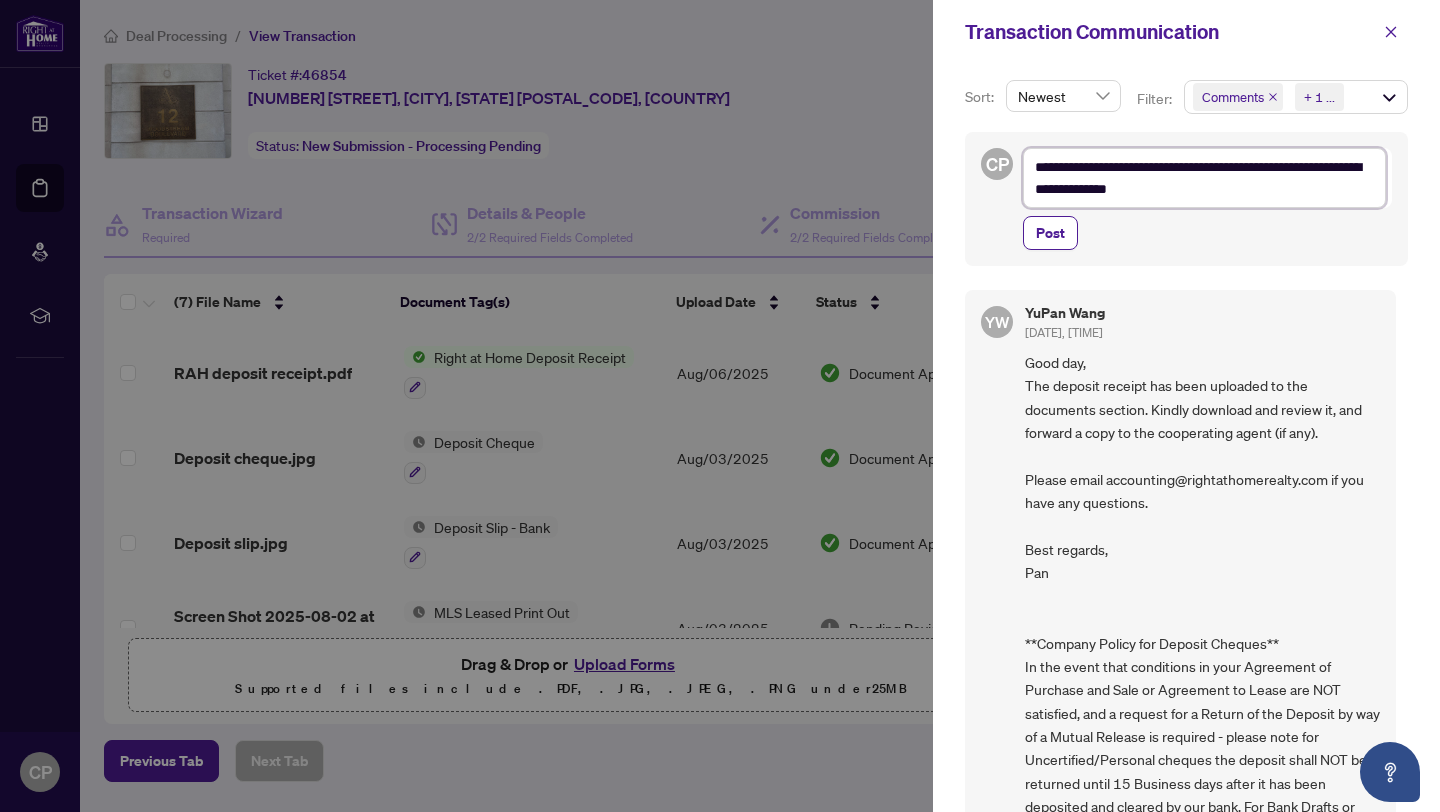 type on "**********" 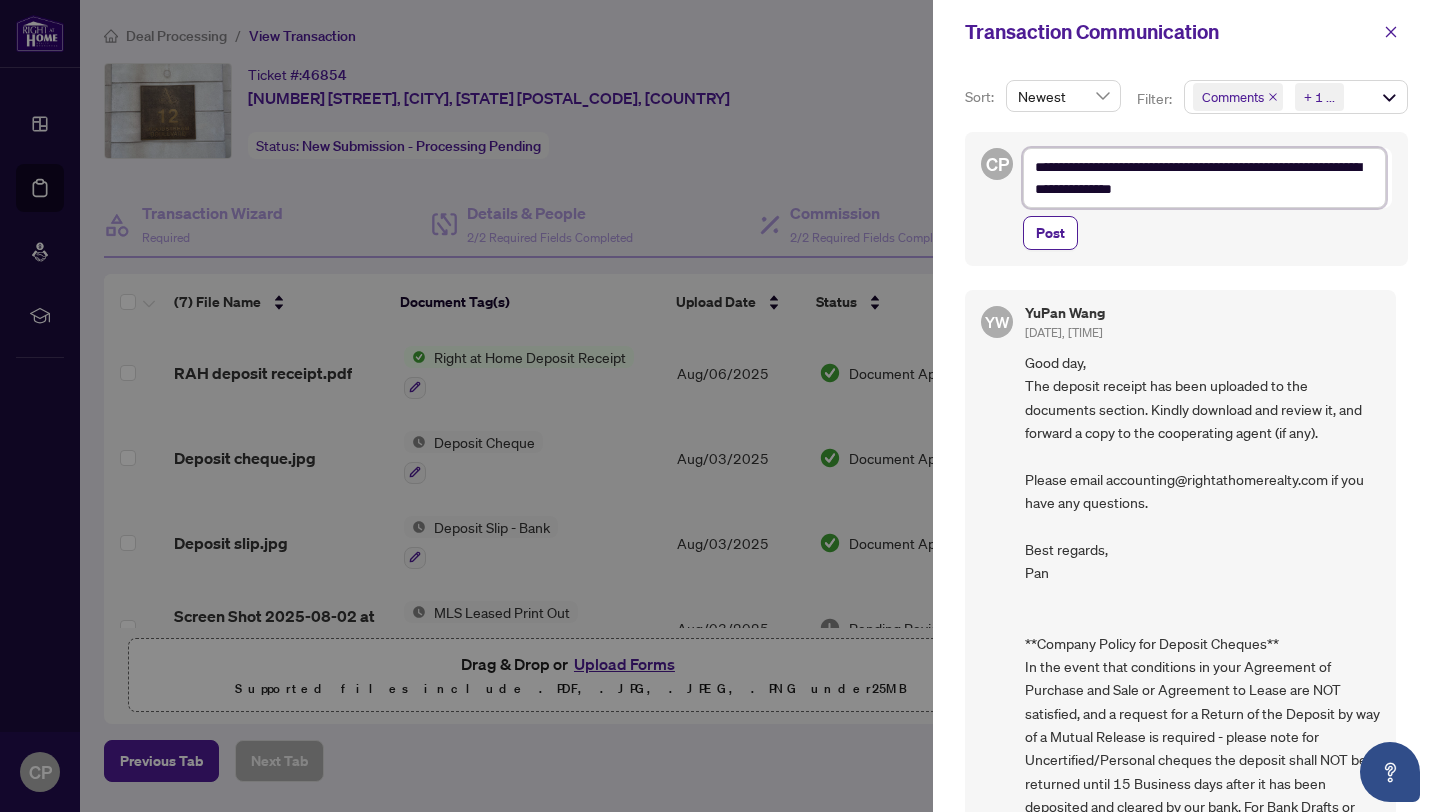 type on "**********" 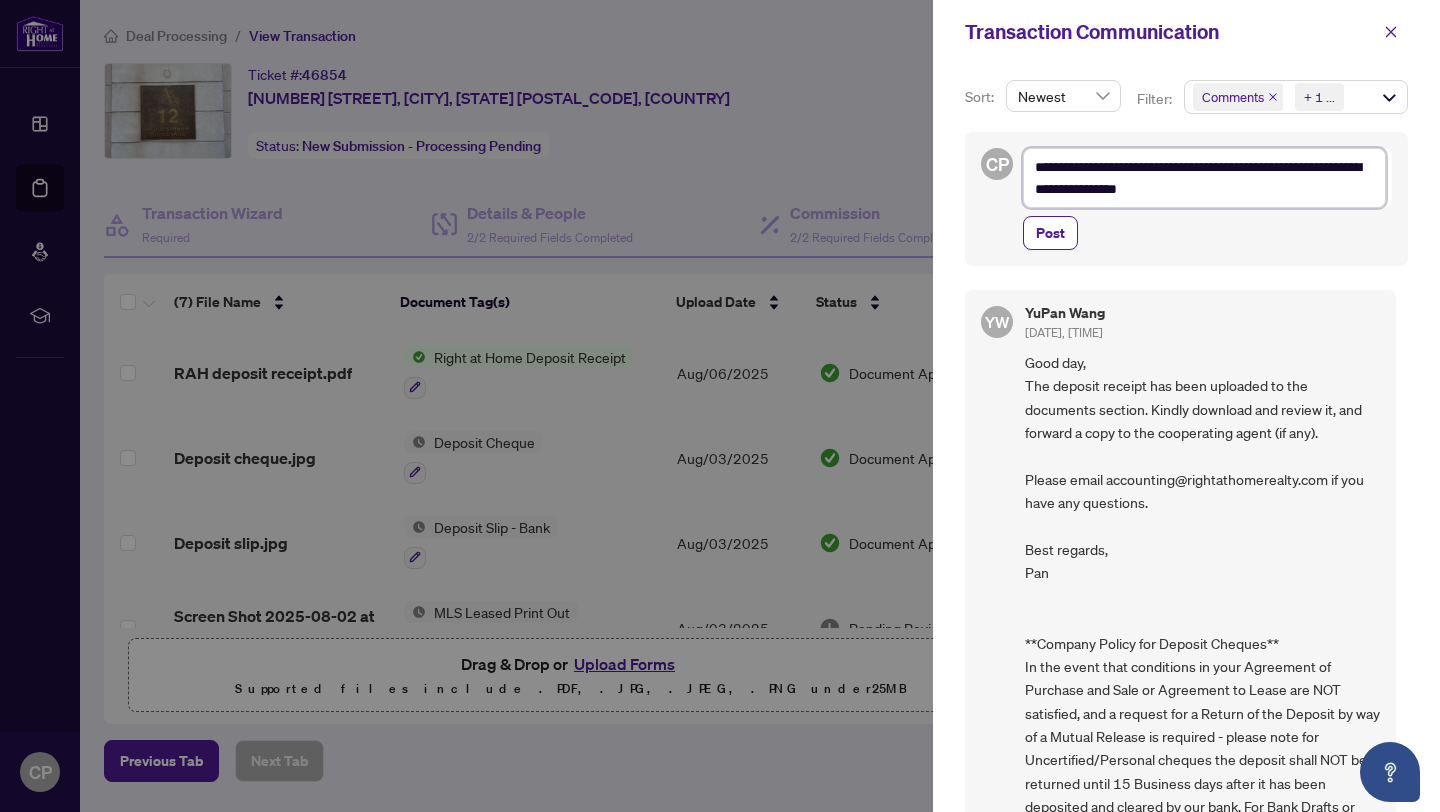 type on "**********" 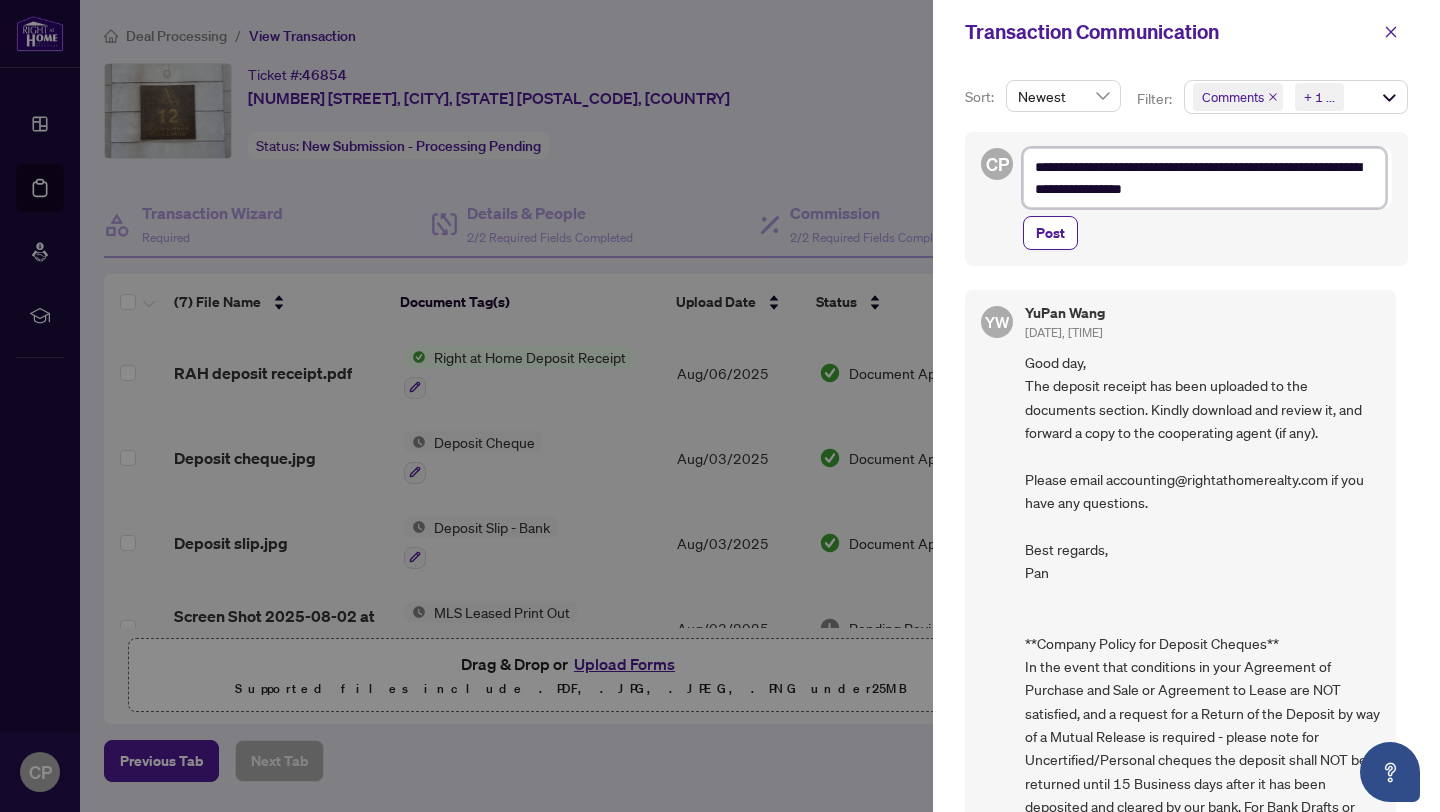 type on "**********" 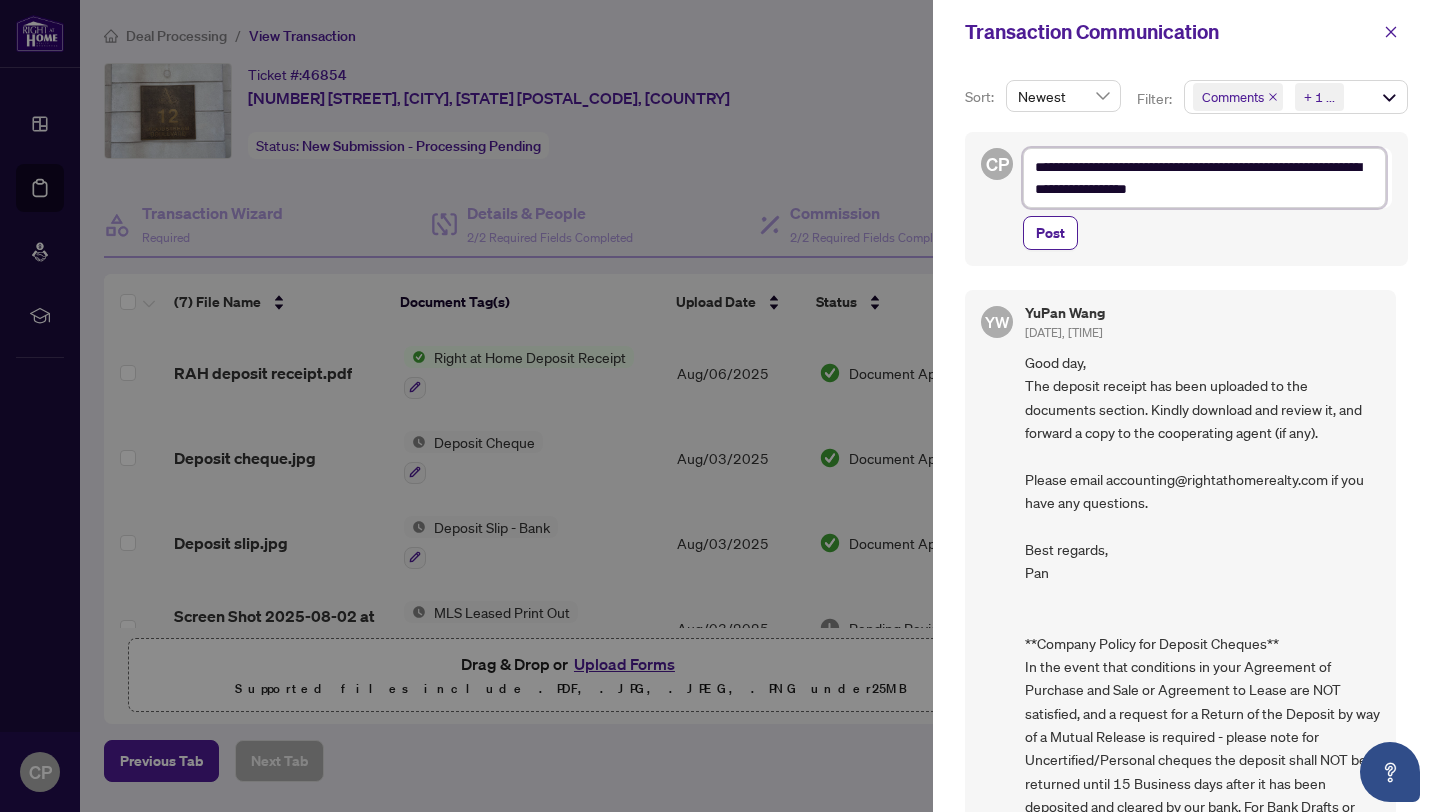 type on "**********" 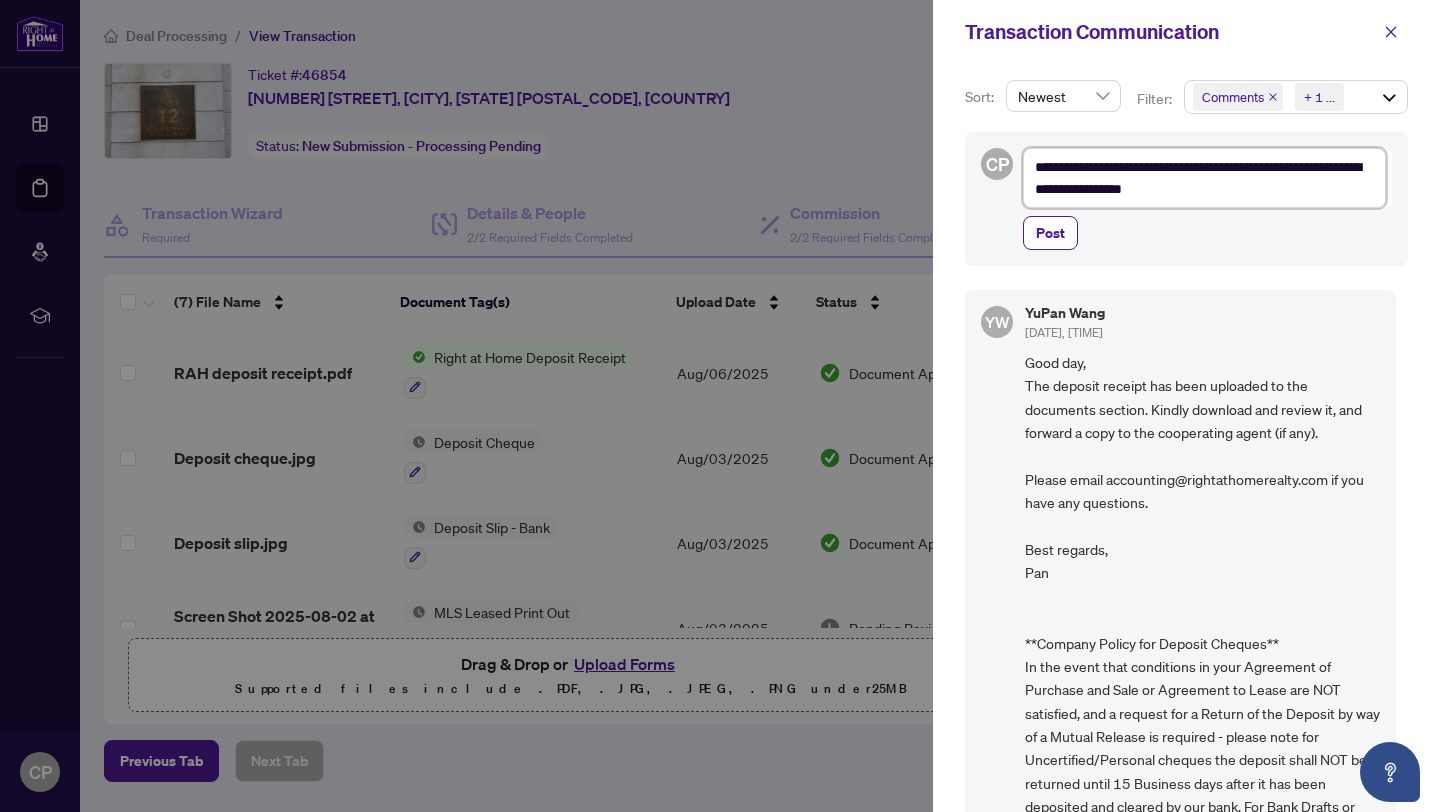 type on "**********" 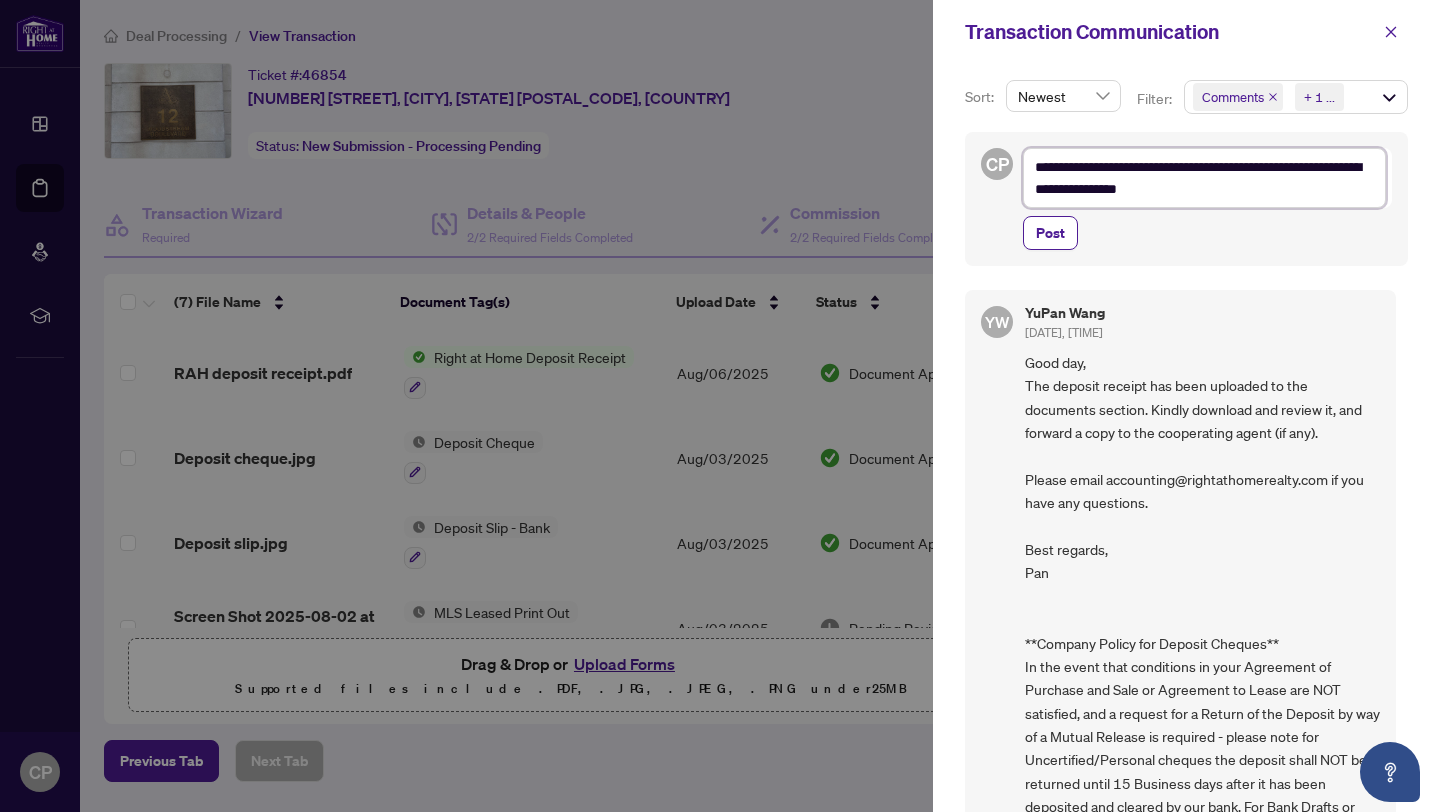 type on "**********" 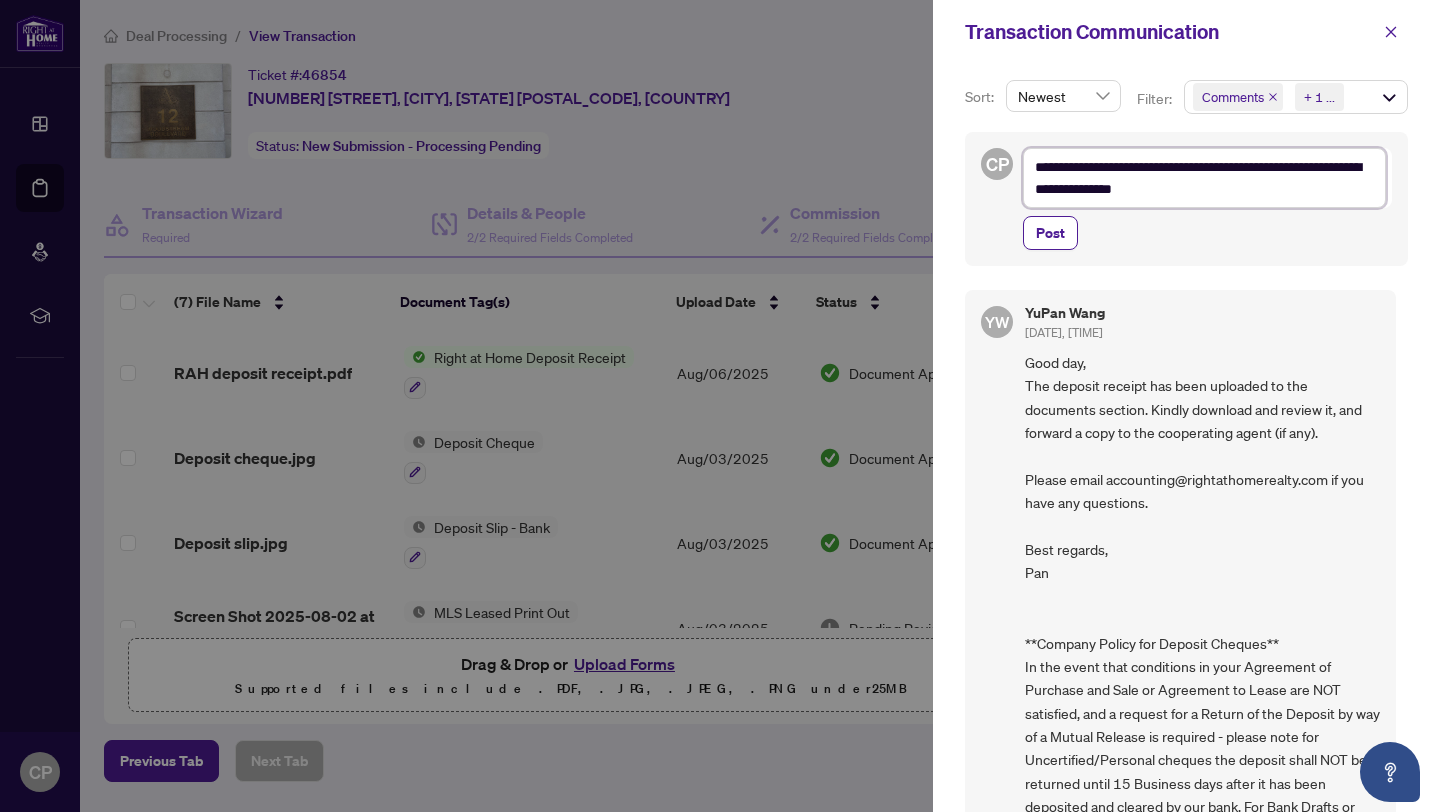 type on "**********" 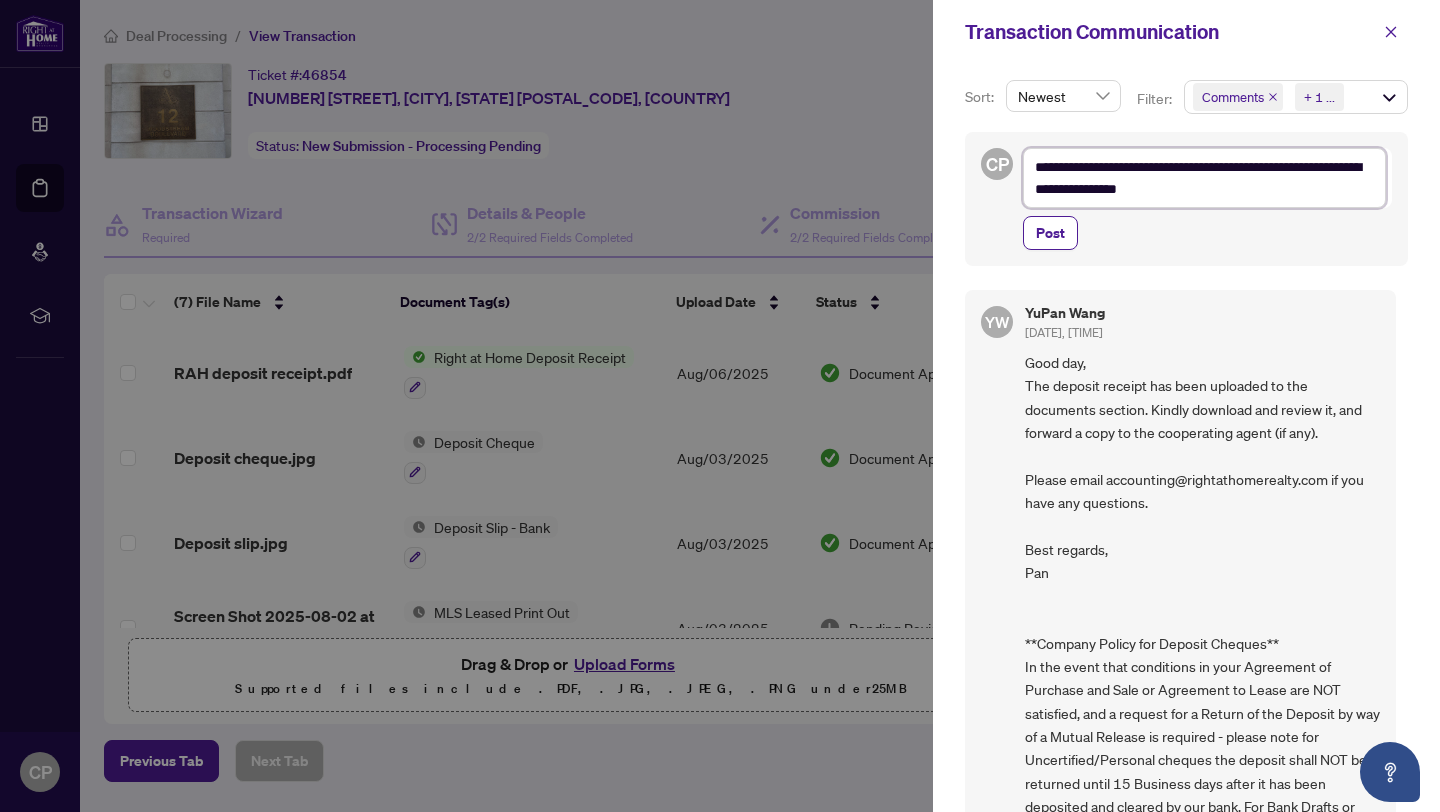 type on "**********" 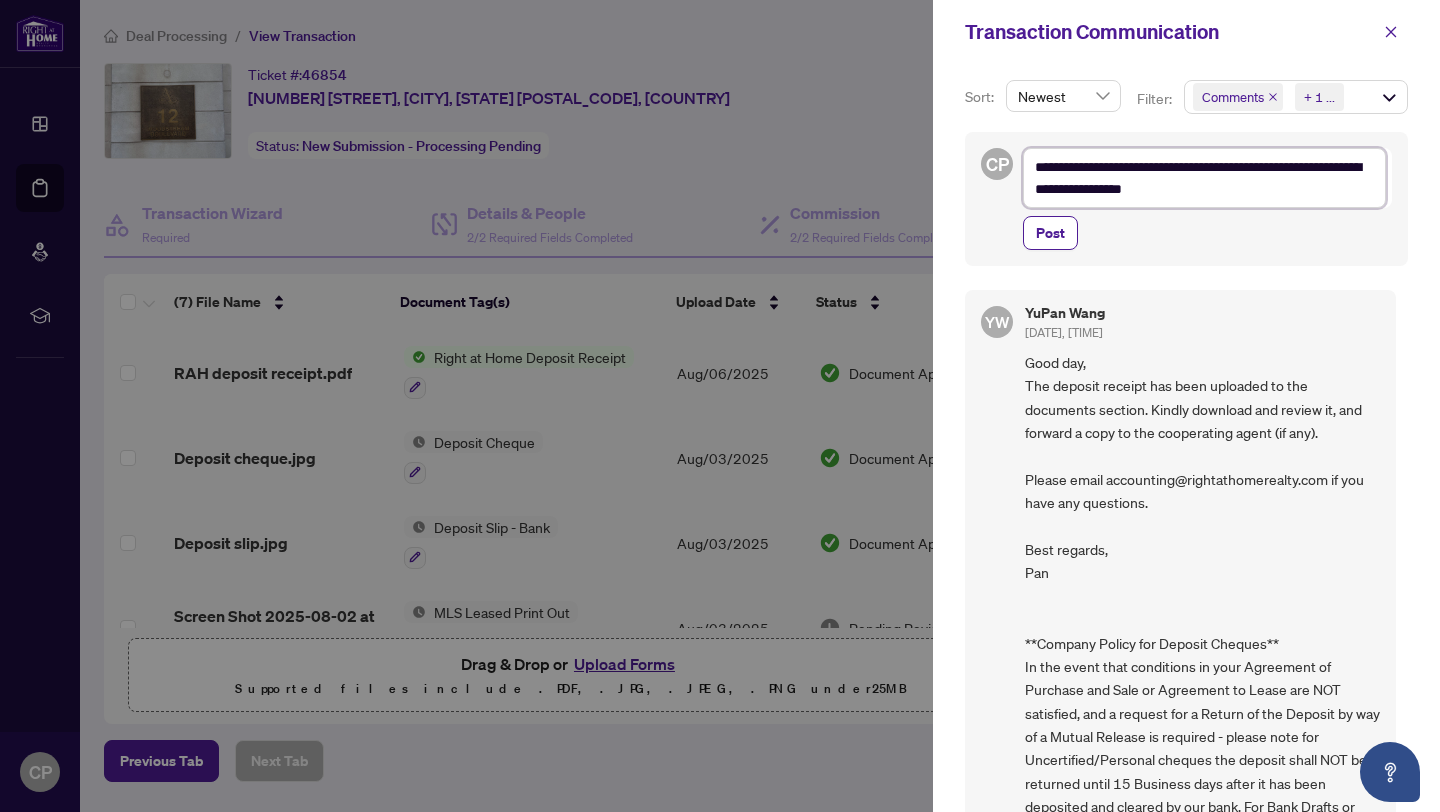 type on "**********" 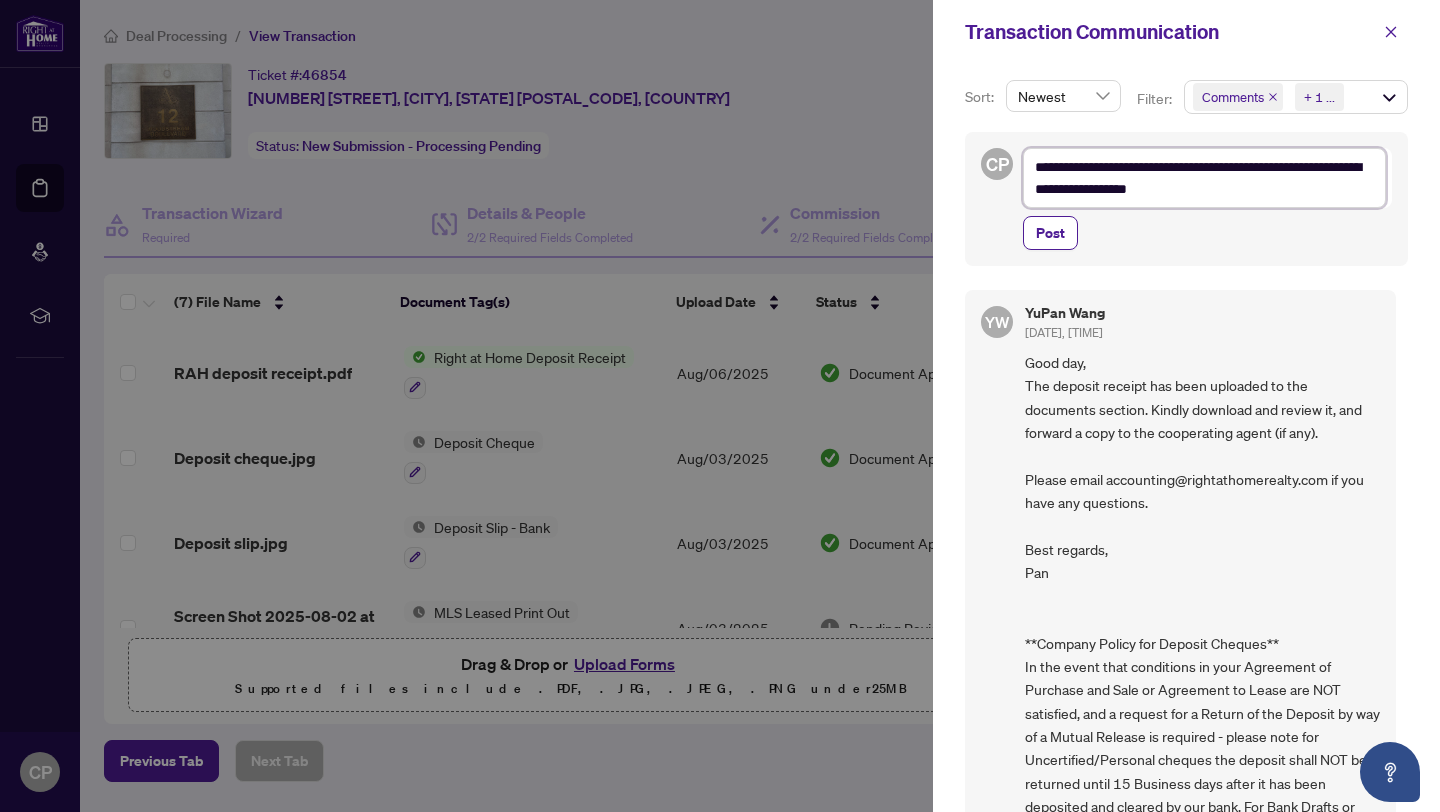 type on "**********" 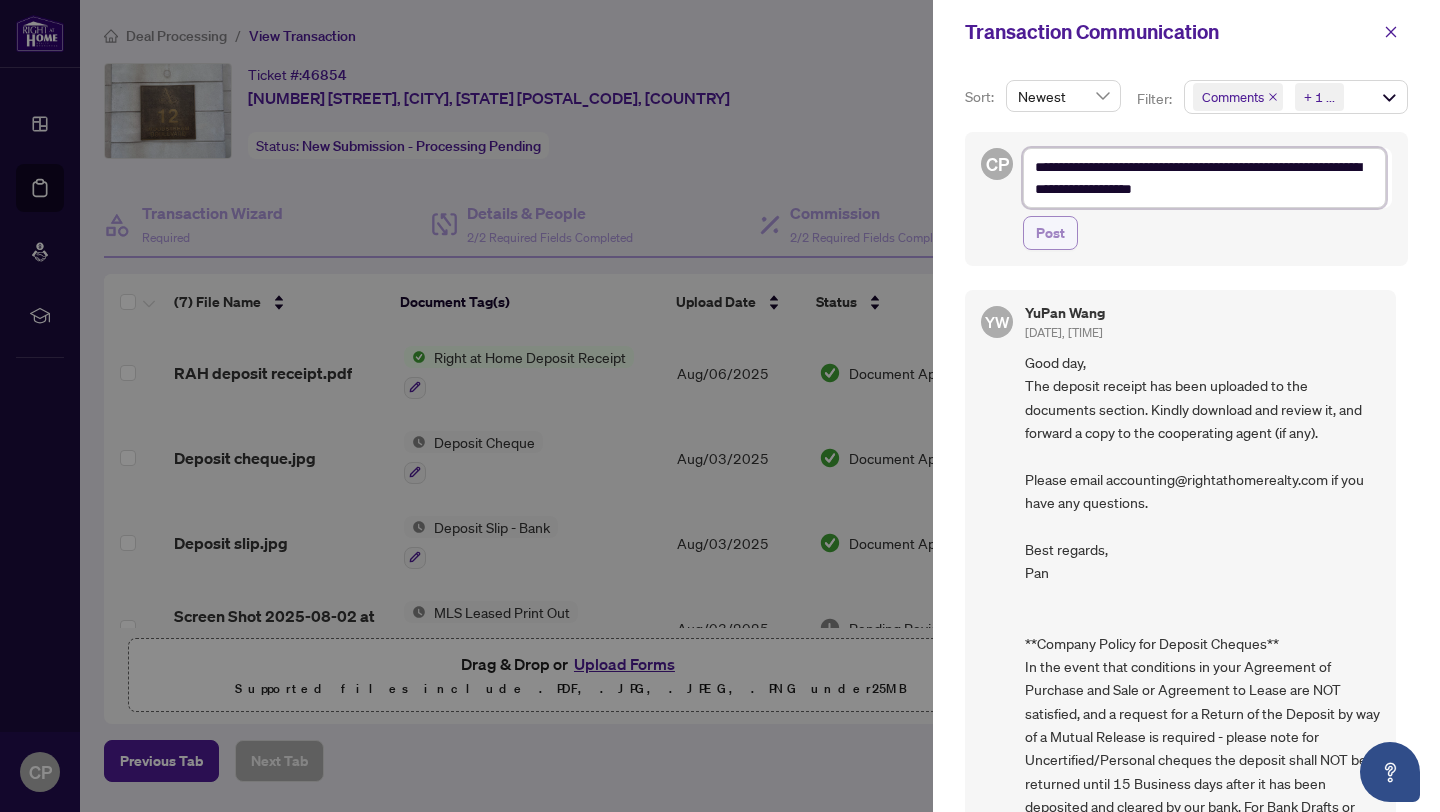 type on "**********" 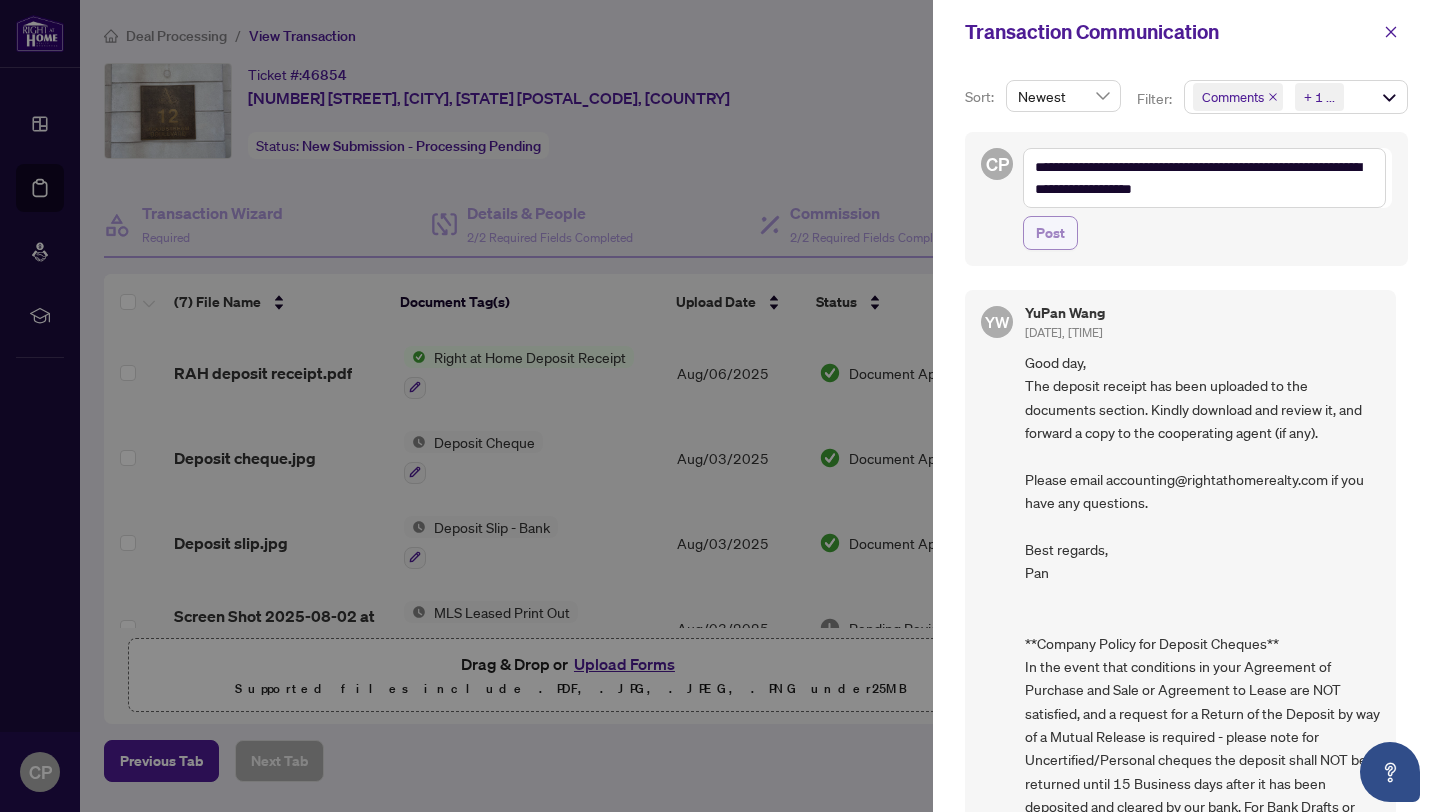 click on "Post" at bounding box center [1050, 233] 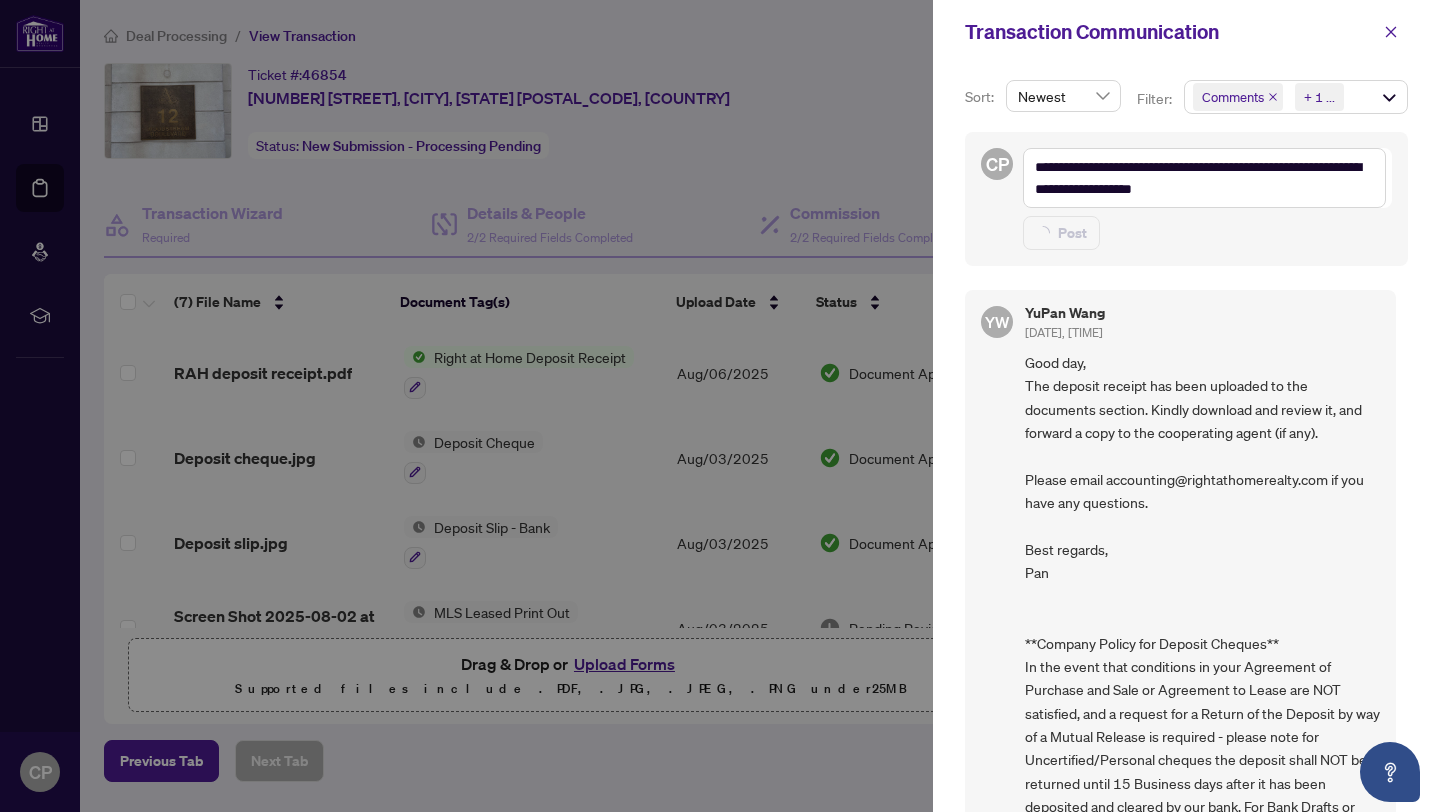 type on "**********" 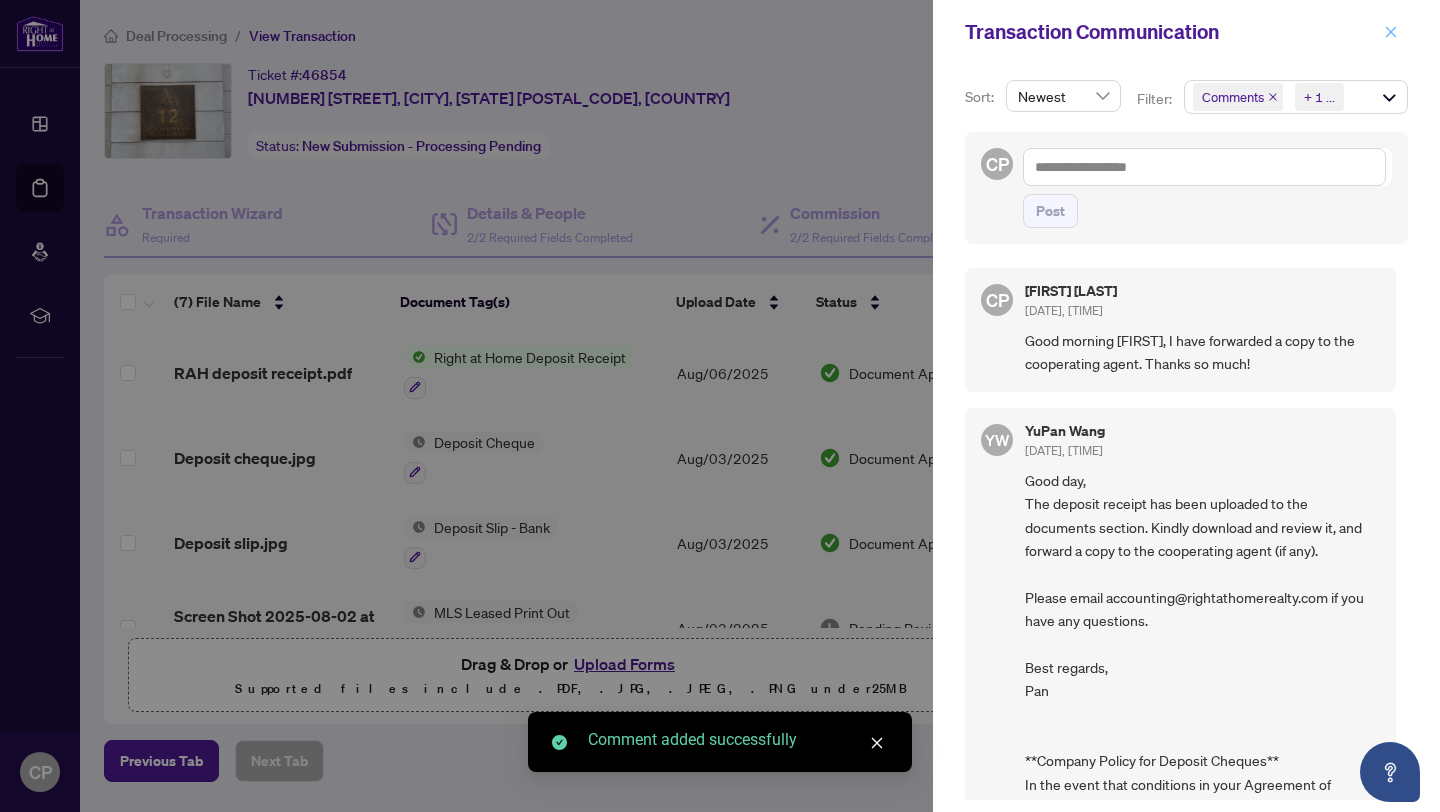 click 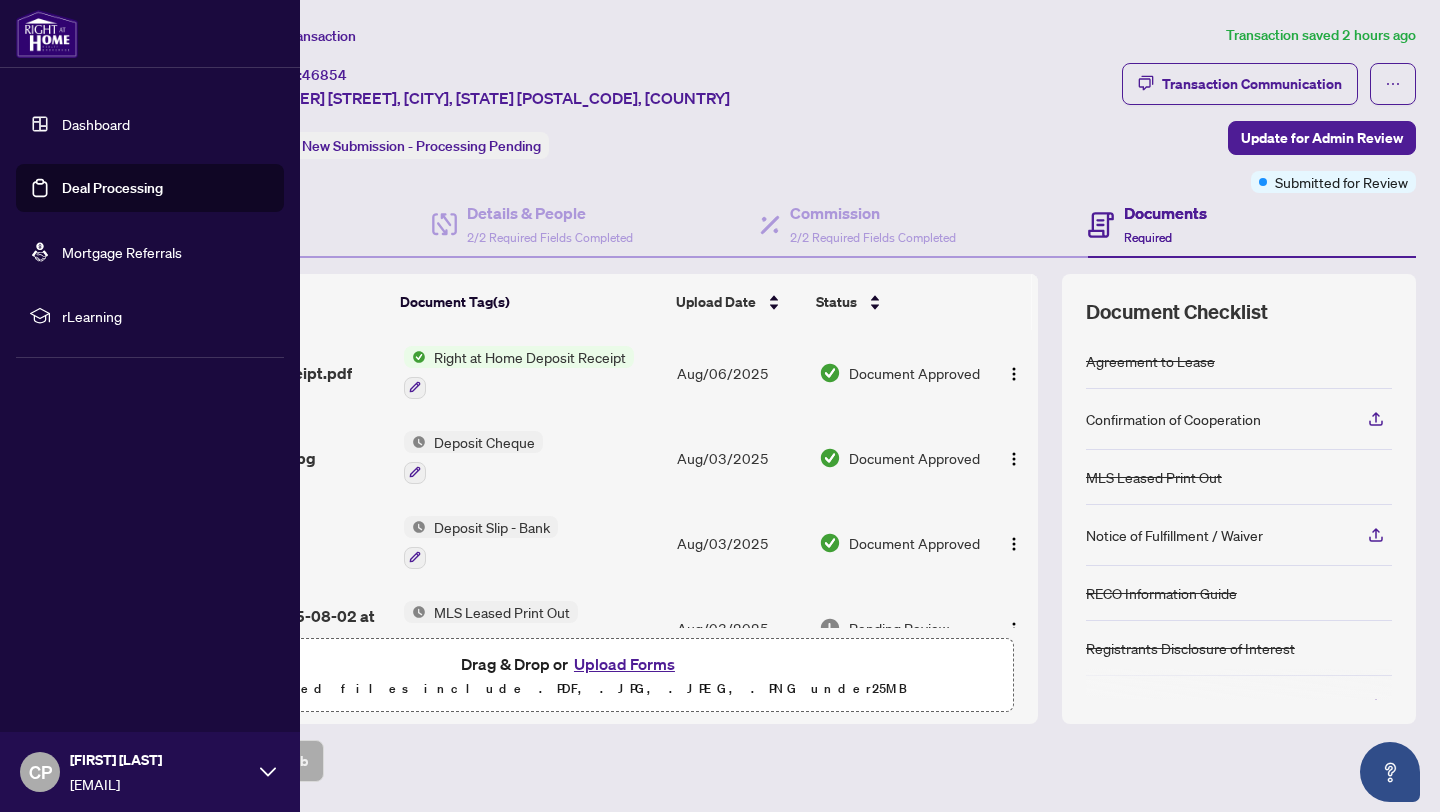 click on "Dashboard" at bounding box center (96, 124) 